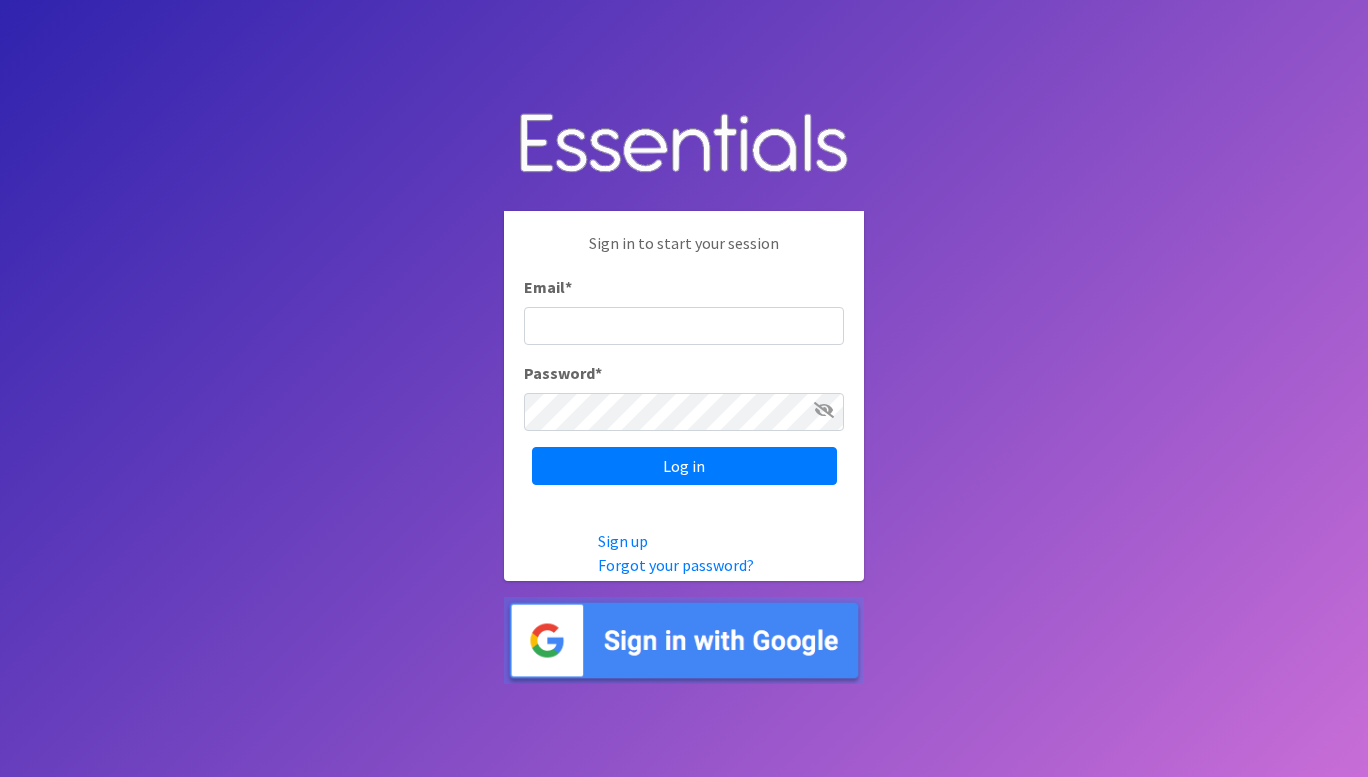 click on "Sign in to start your session
Email  *
Password  *
Log in
Sign up
Forgot your password?" at bounding box center (684, 388) 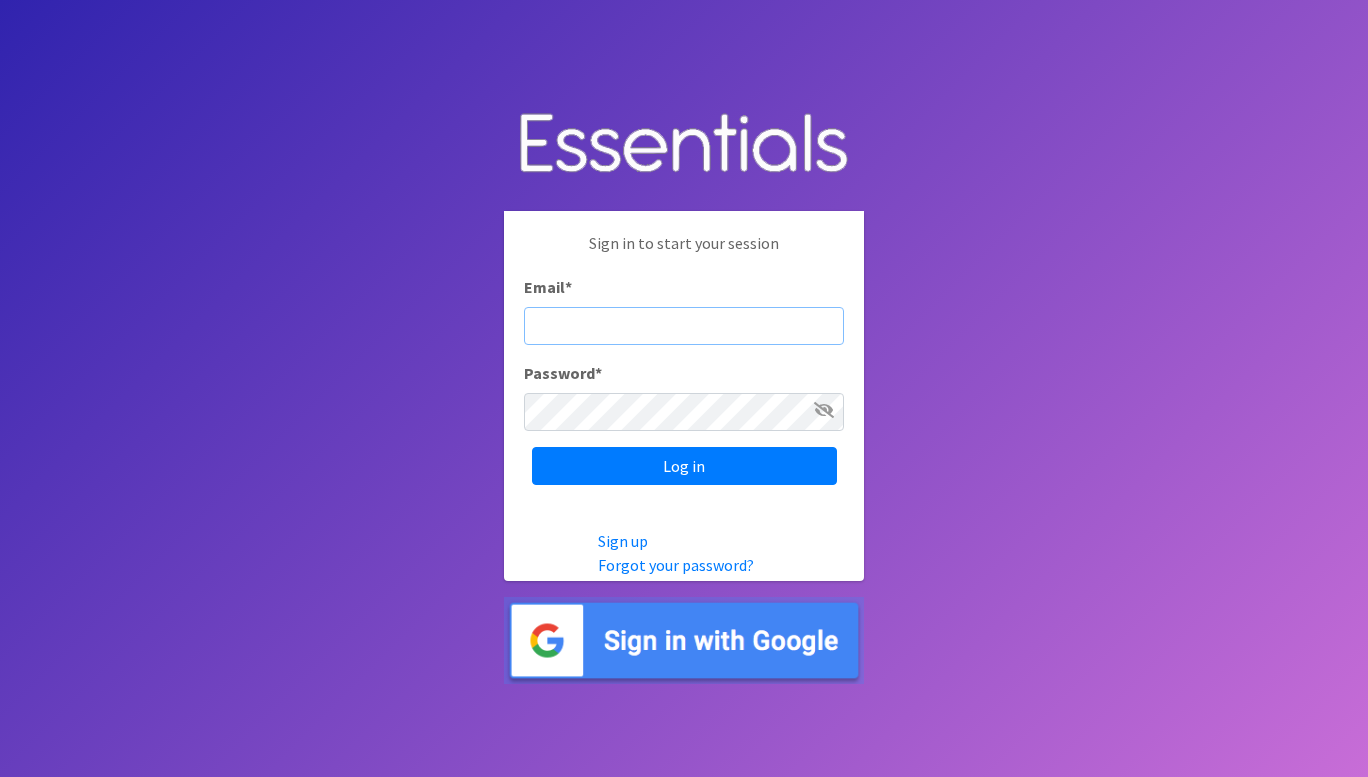 scroll, scrollTop: 0, scrollLeft: 0, axis: both 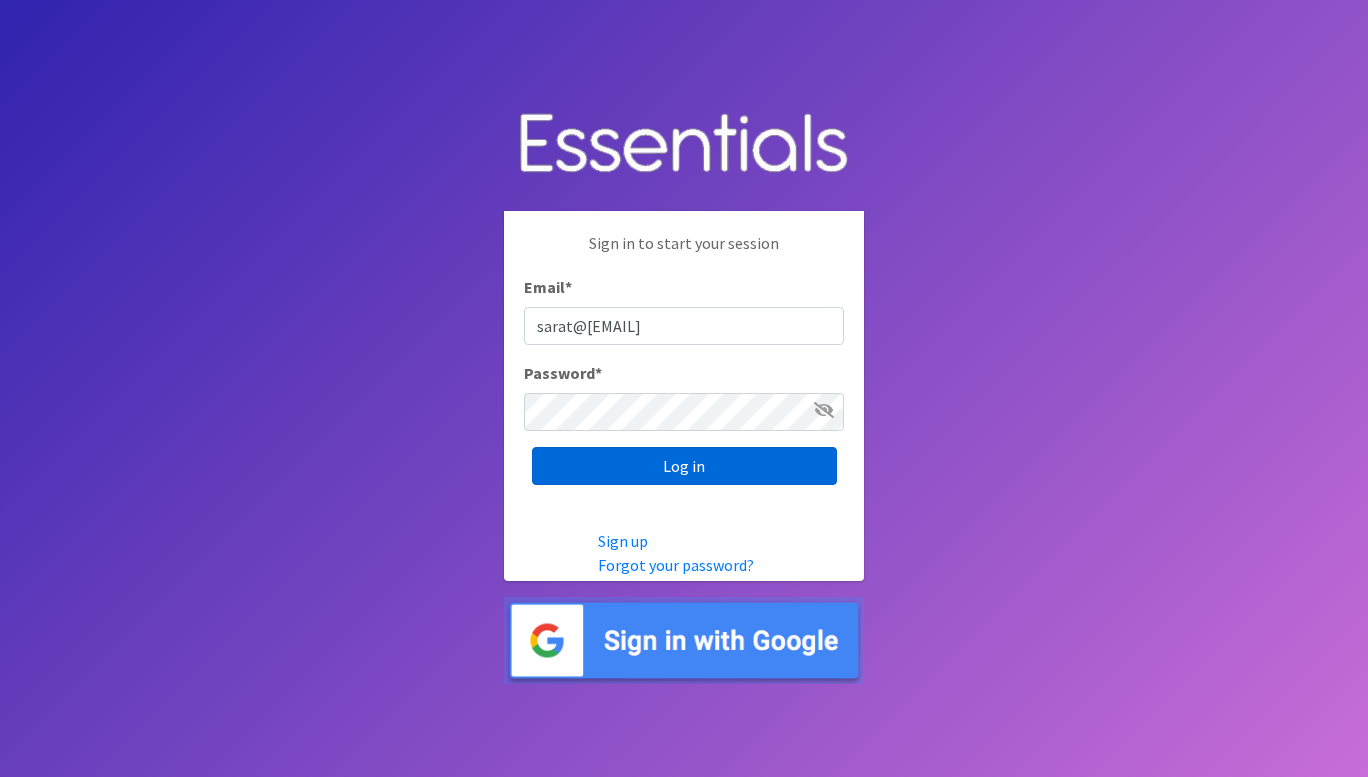 click on "Log in" at bounding box center (684, 466) 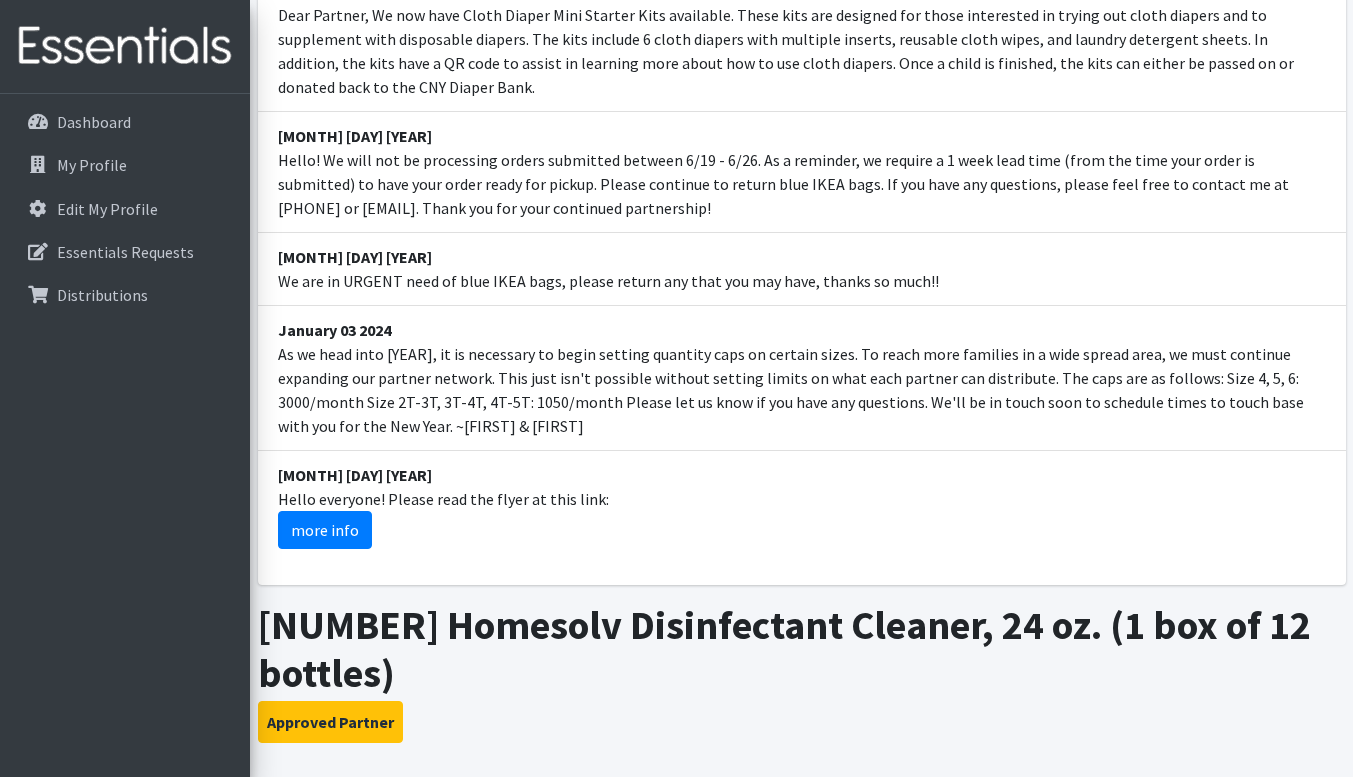 scroll, scrollTop: 413, scrollLeft: 0, axis: vertical 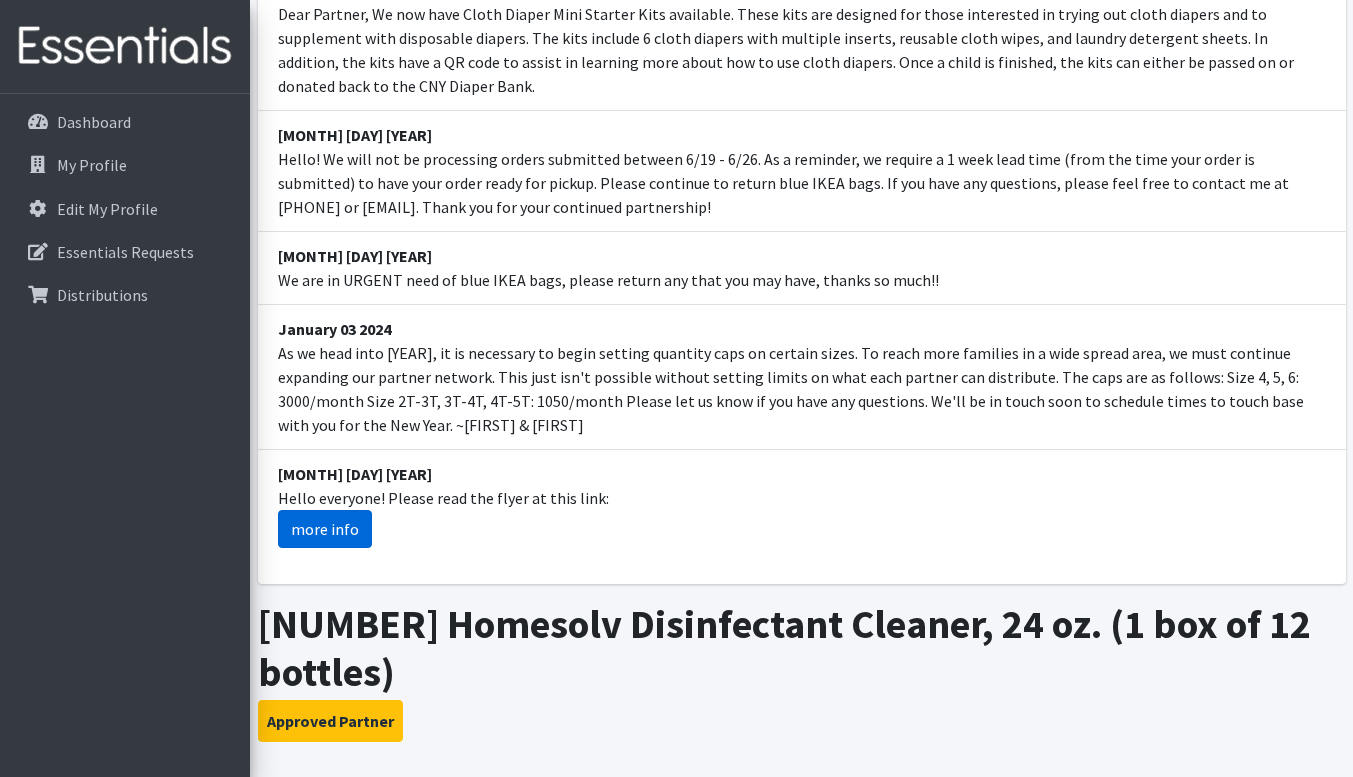 click on "more info" at bounding box center (325, 529) 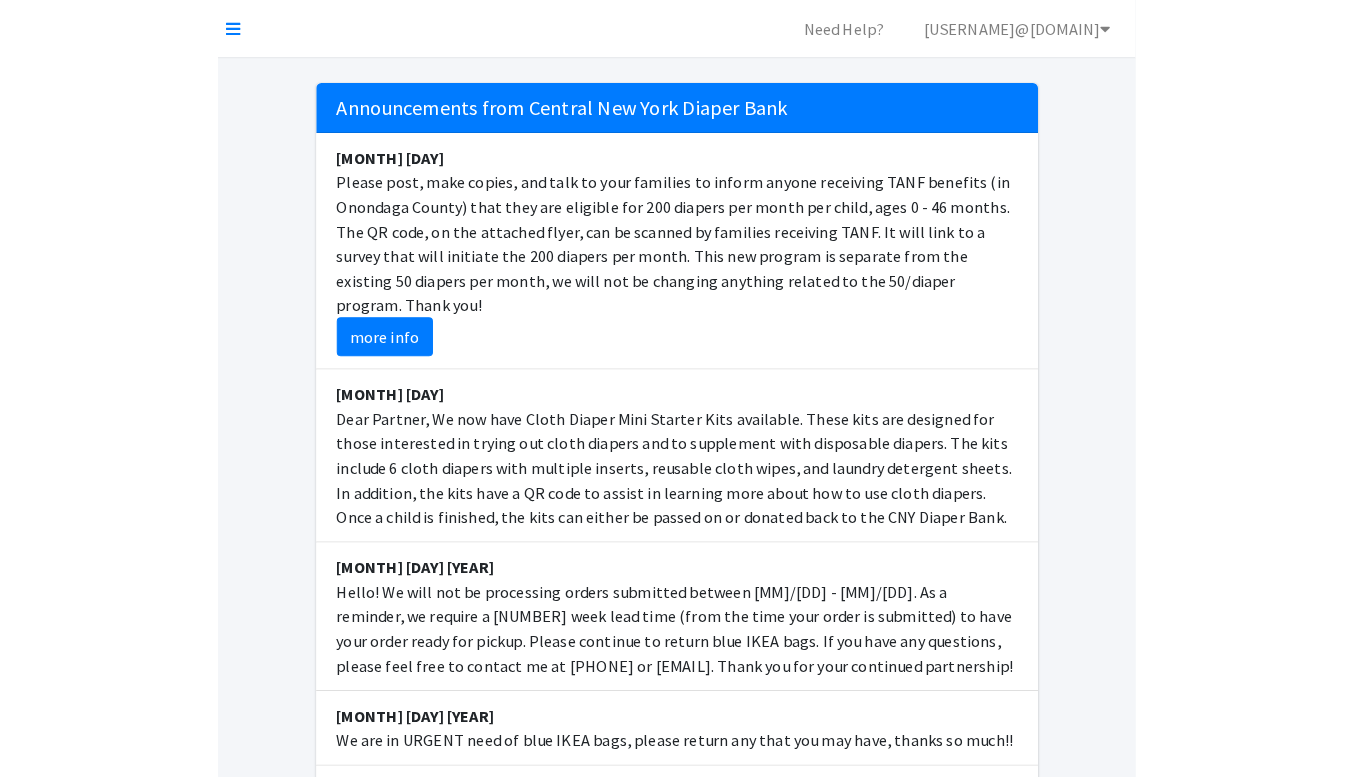 scroll, scrollTop: 0, scrollLeft: 0, axis: both 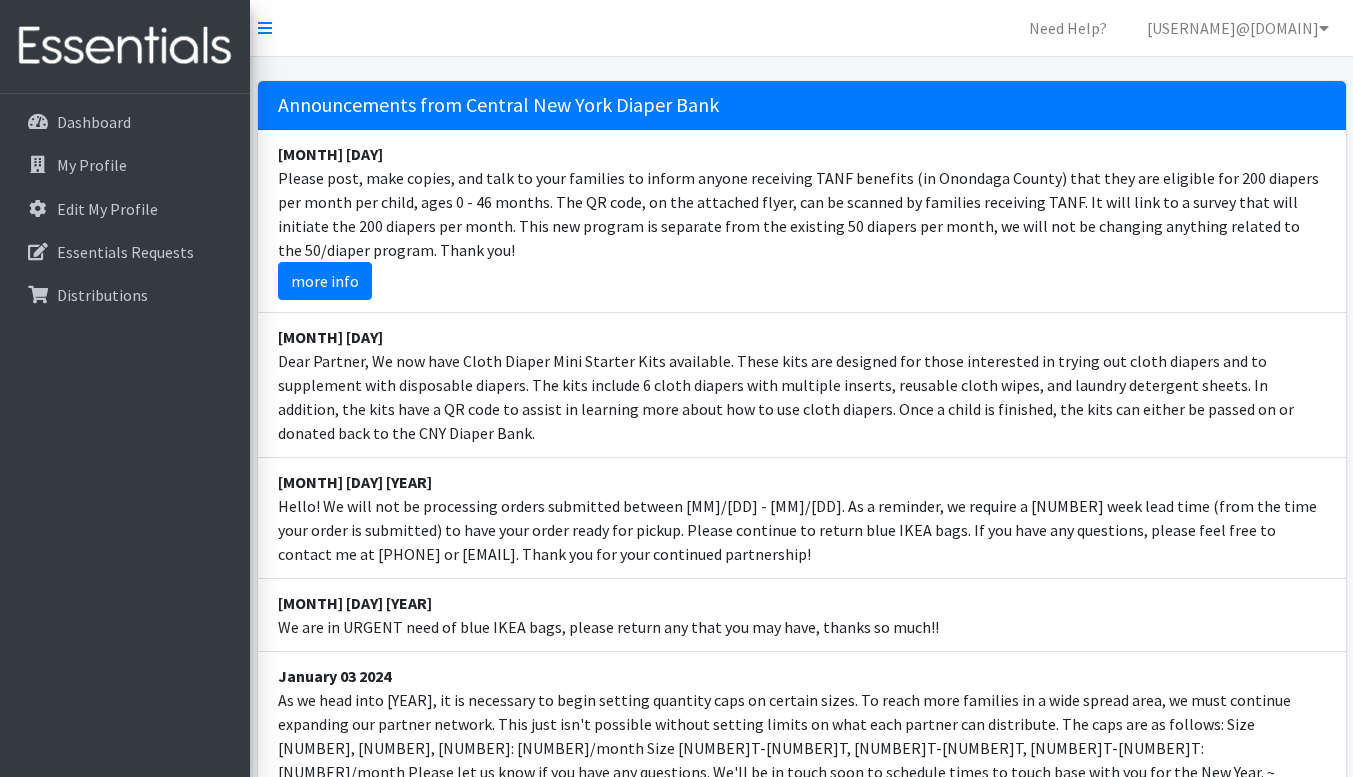 click on "[MONTH] [DAY]
Dear Partner,
We now have Cloth Diaper Mini Starter Kits available.  These kits are designed for those interested in trying out cloth diapers and to supplement with disposable diapers.  The kits include [NUMBER] cloth diapers with multiple inserts, reusable cloth wipes, and laundry detergent sheets.  In addition, the kits have a QR code to assist in learning more about how to use cloth diapers.  Once a child is finished, the kits can either be passed on or donated back to the CNY Diaper Bank." at bounding box center (802, 385) 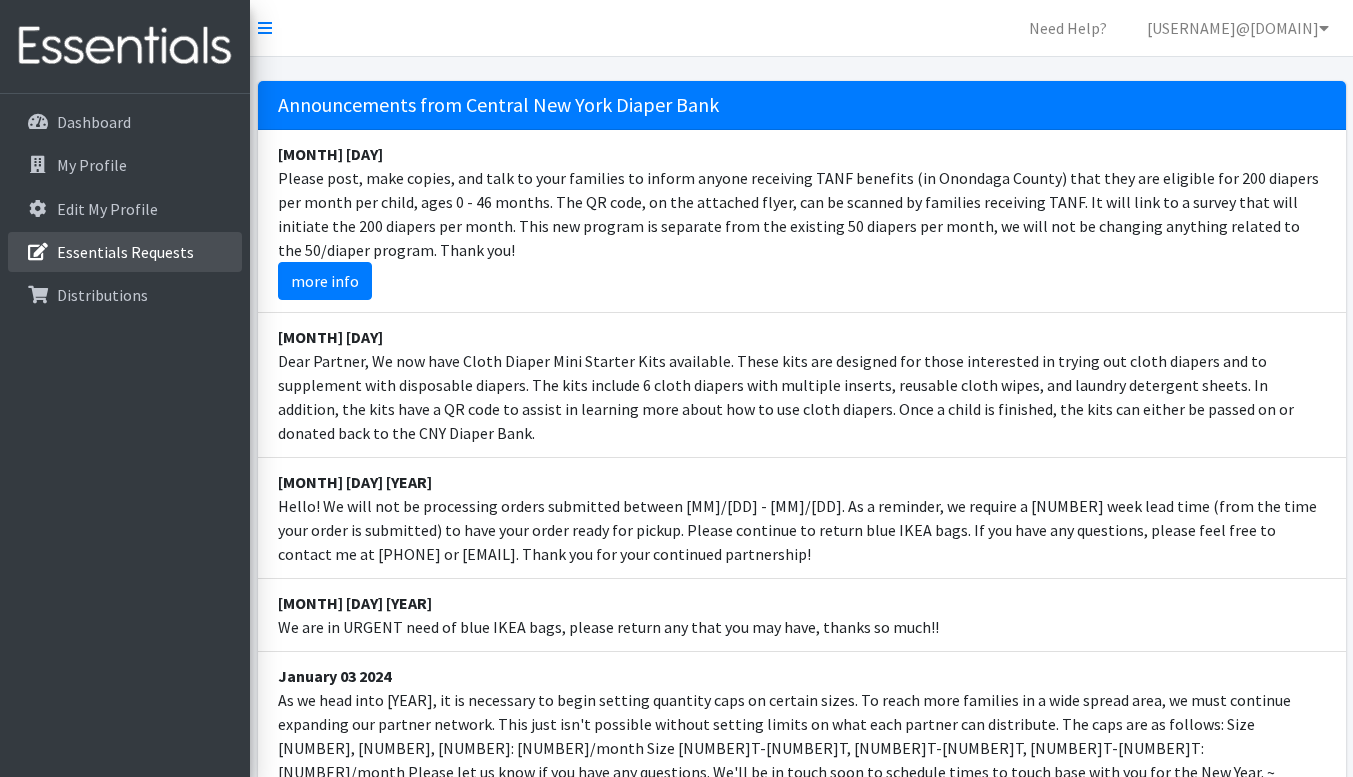 click on "Essentials Requests" at bounding box center [125, 252] 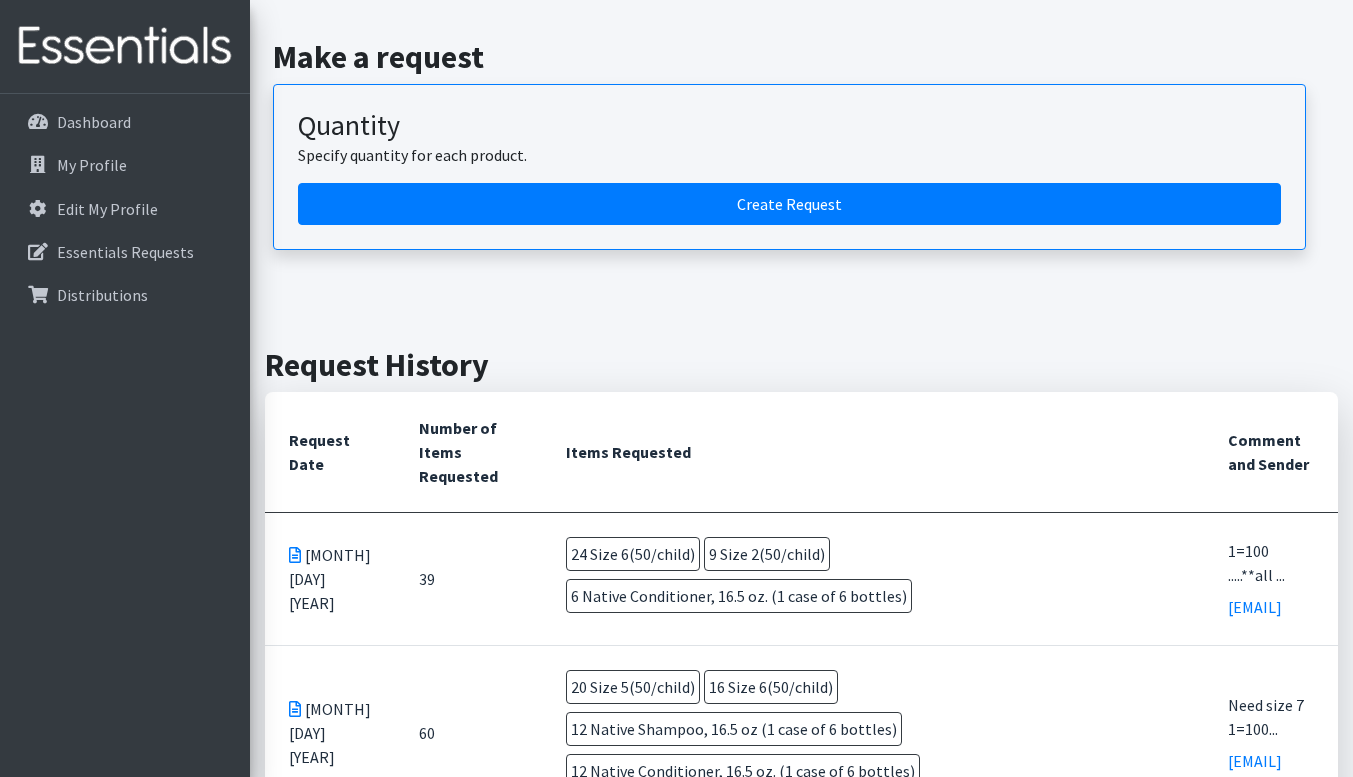 scroll, scrollTop: 137, scrollLeft: 0, axis: vertical 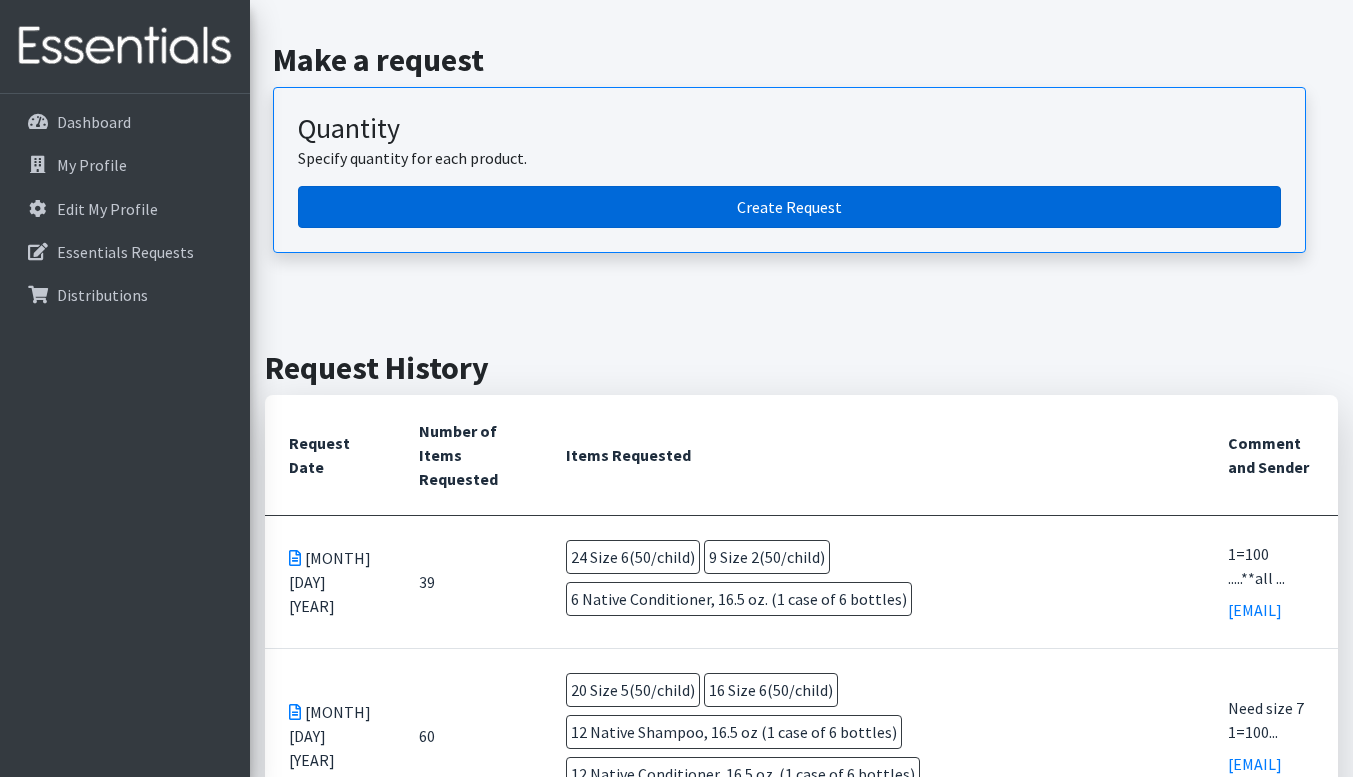 click on "Create Request" at bounding box center [789, 207] 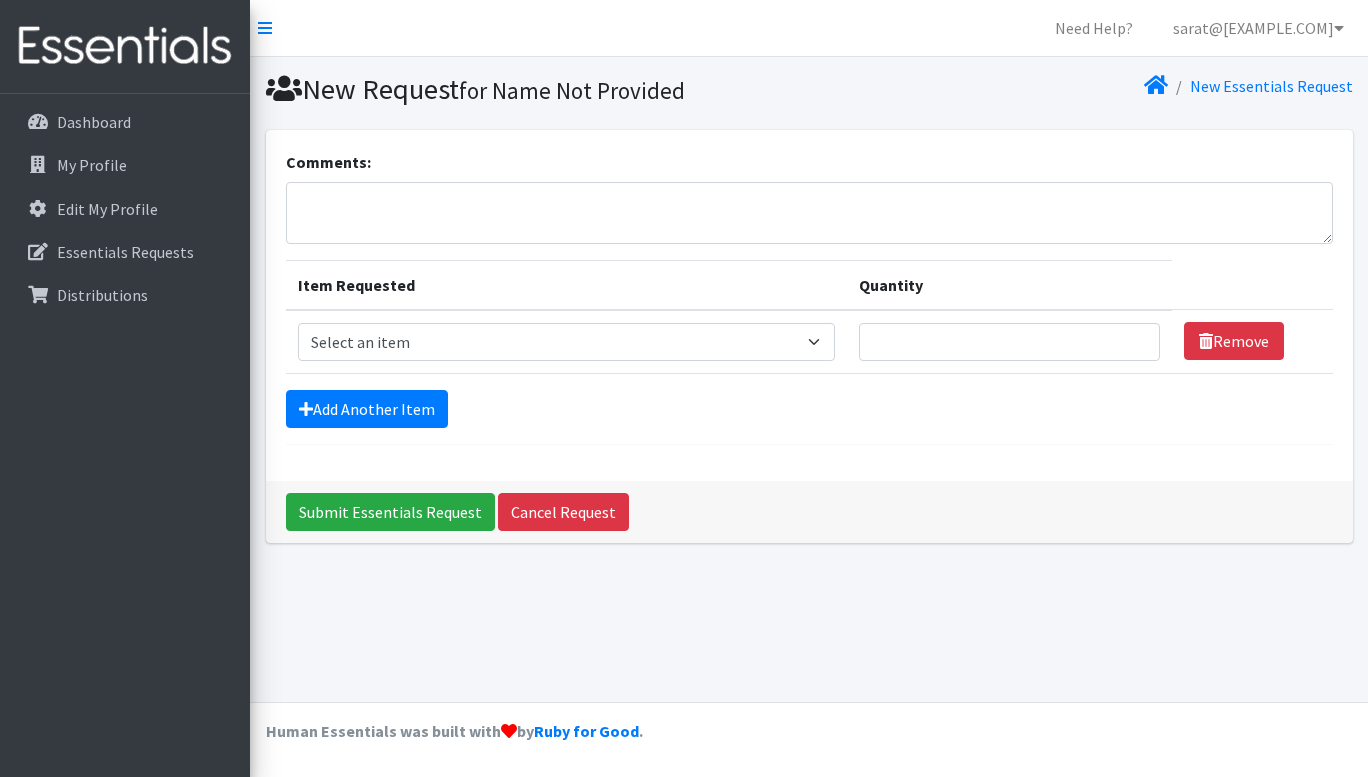 scroll, scrollTop: 0, scrollLeft: 0, axis: both 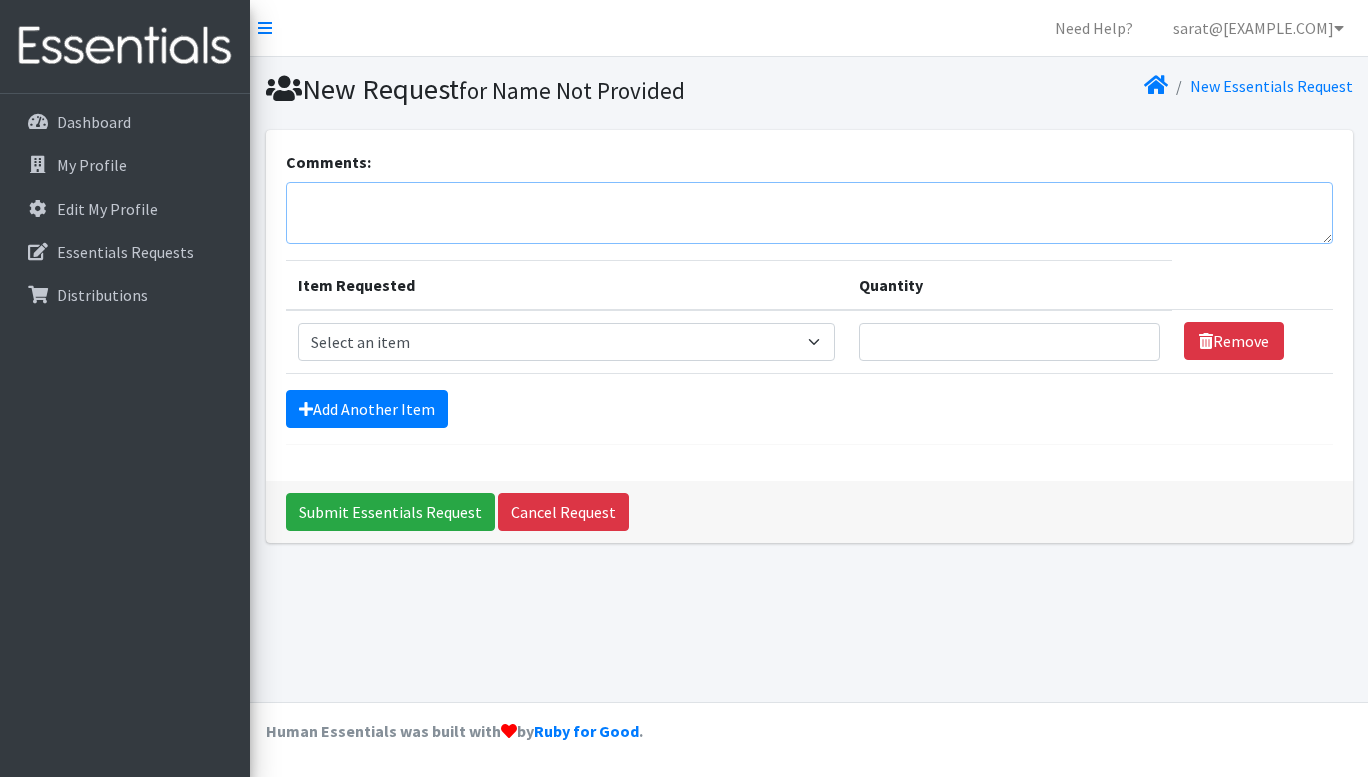click on "Comments:" at bounding box center (809, 213) 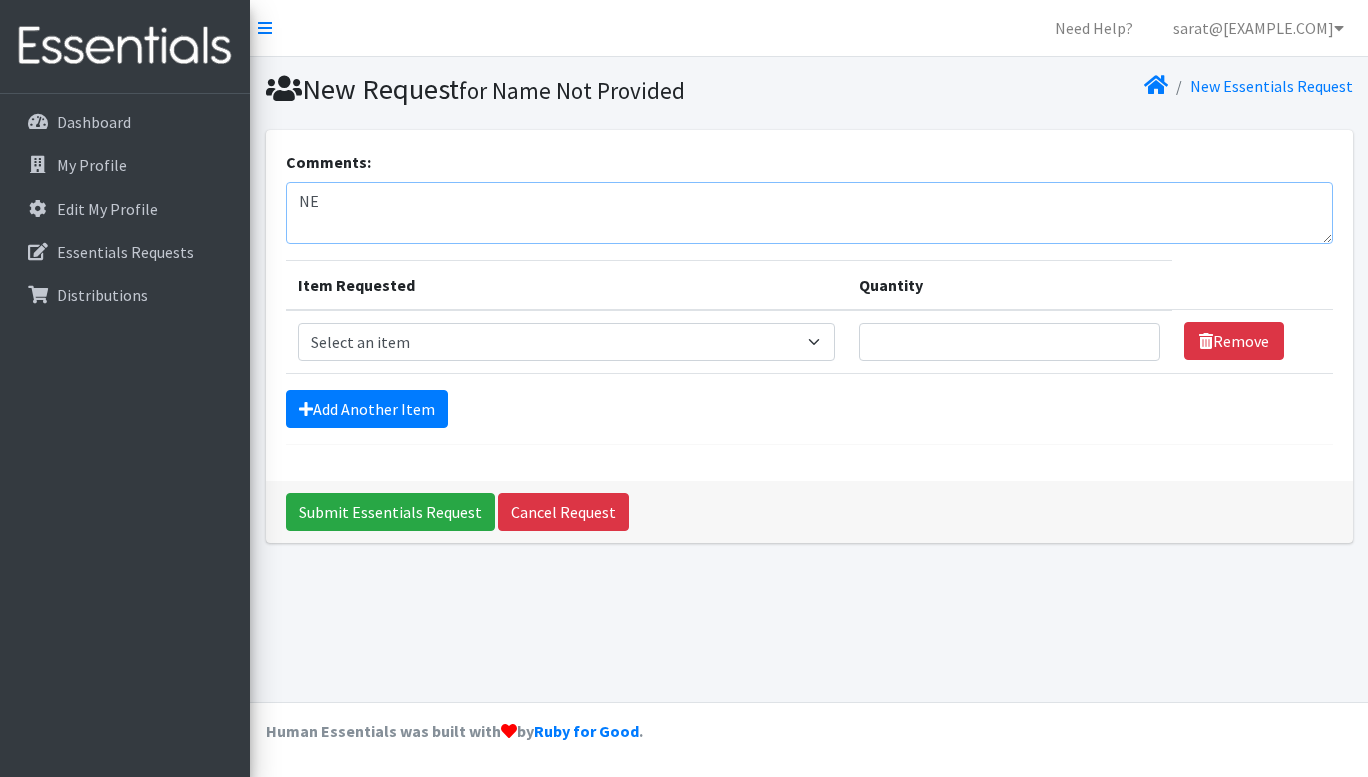 type on "N" 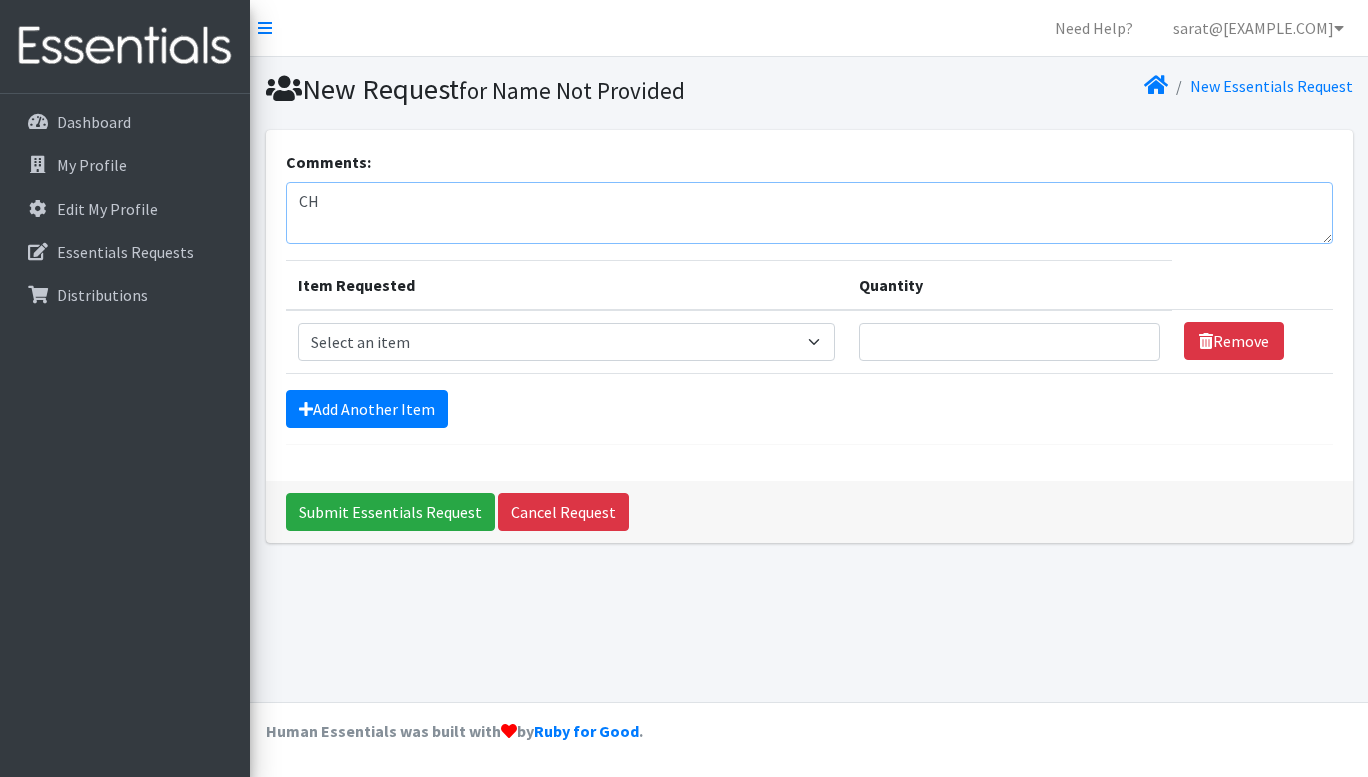 type on "C" 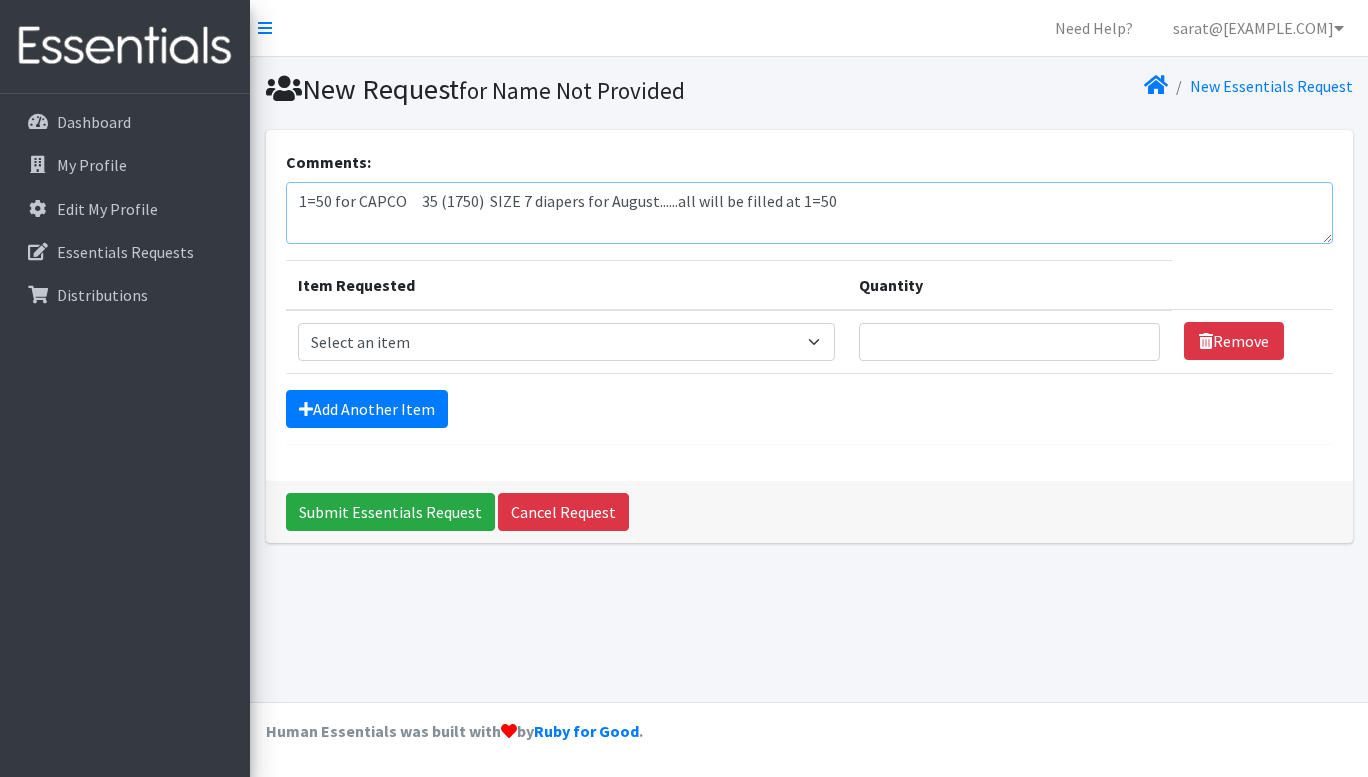click on "1=50 for CAPCO     35 (1750)  SIZE 7 diapers for August......all will be filled at 1=50" at bounding box center [809, 213] 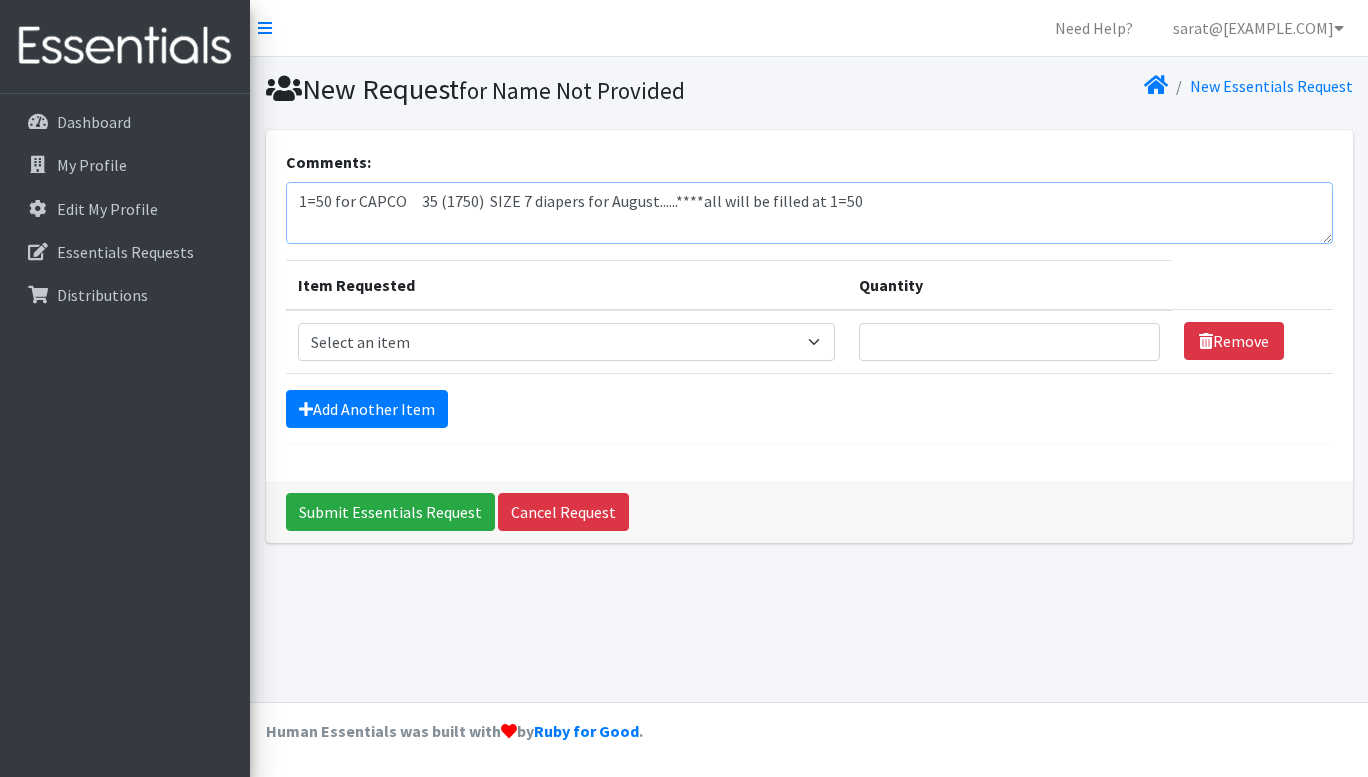 click on "1=50 for CAPCO     35 (1750)  SIZE 7 diapers for August......****all will be filled at 1=50" at bounding box center [809, 213] 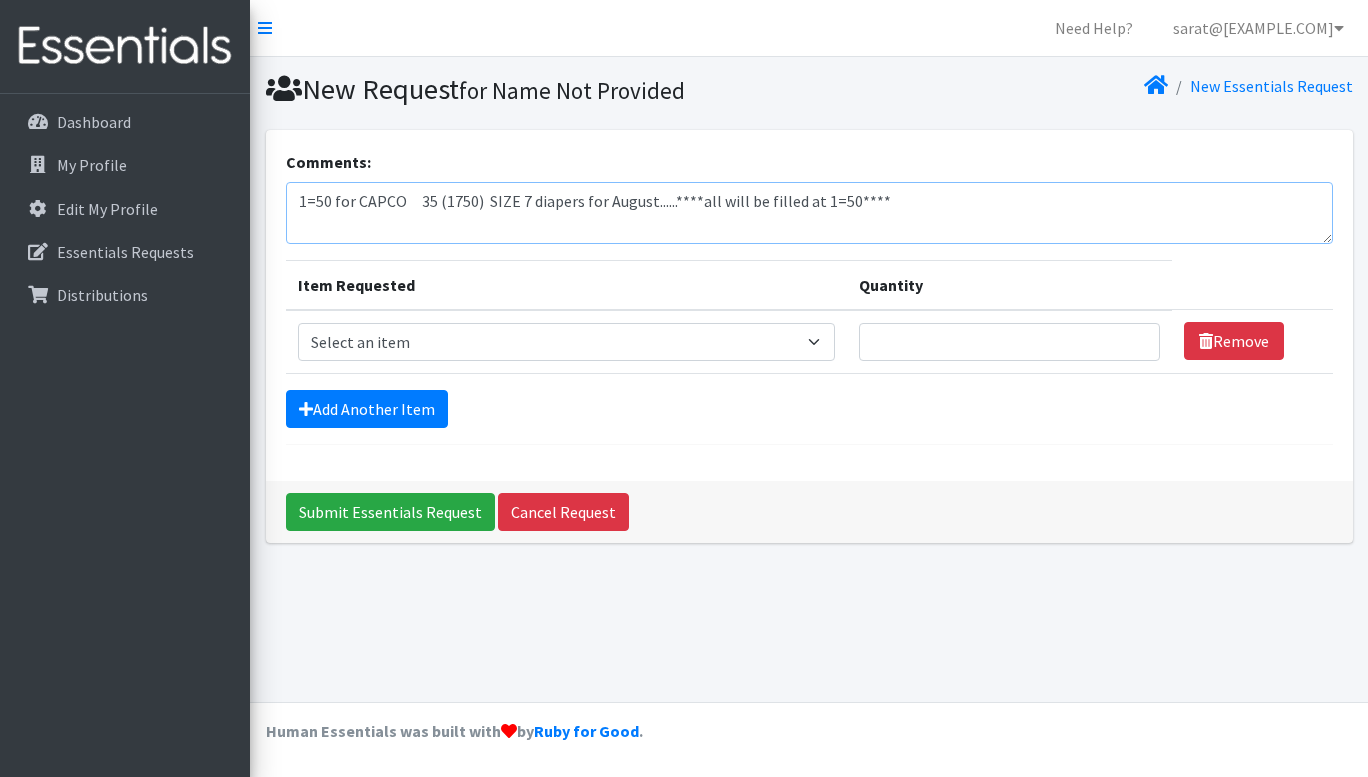 type on "1=50 for CAPCO     35 (1750)  SIZE 7 diapers for August......****all will be filled at 1=50****" 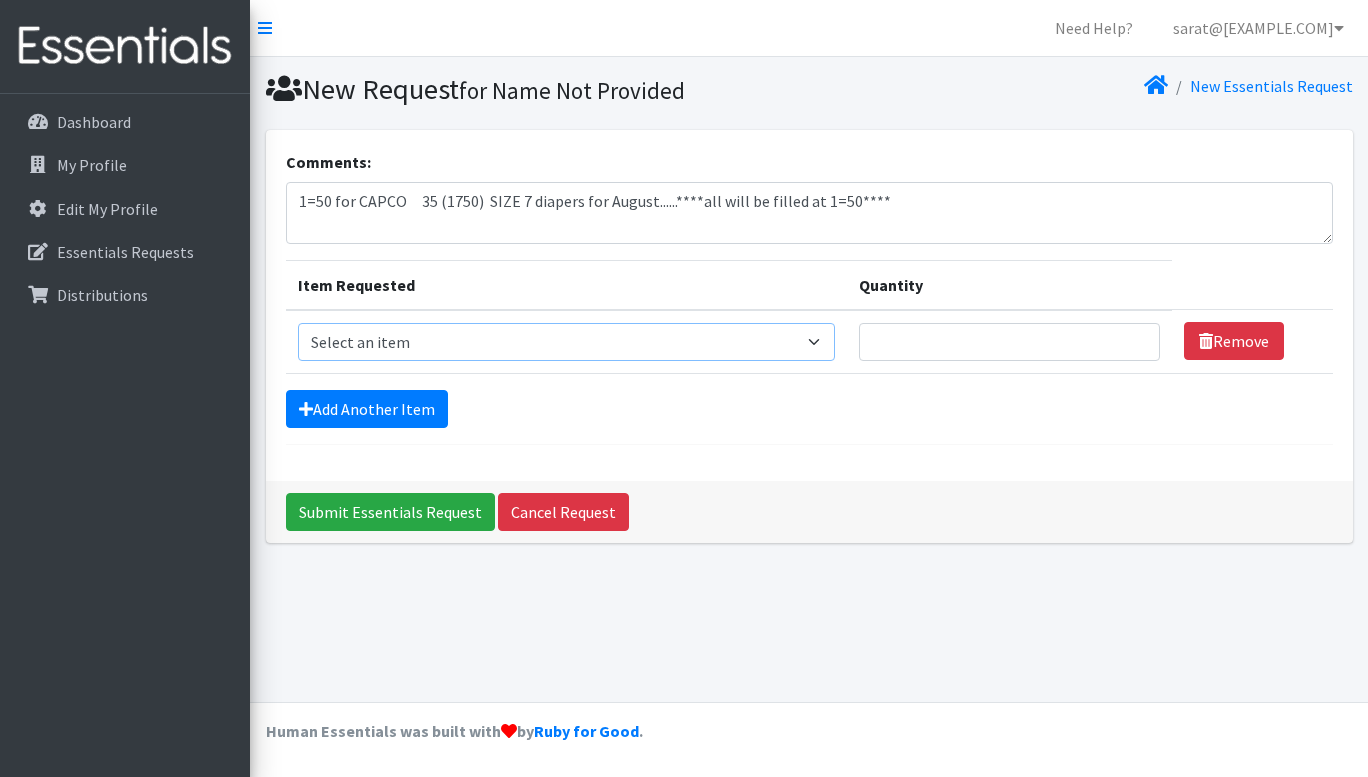 click on "Select an item
2T3T(30/child)
3T4T(30/child)
4T5T(30/child)
Cloth Diaper Kit (specify gender & size/age)
Cloth Diaper Mini Starter Kit (specify gender & size/age)
Native Conditioner, 16.5 oz. (1 case of 6 bottles)
Size 1(50/child)
Size 2(50/child)
Size 3(50/child)
Size 4(50/child)
Size 5(50/child)
Size 6(50/child)
Size N(50/child)
Swimmers-Infant Size  Small (13-24 lbs)
Youth Pull-Ups (L) (60- 125 lbs)" at bounding box center (566, 342) 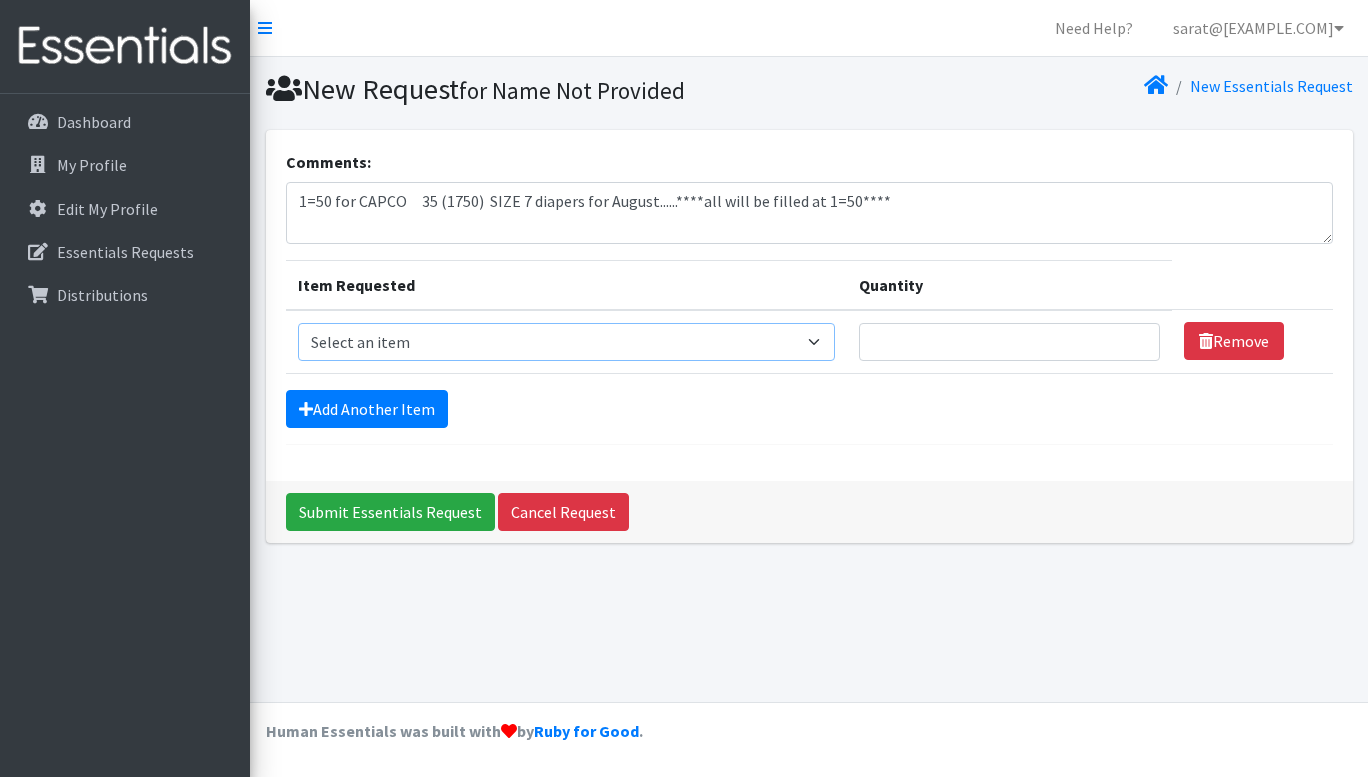 select on "950" 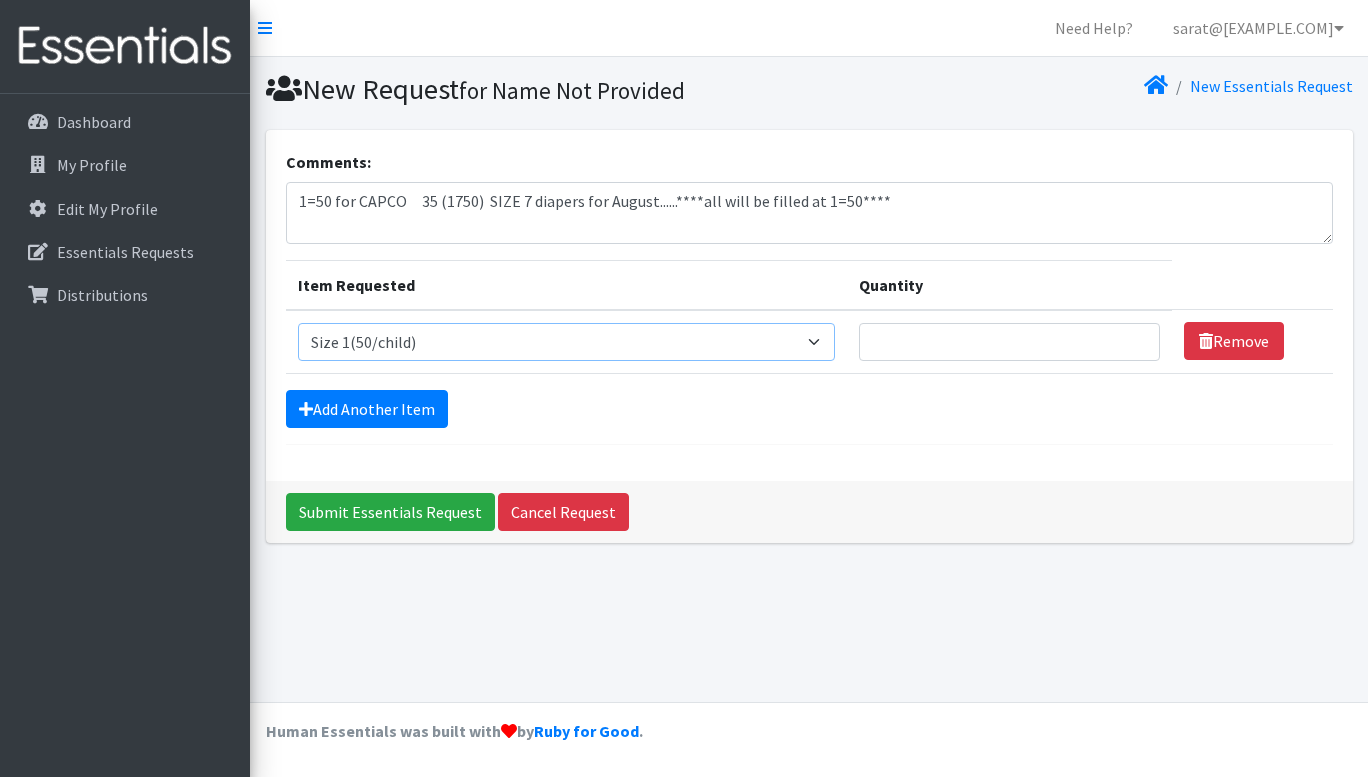 click on "Select an item
2T3T(30/child)
3T4T(30/child)
4T5T(30/child)
Cloth Diaper Kit (specify gender & size/age)
Cloth Diaper Mini Starter Kit (specify gender & size/age)
Native Conditioner, 16.5 oz. (1 case of 6 bottles)
Size 1(50/child)
Size 2(50/child)
Size 3(50/child)
Size 4(50/child)
Size 5(50/child)
Size 6(50/child)
Size N(50/child)
Swimmers-Infant Size  Small (13-24 lbs)
Youth Pull-Ups (L) (60- 125 lbs)" at bounding box center [566, 342] 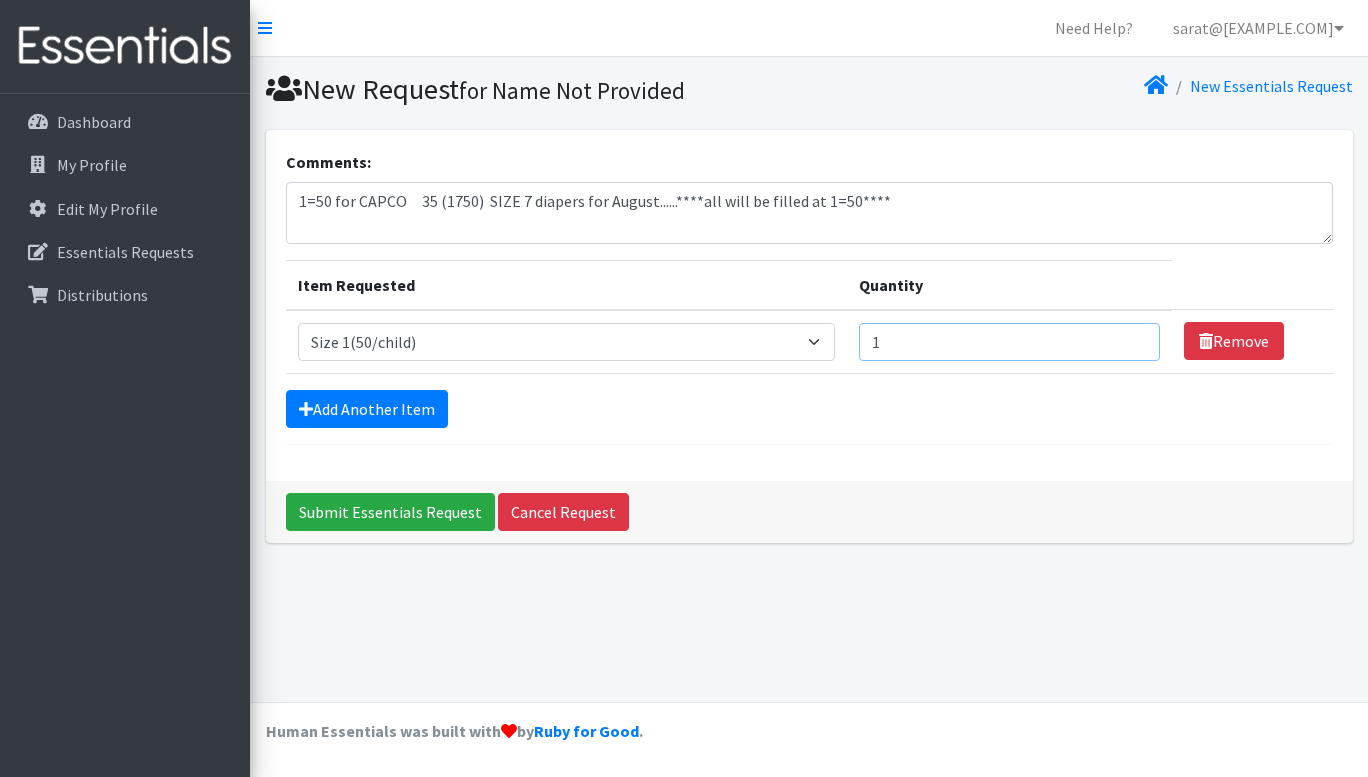 click on "1" at bounding box center [1009, 342] 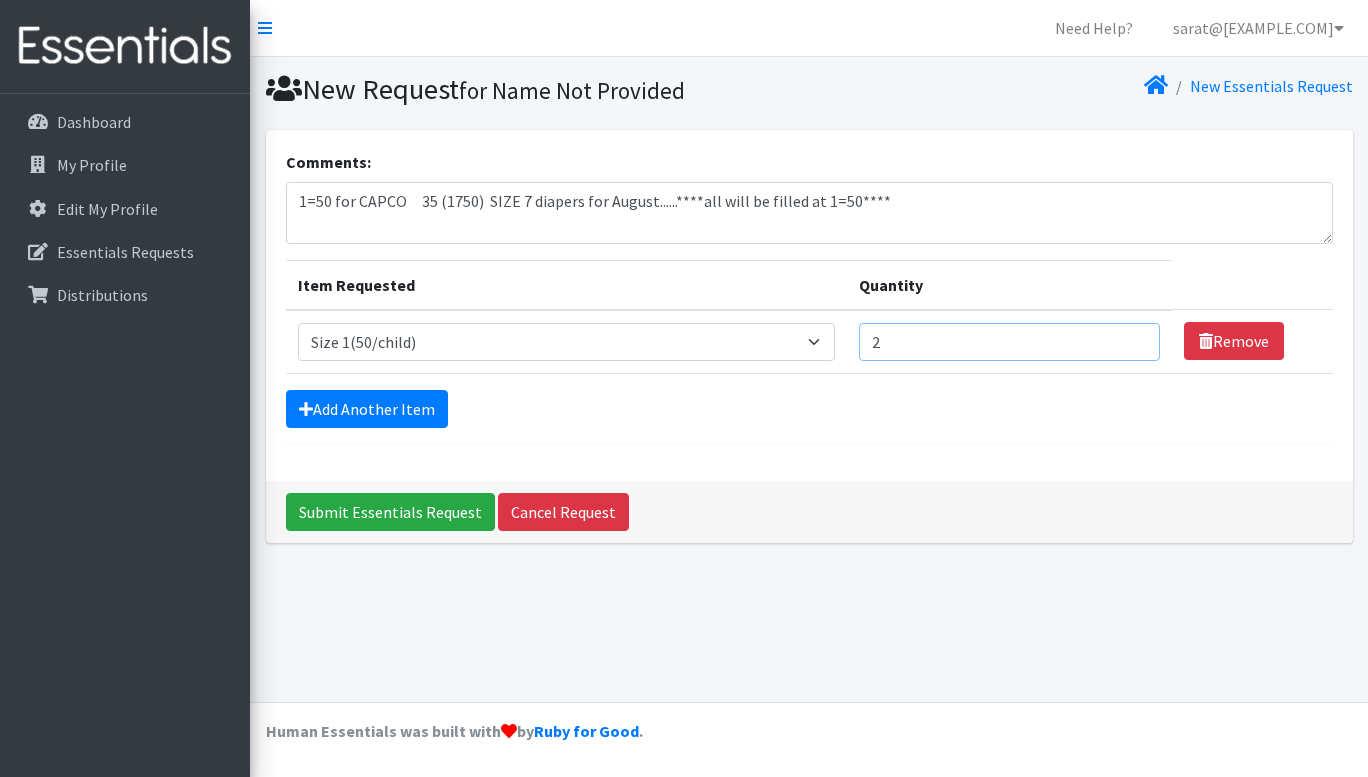 click on "2" at bounding box center (1009, 342) 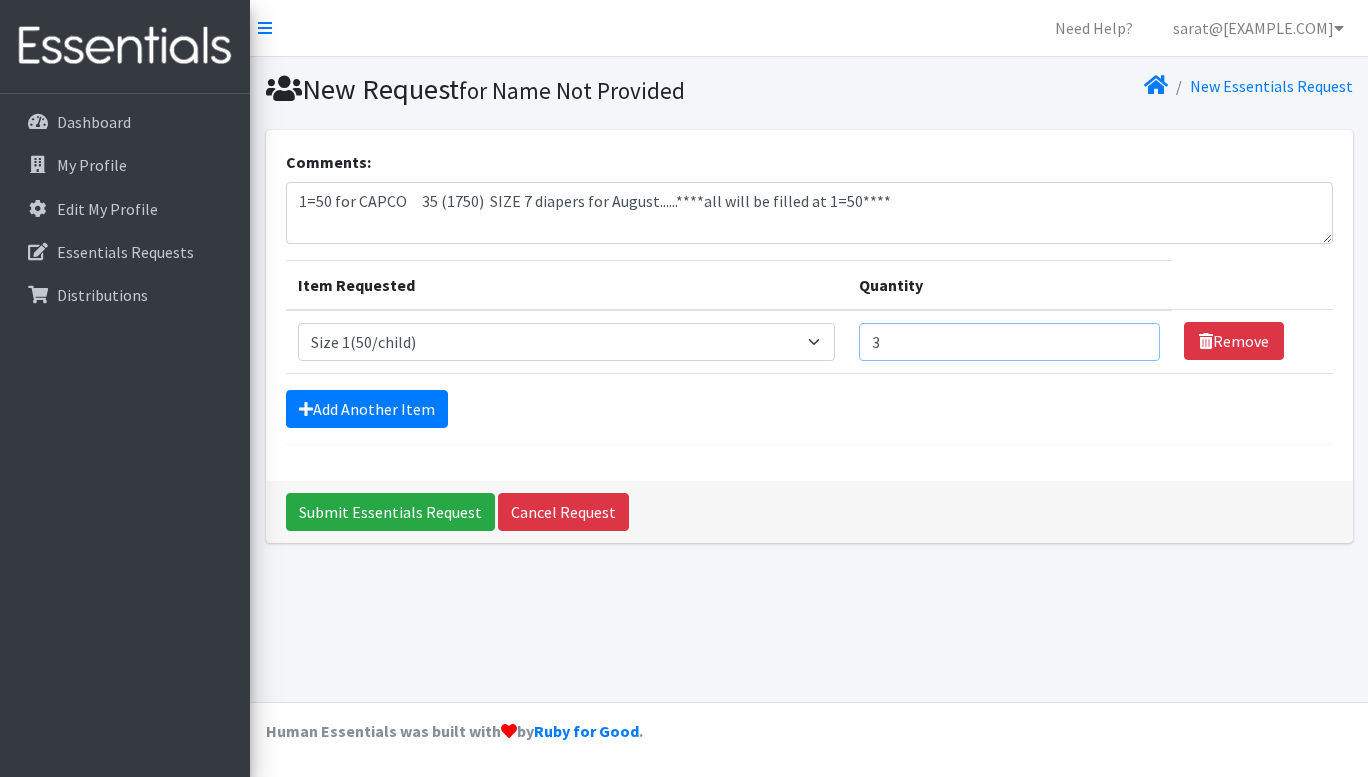 click on "3" at bounding box center (1009, 342) 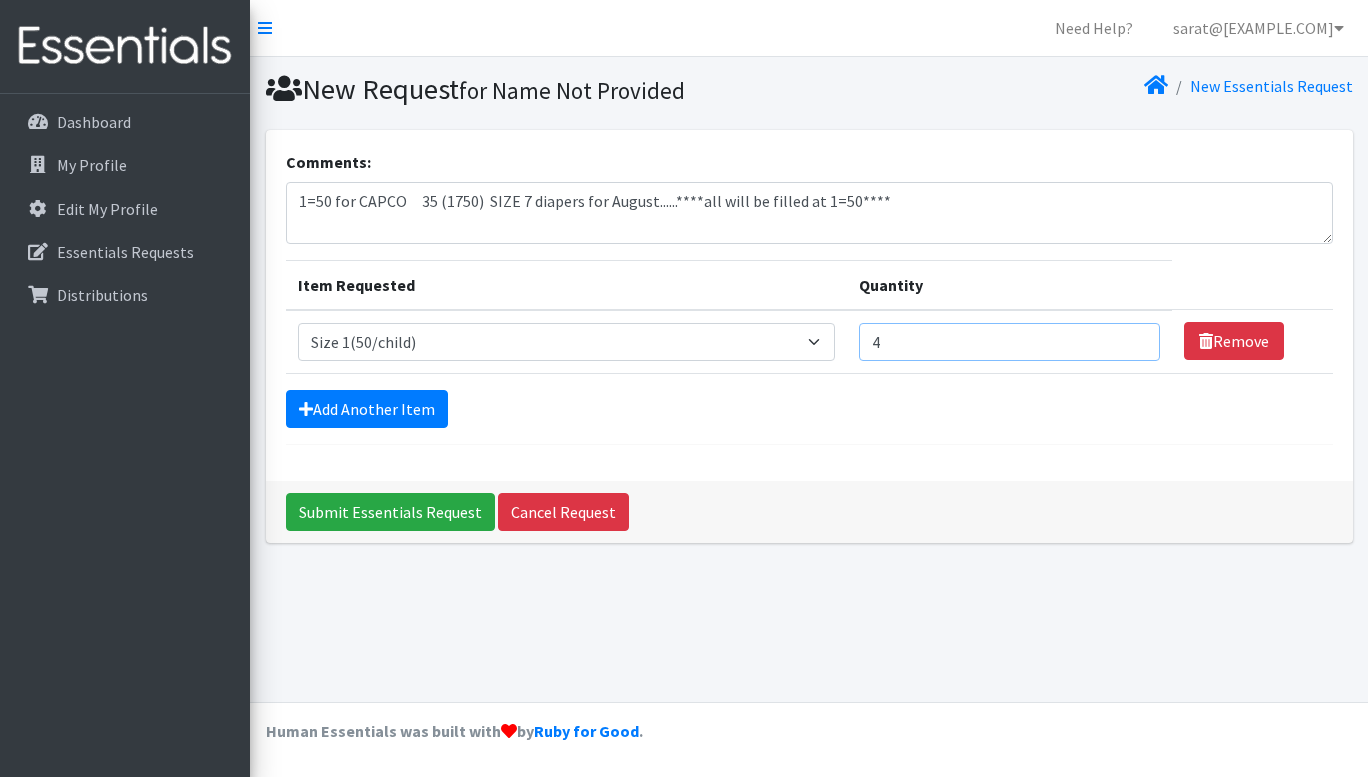type on "4" 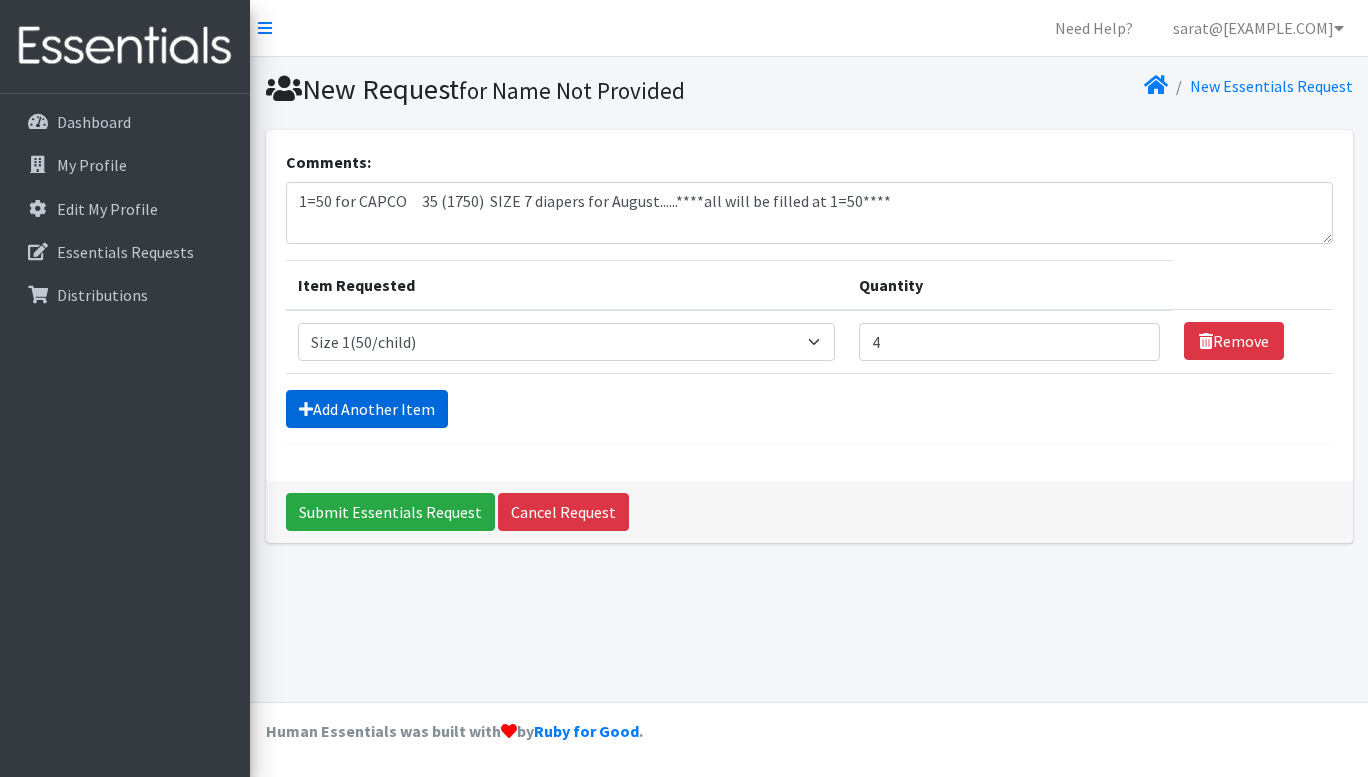 click on "Add Another Item" at bounding box center (367, 409) 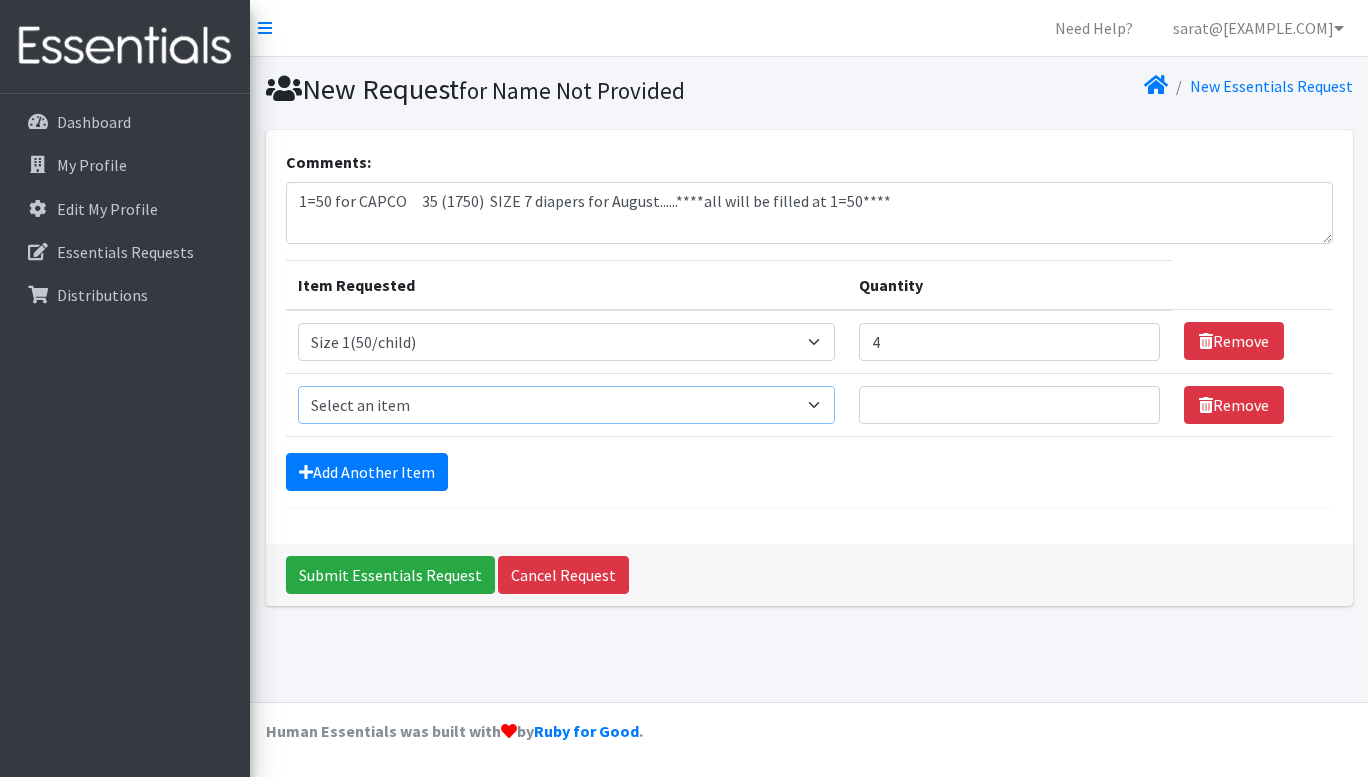 click on "Select an item
2T3T(30/child)
3T4T(30/child)
4T5T(30/child)
Cloth Diaper Kit (specify gender & size/age)
Cloth Diaper Mini Starter Kit (specify gender & size/age)
Native Conditioner, 16.5 oz. (1 case of 6 bottles)
Size 1(50/child)
Size 2(50/child)
Size 3(50/child)
Size 4(50/child)
Size 5(50/child)
Size 6(50/child)
Size N(50/child)
Swimmers-Infant Size  Small (13-24 lbs)
Youth Pull-Ups (L) (60- 125 lbs)" at bounding box center [566, 405] 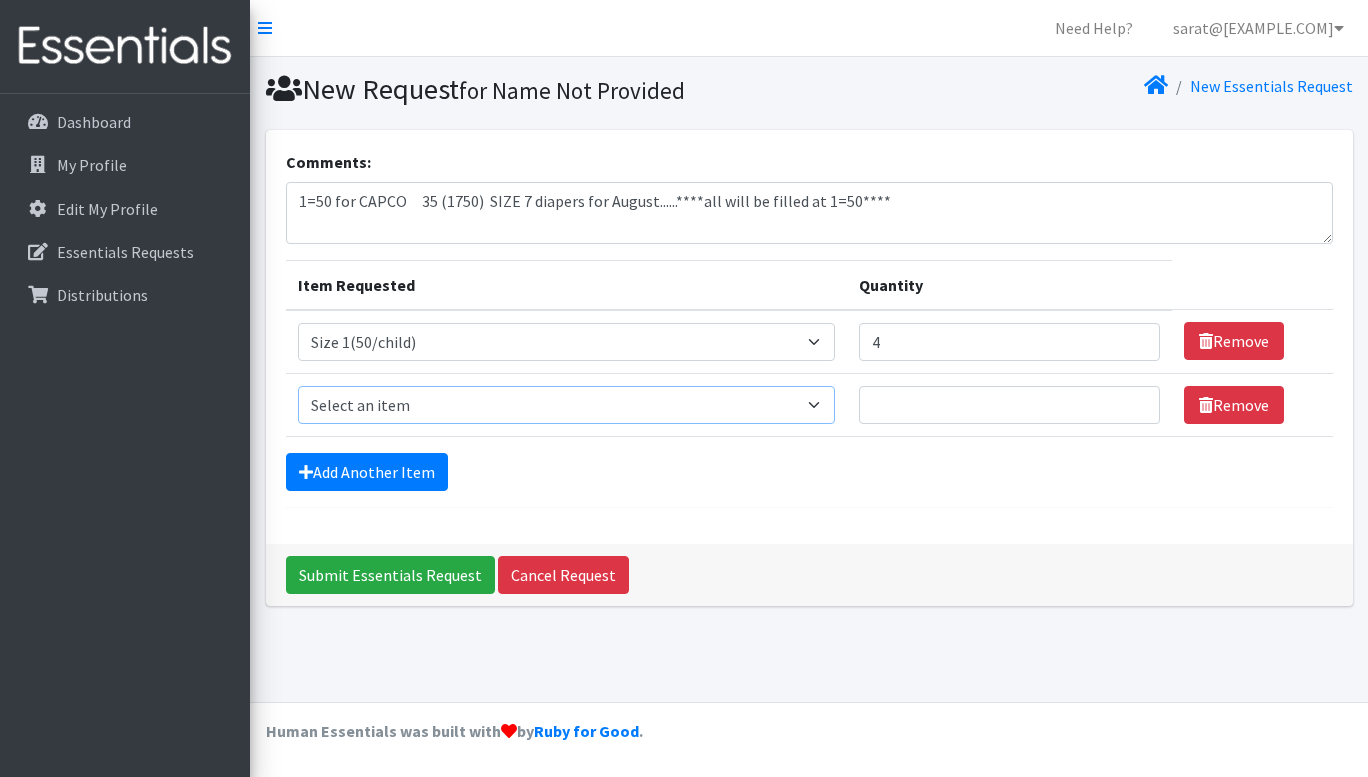 select on "961" 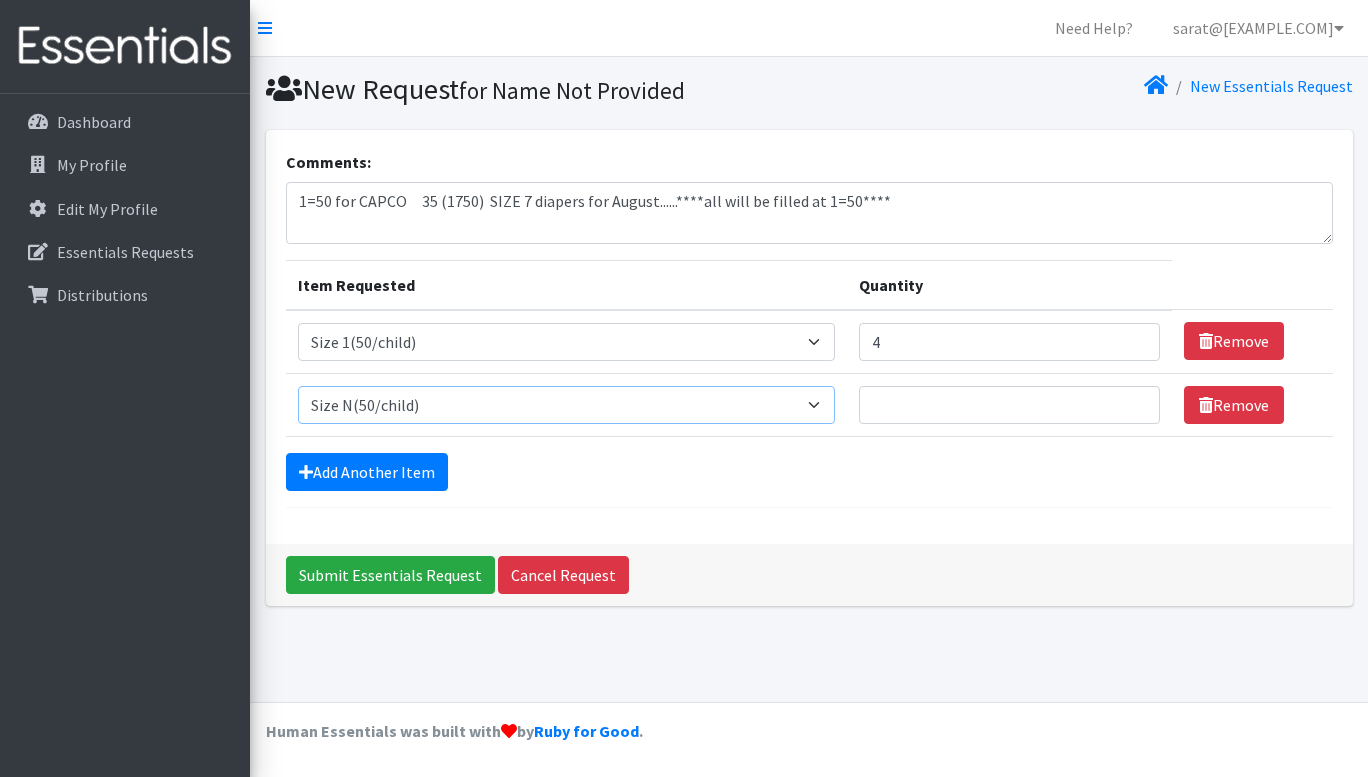 click on "Select an item
2T3T(30/child)
3T4T(30/child)
4T5T(30/child)
Cloth Diaper Kit (specify gender & size/age)
Cloth Diaper Mini Starter Kit (specify gender & size/age)
Native Conditioner, 16.5 oz. (1 case of 6 bottles)
Size 1(50/child)
Size 2(50/child)
Size 3(50/child)
Size 4(50/child)
Size 5(50/child)
Size 6(50/child)
Size N(50/child)
Swimmers-Infant Size  Small (13-24 lbs)
Youth Pull-Ups (L) (60- 125 lbs)" at bounding box center (566, 405) 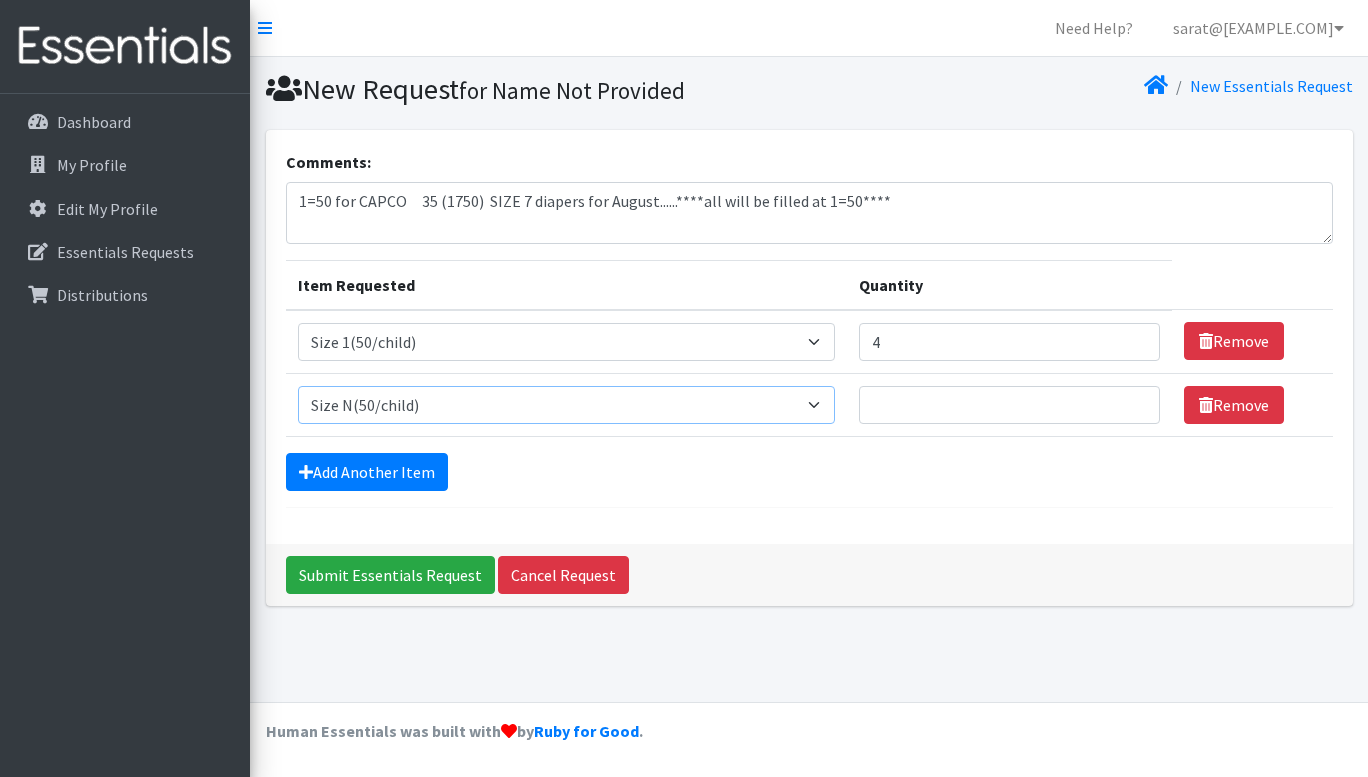 click on "Select an item
2T3T(30/child)
3T4T(30/child)
4T5T(30/child)
Cloth Diaper Kit (specify gender & size/age)
Cloth Diaper Mini Starter Kit (specify gender & size/age)
Native Conditioner, 16.5 oz. (1 case of 6 bottles)
Size 1(50/child)
Size 2(50/child)
Size 3(50/child)
Size 4(50/child)
Size 5(50/child)
Size 6(50/child)
Size N(50/child)
Swimmers-Infant Size  Small (13-24 lbs)
Youth Pull-Ups (L) (60- 125 lbs)" at bounding box center [566, 405] 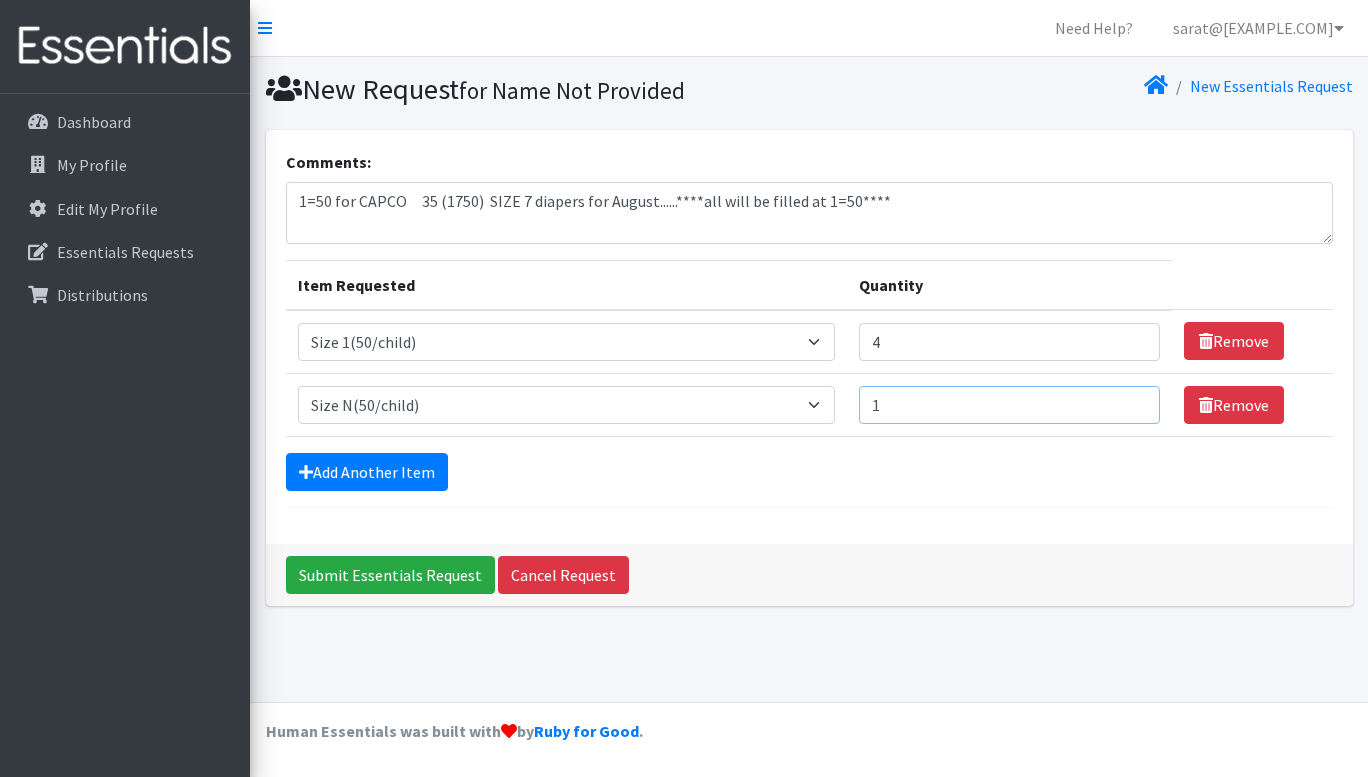 click on "1" at bounding box center (1009, 405) 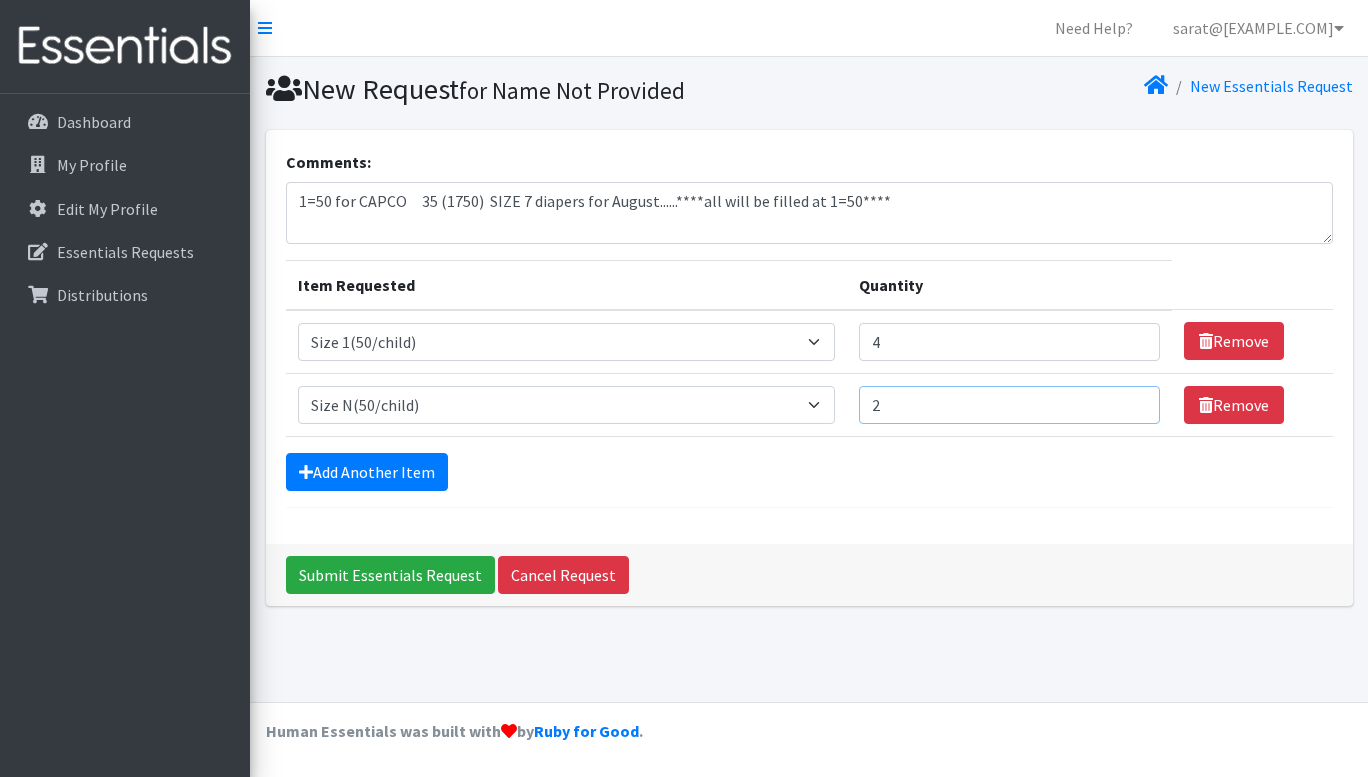 click on "2" at bounding box center [1009, 405] 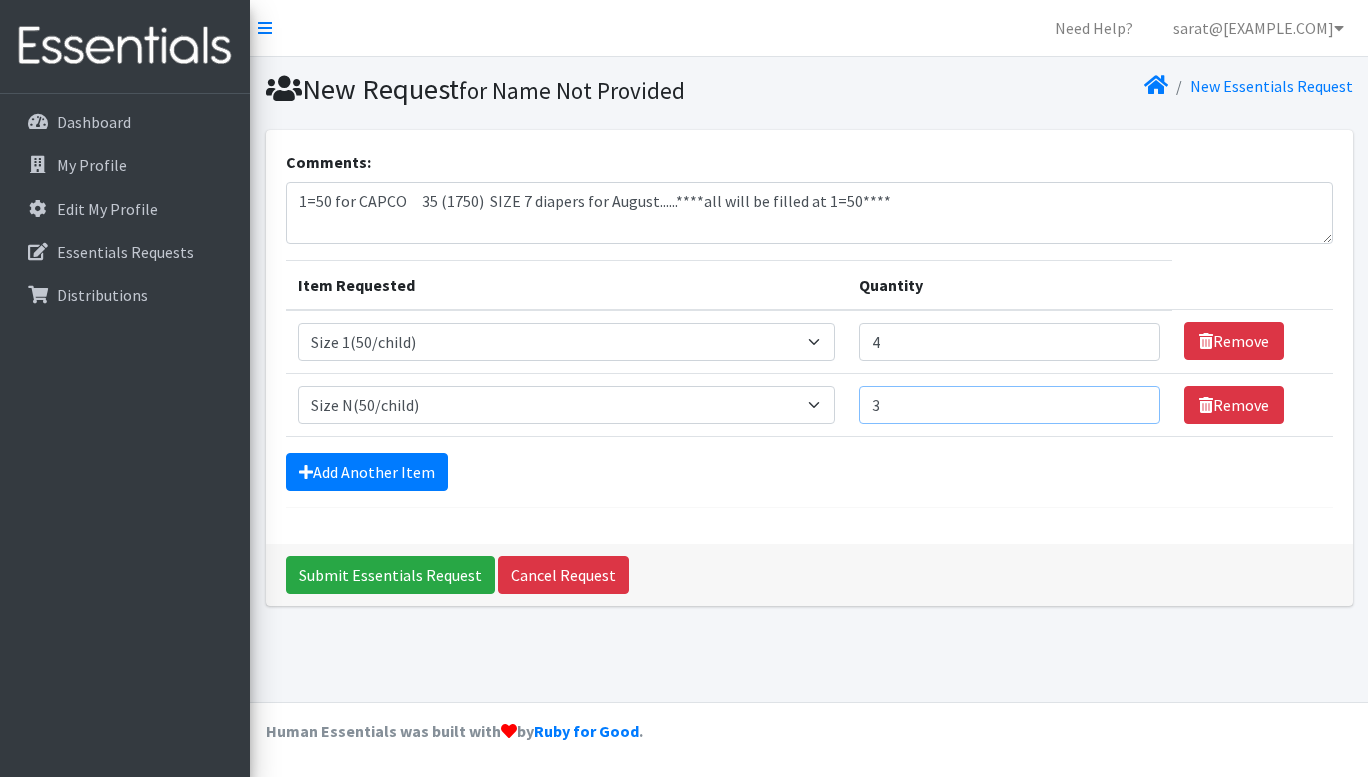 type on "3" 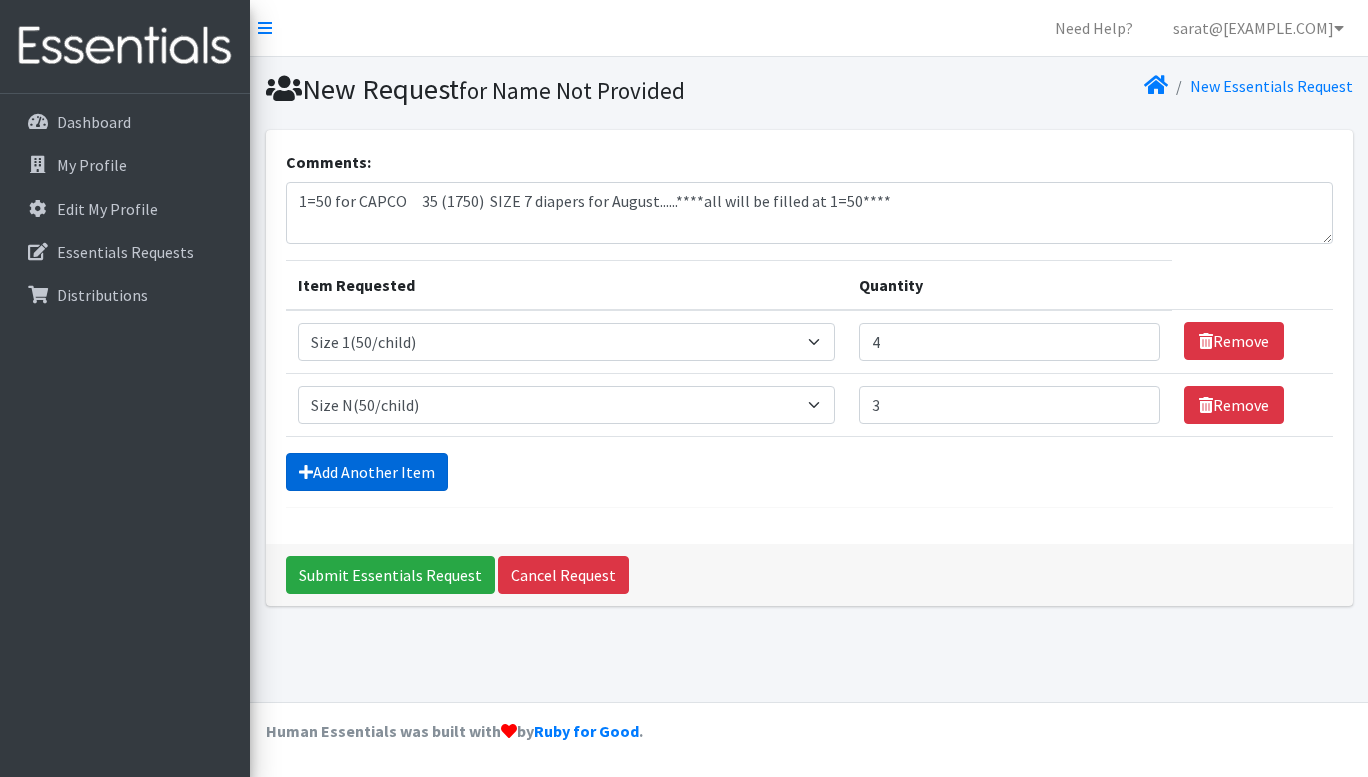 click on "Add Another Item" at bounding box center [367, 472] 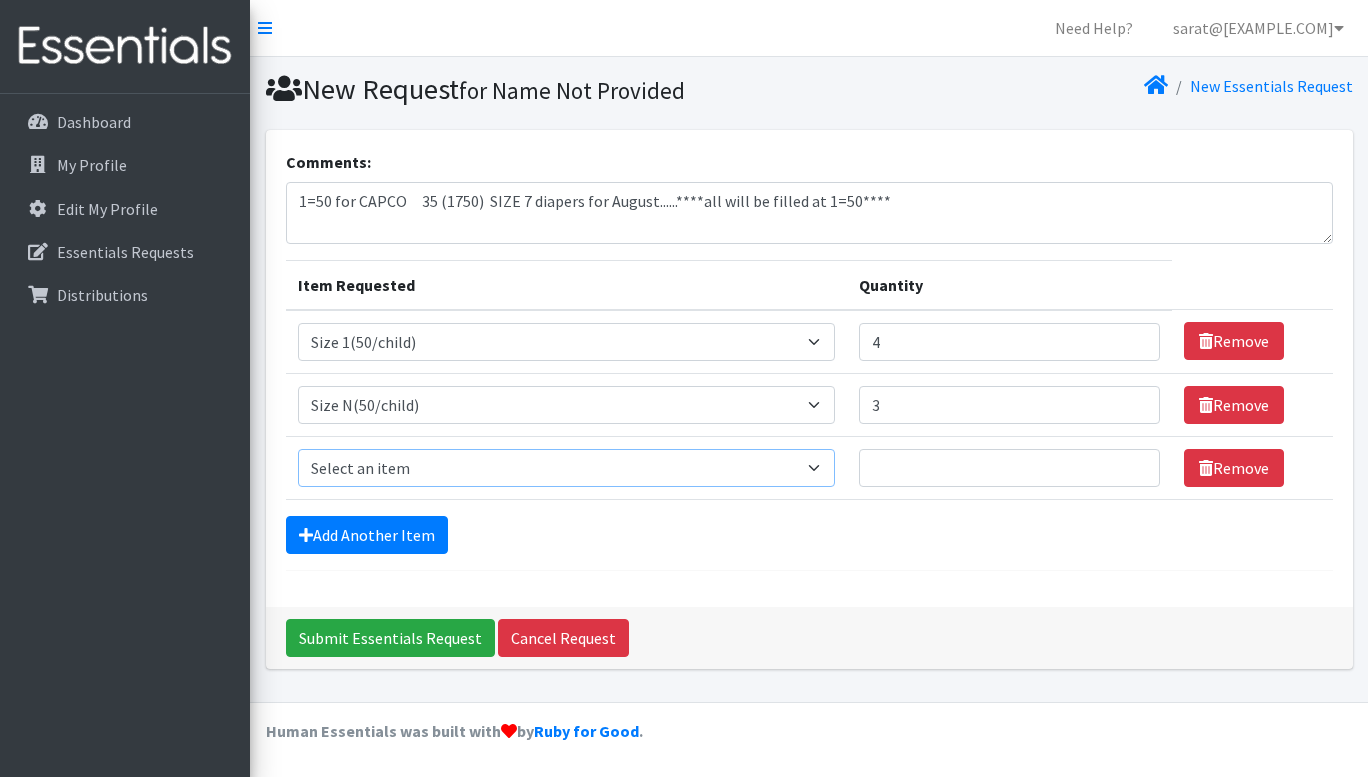 click on "Select an item
2T3T(30/child)
3T4T(30/child)
4T5T(30/child)
Cloth Diaper Kit (specify gender & size/age)
Cloth Diaper Mini Starter Kit (specify gender & size/age)
Native Conditioner, 16.5 oz. (1 case of 6 bottles)
Size 1(50/child)
Size 2(50/child)
Size 3(50/child)
Size 4(50/child)
Size 5(50/child)
Size 6(50/child)
Size N(50/child)
Swimmers-Infant Size  Small (13-24 lbs)
Youth Pull-Ups (L) (60- 125 lbs)" at bounding box center [566, 468] 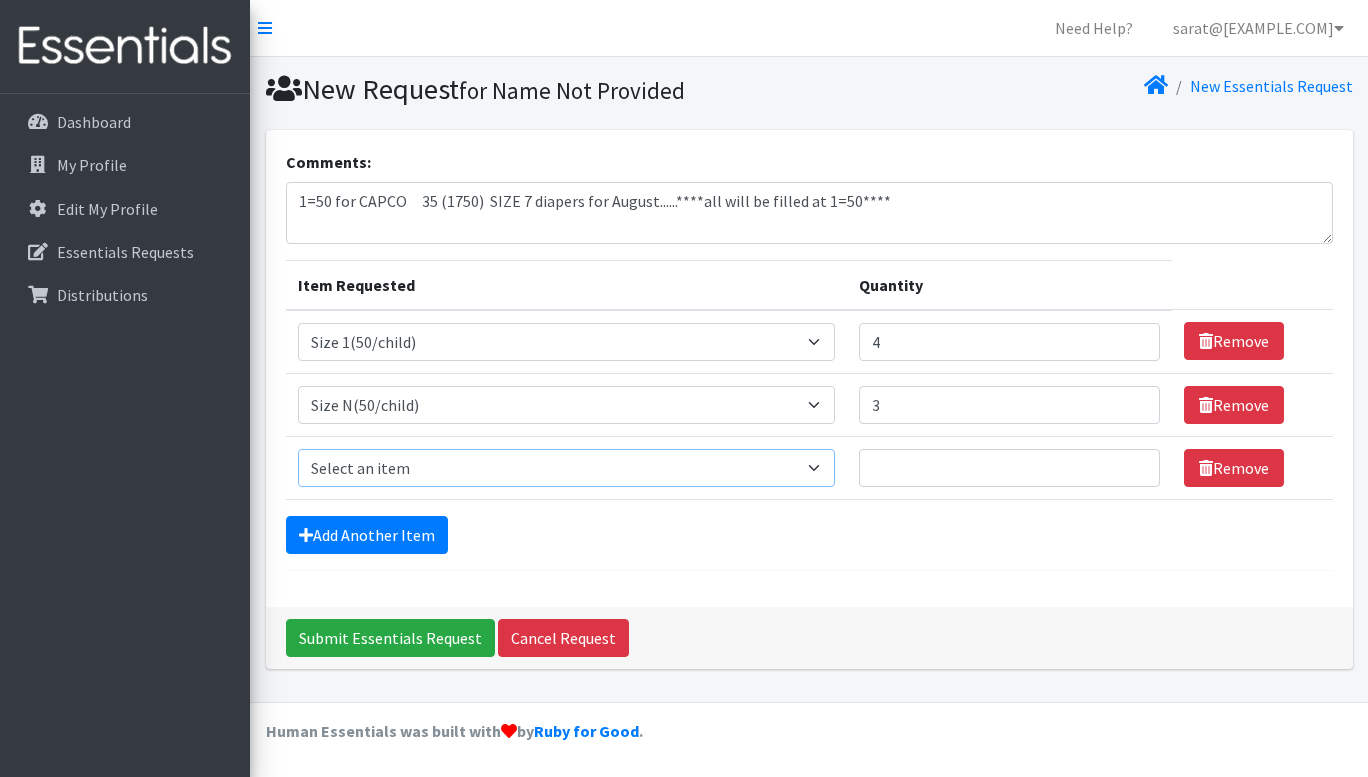 select on "951" 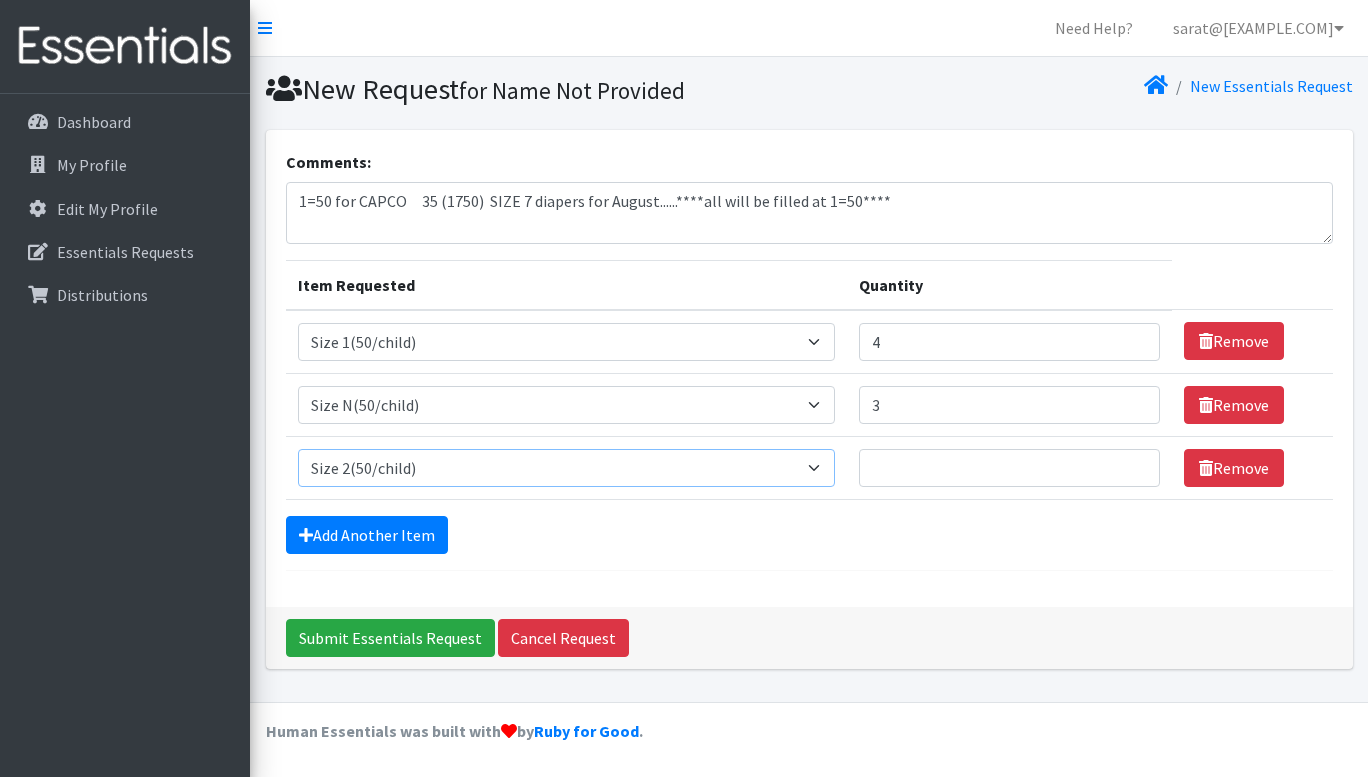 click on "Select an item
2T3T(30/child)
3T4T(30/child)
4T5T(30/child)
Cloth Diaper Kit (specify gender & size/age)
Cloth Diaper Mini Starter Kit (specify gender & size/age)
Native Conditioner, 16.5 oz. (1 case of 6 bottles)
Size 1(50/child)
Size 2(50/child)
Size 3(50/child)
Size 4(50/child)
Size 5(50/child)
Size 6(50/child)
Size N(50/child)
Swimmers-Infant Size  Small (13-24 lbs)
Youth Pull-Ups (L) (60- 125 lbs)" at bounding box center [566, 468] 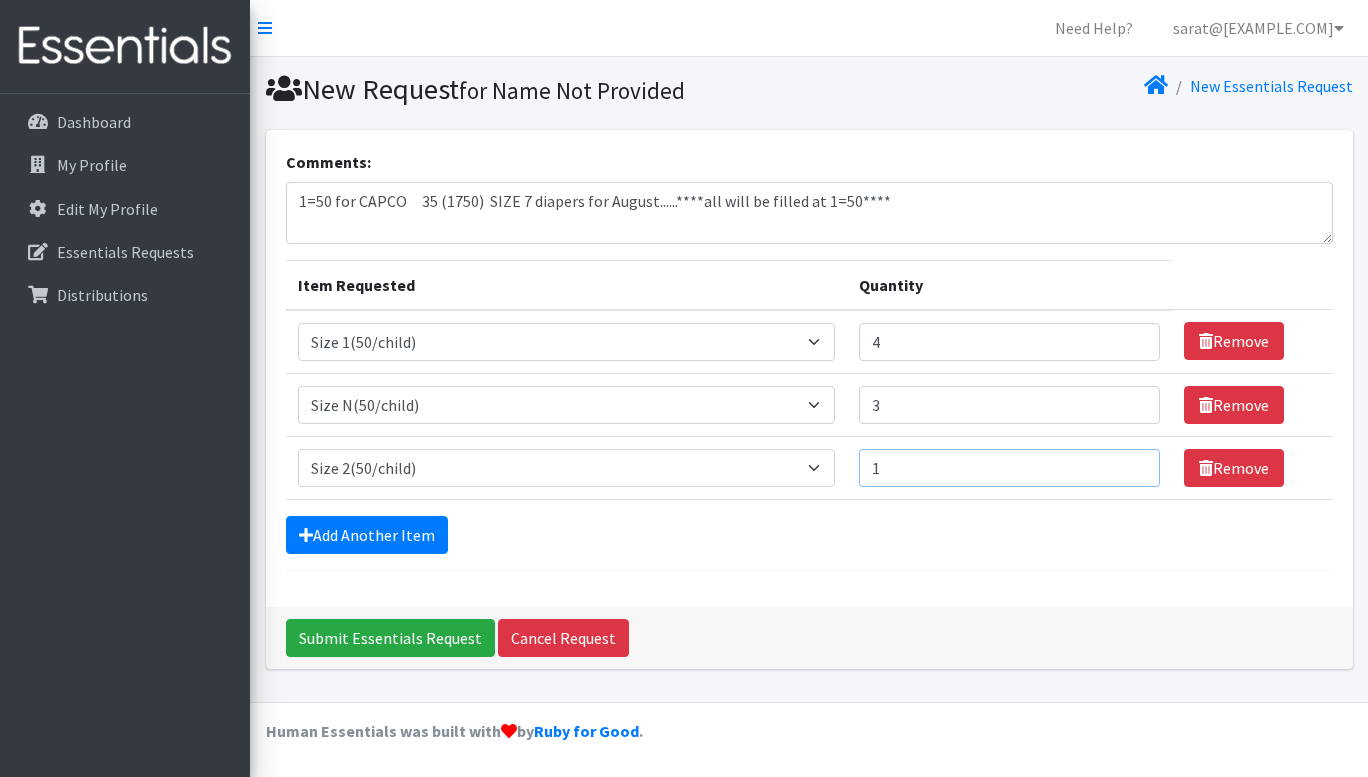 click on "1" at bounding box center [1009, 468] 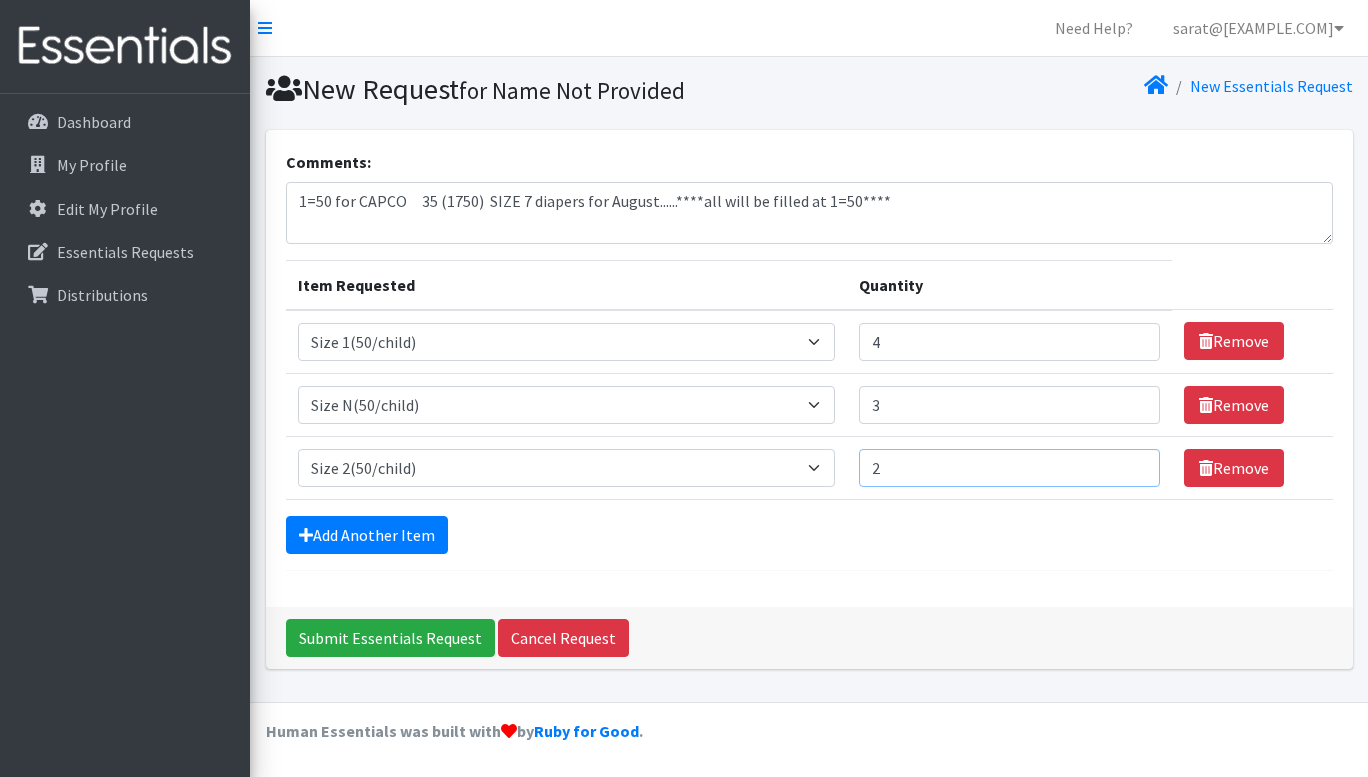 click on "2" at bounding box center (1009, 468) 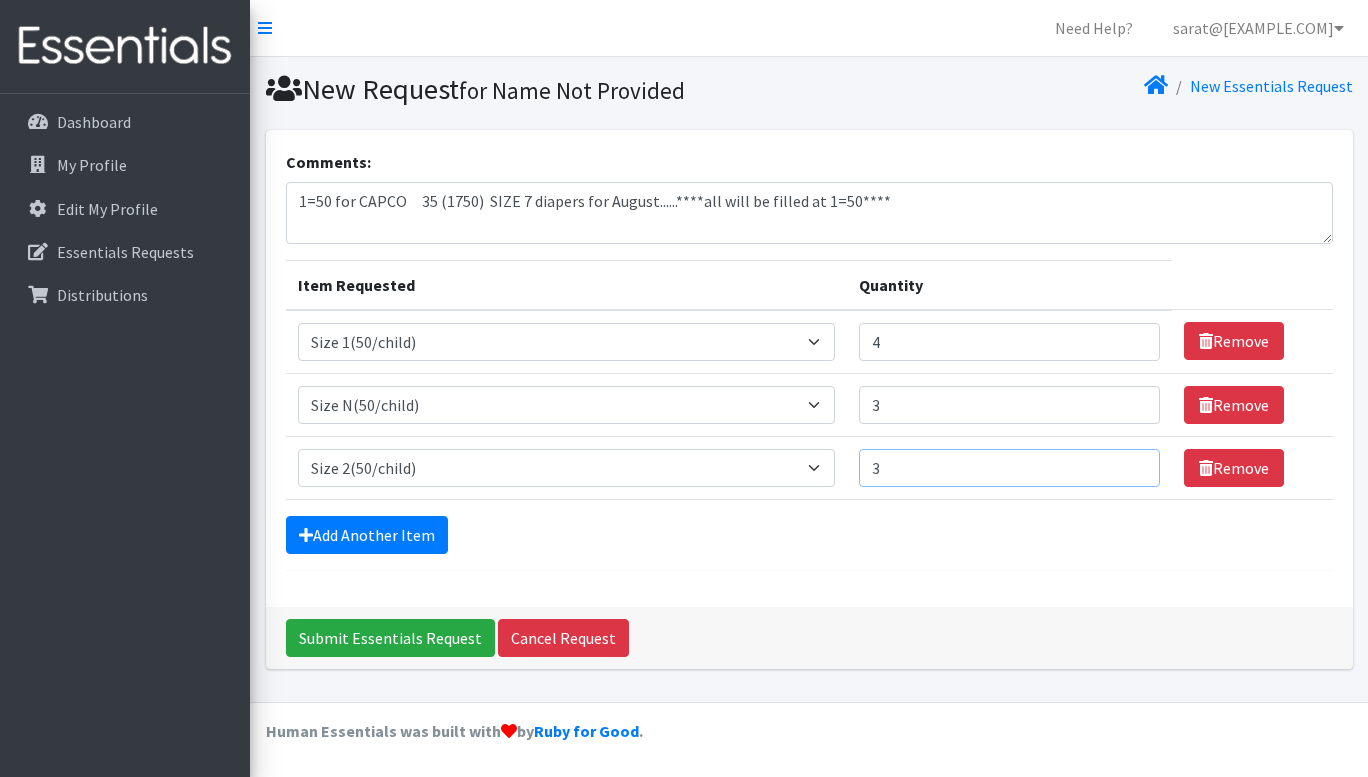 click on "3" at bounding box center (1009, 468) 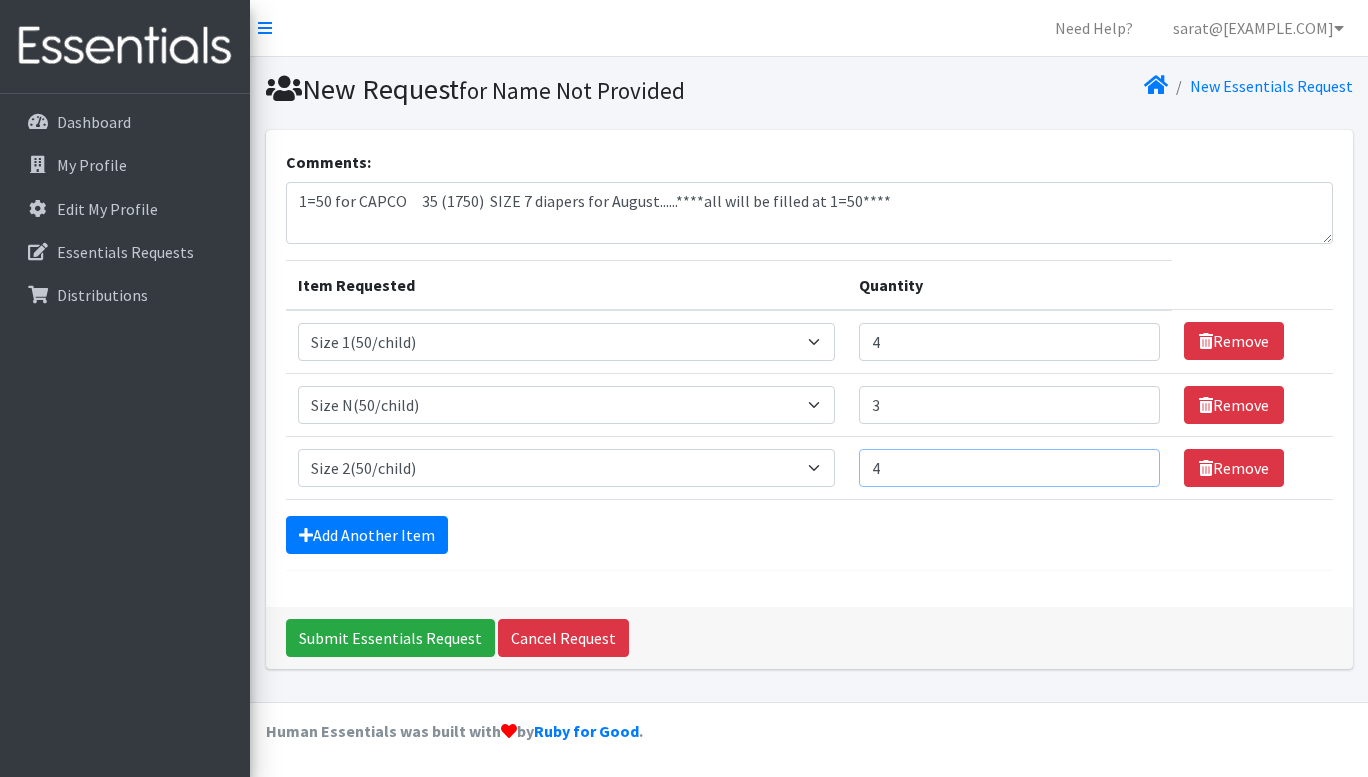 click on "4" at bounding box center [1009, 468] 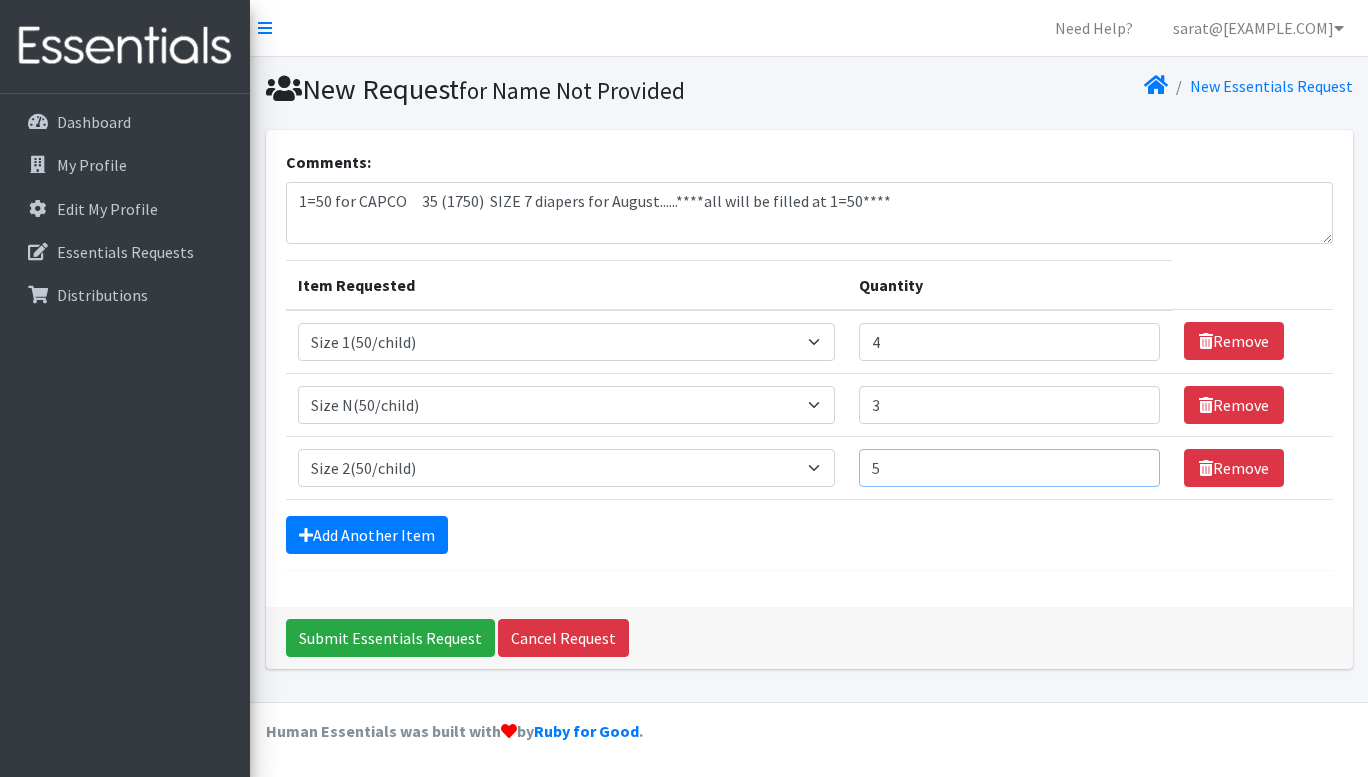 click on "5" at bounding box center (1009, 468) 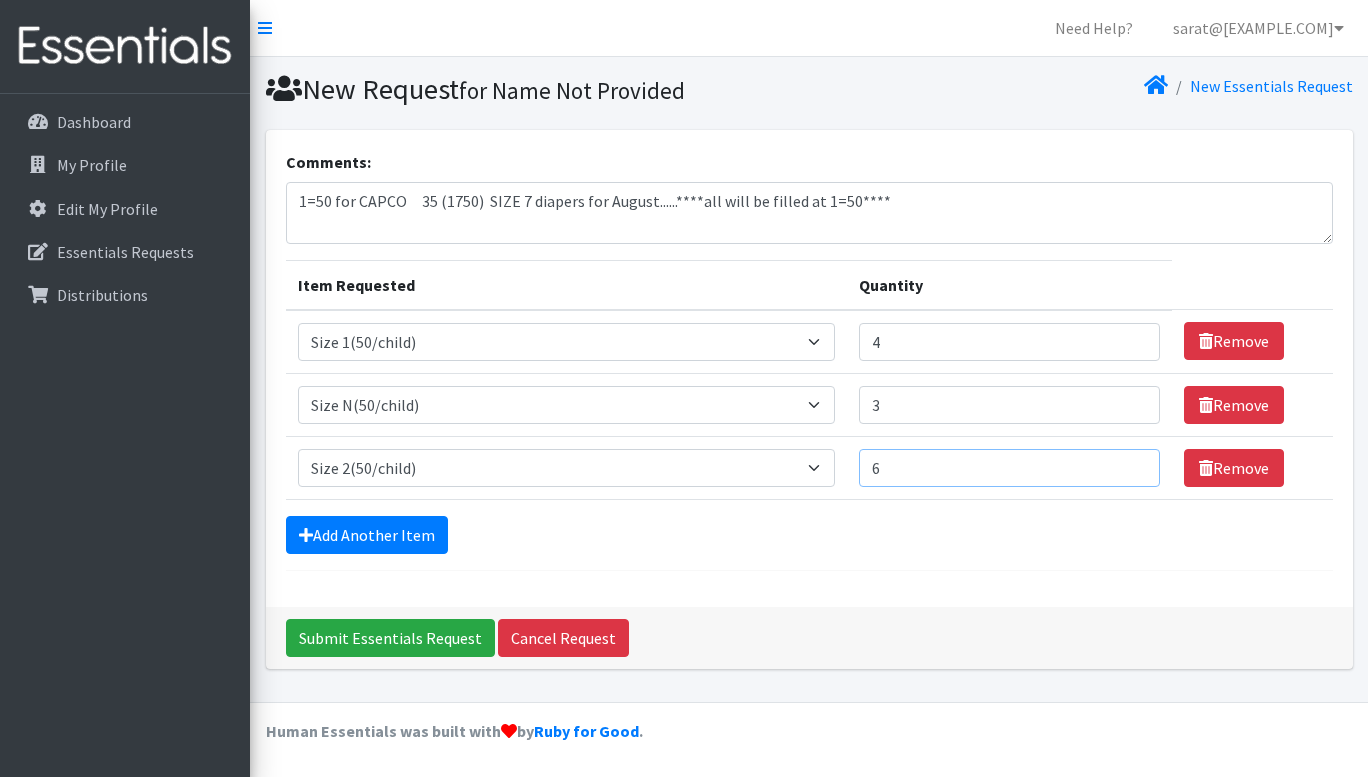 click on "6" at bounding box center (1009, 468) 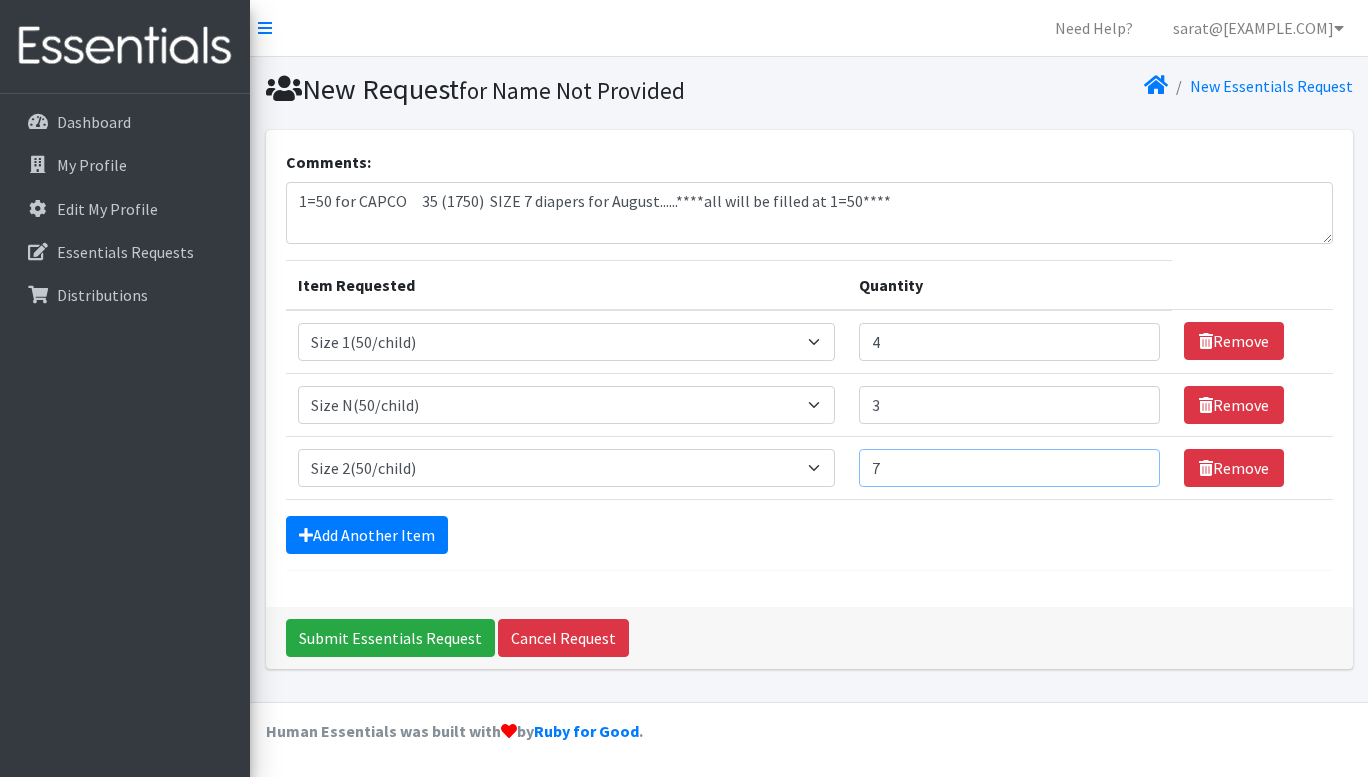 click on "7" at bounding box center [1009, 468] 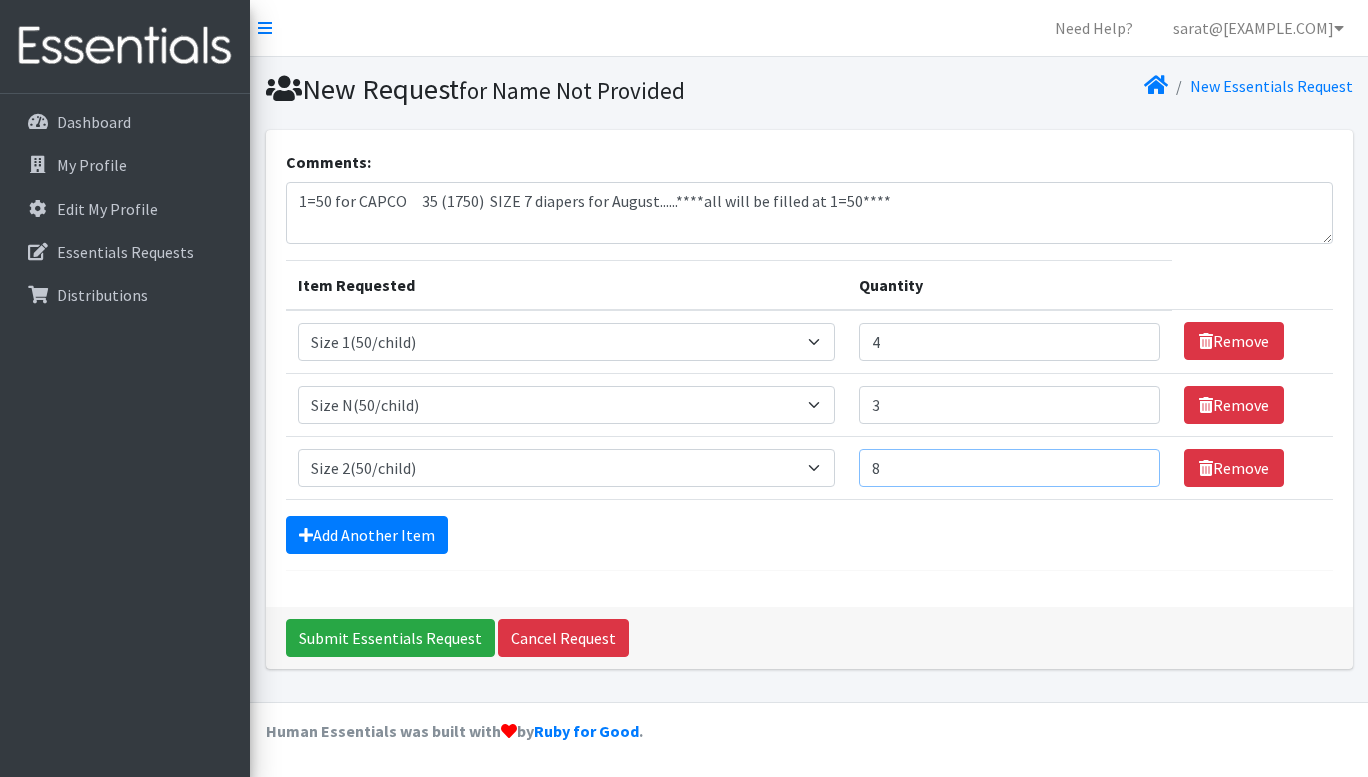 click on "8" at bounding box center [1009, 468] 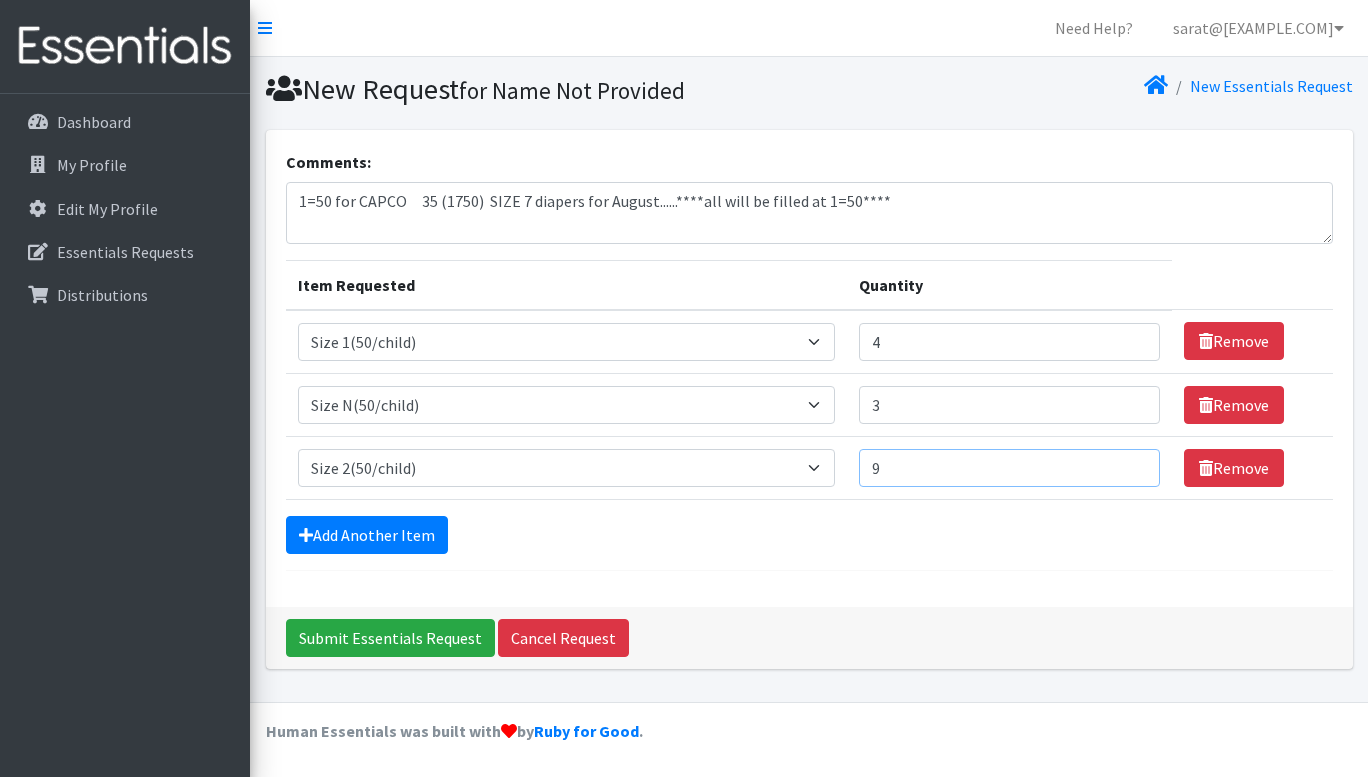 click on "9" at bounding box center (1009, 468) 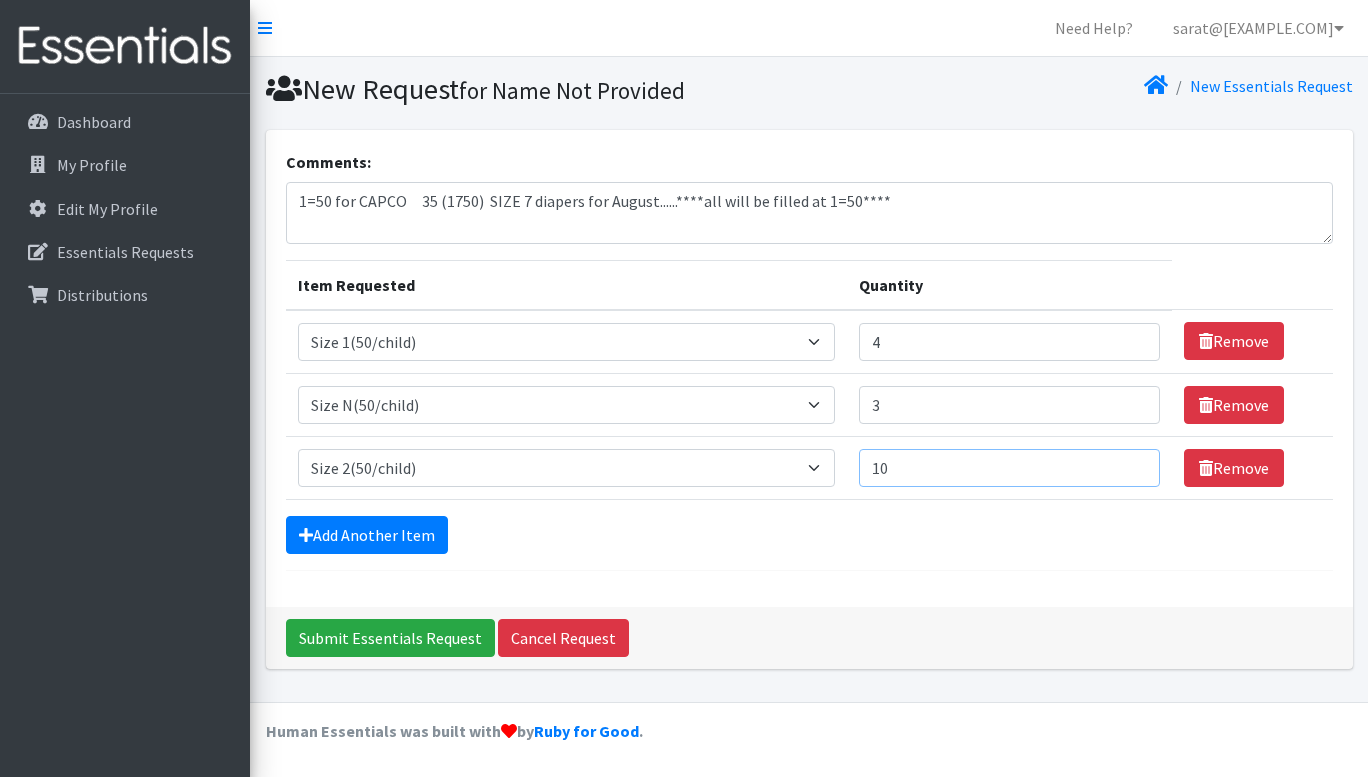 type on "10" 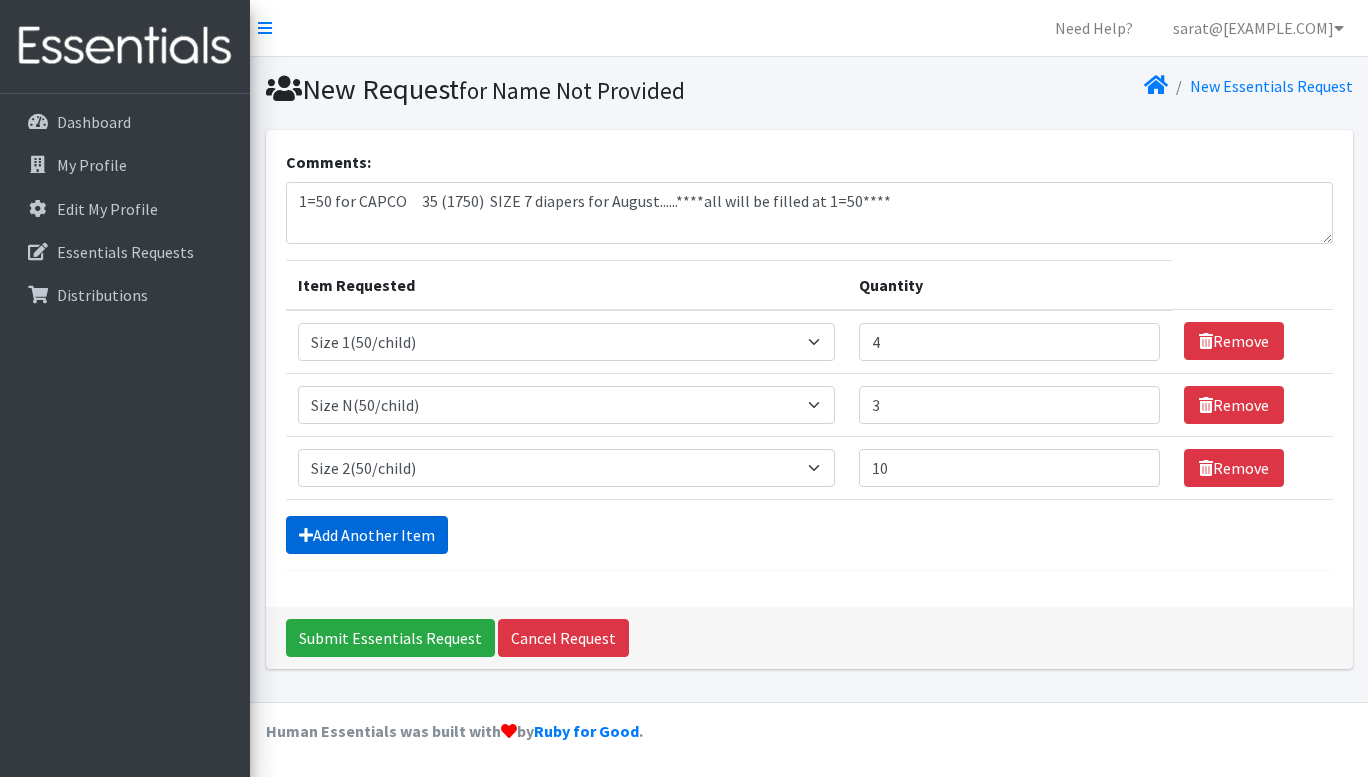 click on "Add Another Item" at bounding box center (367, 535) 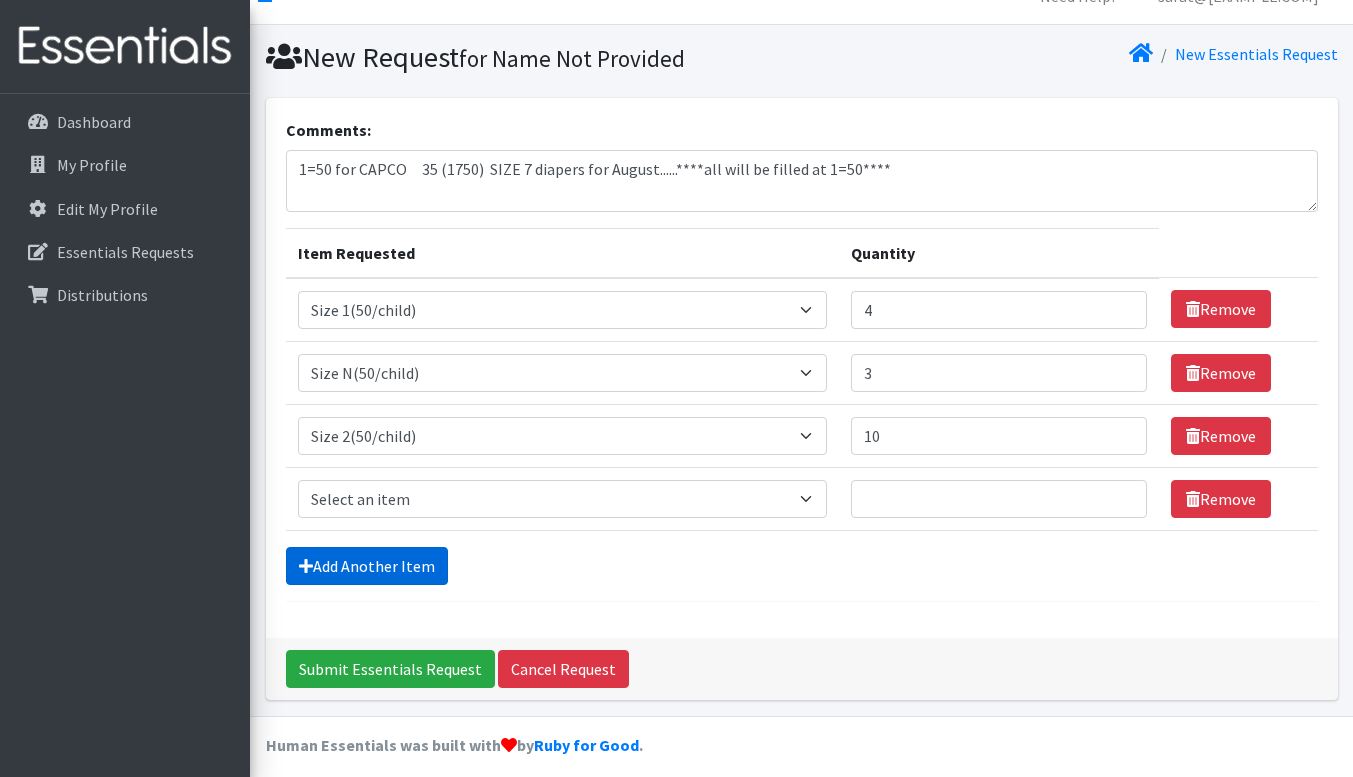 scroll, scrollTop: 45, scrollLeft: 0, axis: vertical 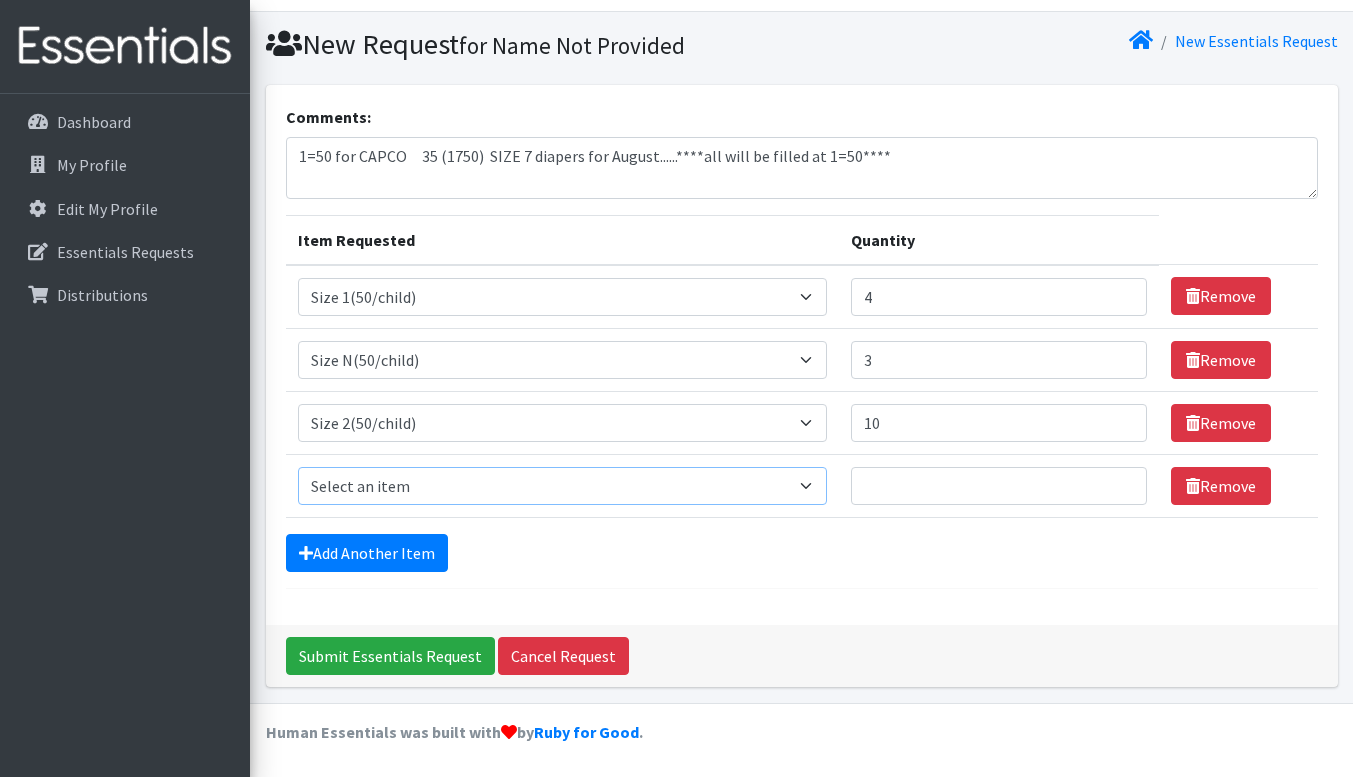 click on "Select an item
2T3T(30/child)
3T4T(30/child)
4T5T(30/child)
Cloth Diaper Kit (specify gender & size/age)
Cloth Diaper Mini Starter Kit (specify gender & size/age)
Native Conditioner, 16.5 oz. (1 case of 6 bottles)
Size 1(50/child)
Size 2(50/child)
Size 3(50/child)
Size 4(50/child)
Size 5(50/child)
Size 6(50/child)
Size N(50/child)
Swimmers-Infant Size  Small (13-24 lbs)
Youth Pull-Ups (L) (60- 125 lbs)" at bounding box center [562, 486] 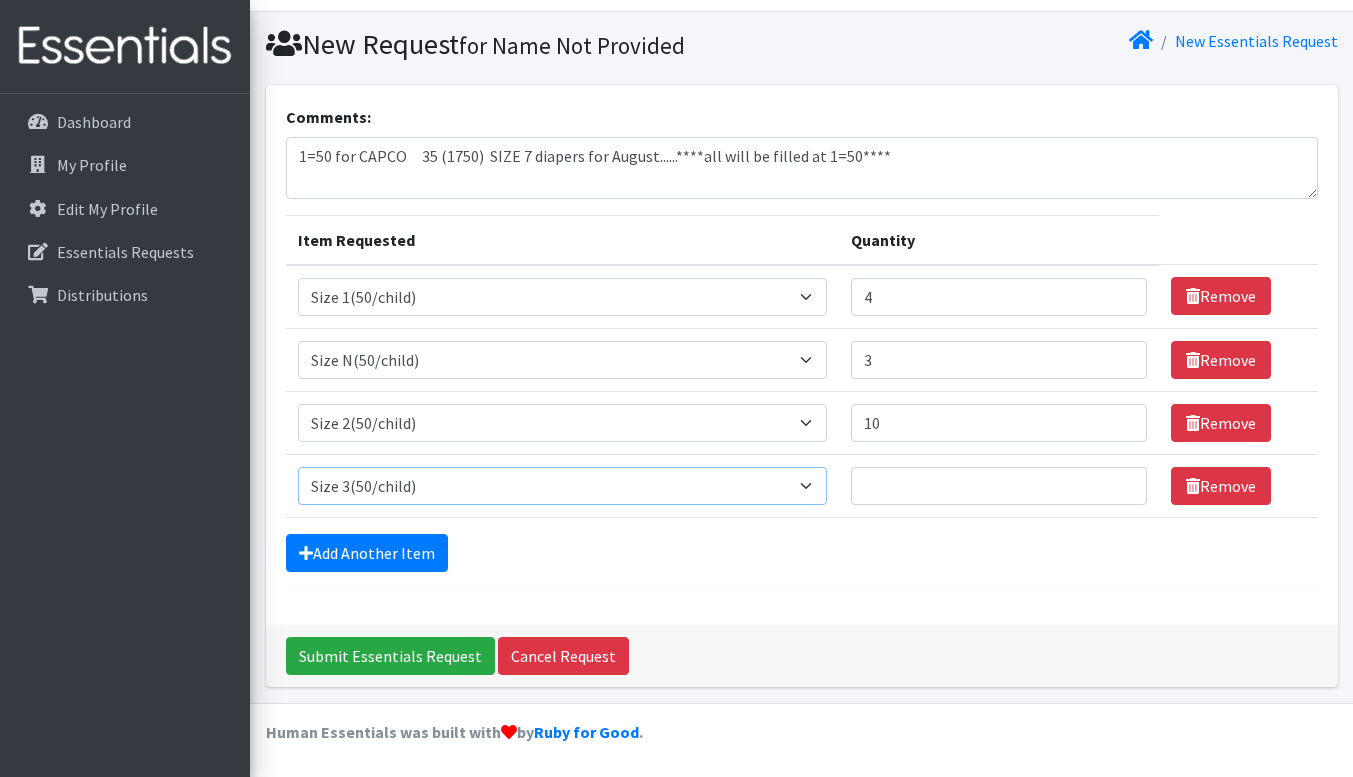 click on "Select an item
2T3T(30/child)
3T4T(30/child)
4T5T(30/child)
Cloth Diaper Kit (specify gender & size/age)
Cloth Diaper Mini Starter Kit (specify gender & size/age)
Native Conditioner, 16.5 oz. (1 case of 6 bottles)
Size 1(50/child)
Size 2(50/child)
Size 3(50/child)
Size 4(50/child)
Size 5(50/child)
Size 6(50/child)
Size N(50/child)
Swimmers-Infant Size  Small (13-24 lbs)
Youth Pull-Ups (L) (60- 125 lbs)" at bounding box center (562, 486) 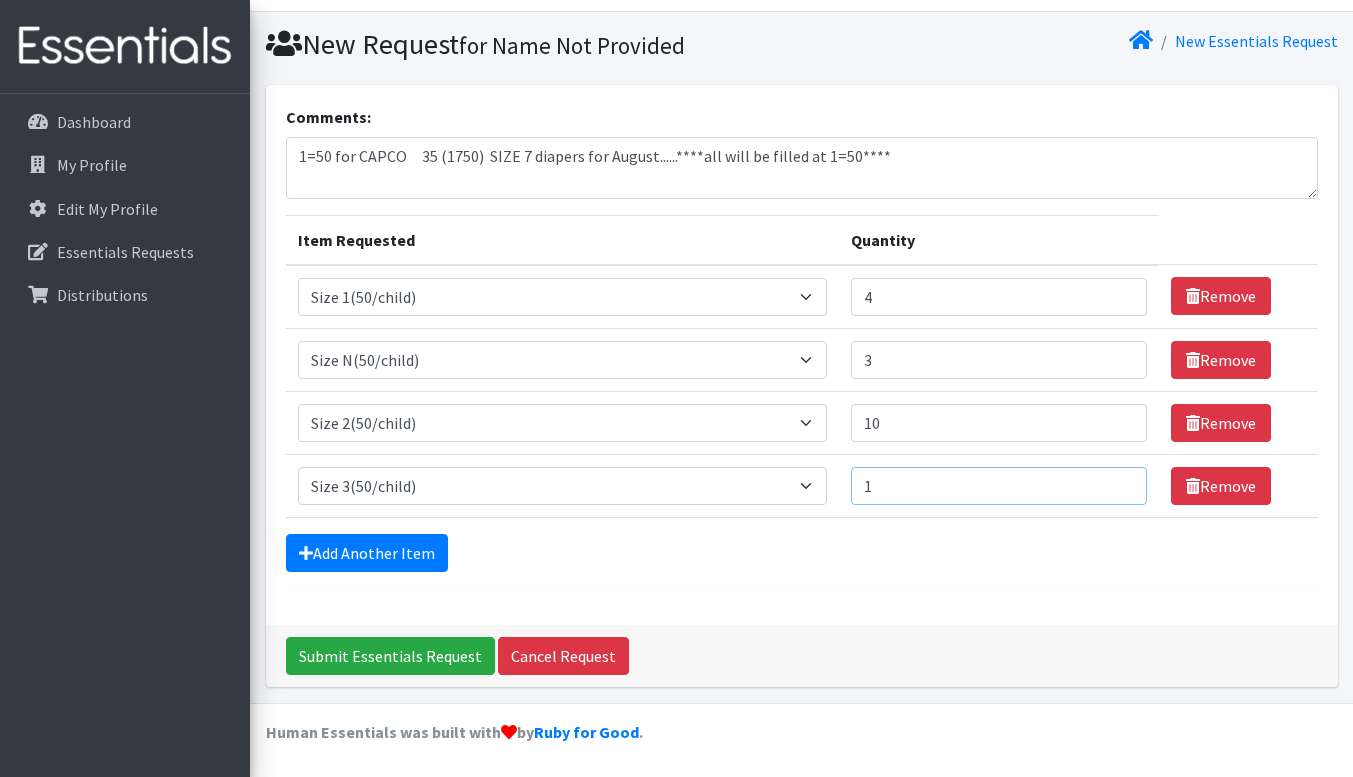 click on "1" at bounding box center (999, 486) 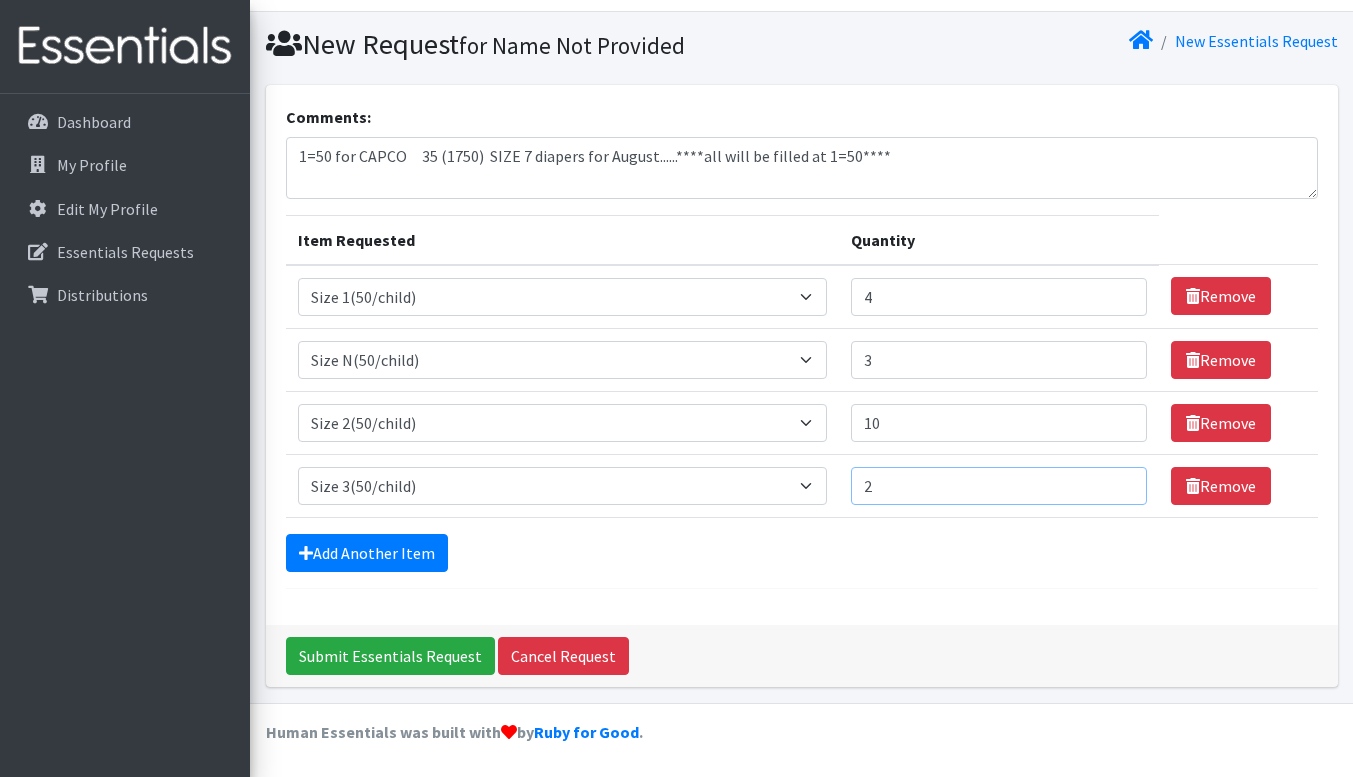 click on "2" at bounding box center (999, 486) 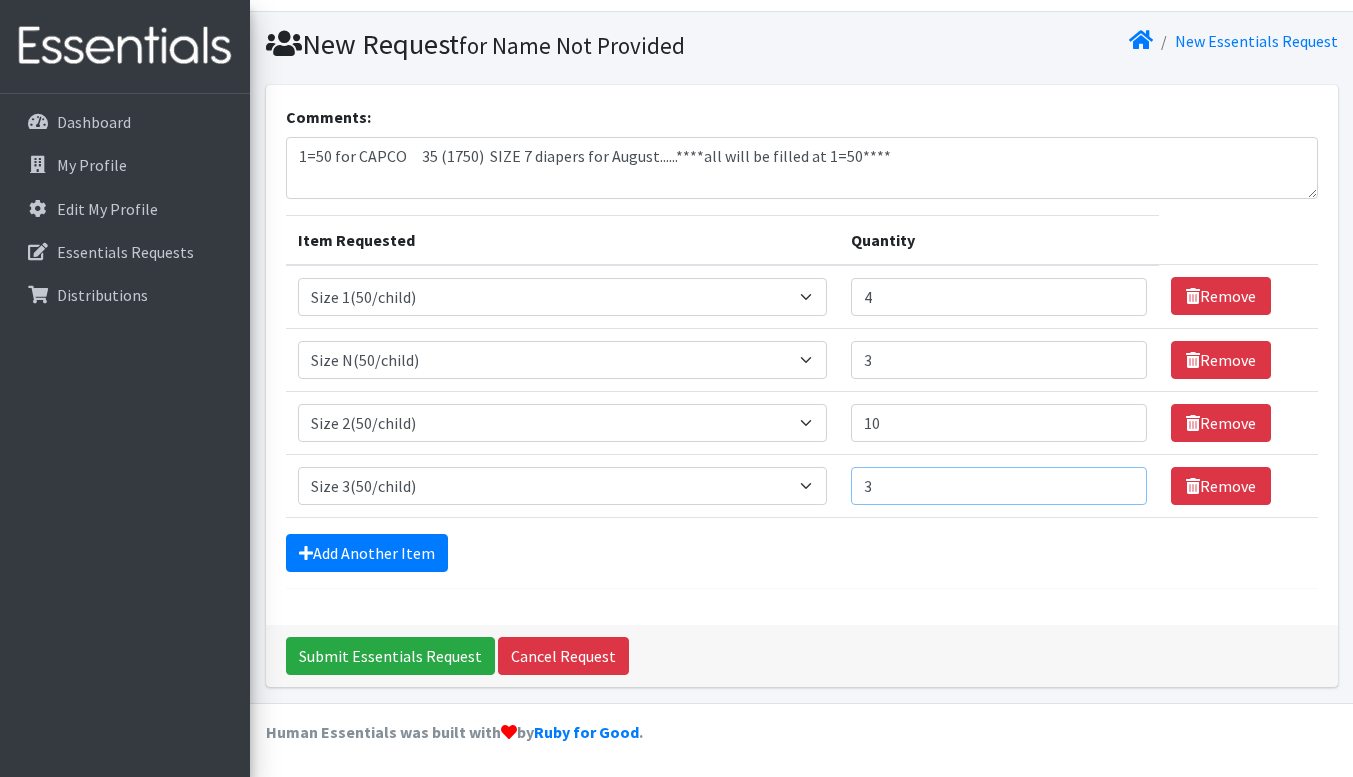 click on "3" at bounding box center (999, 486) 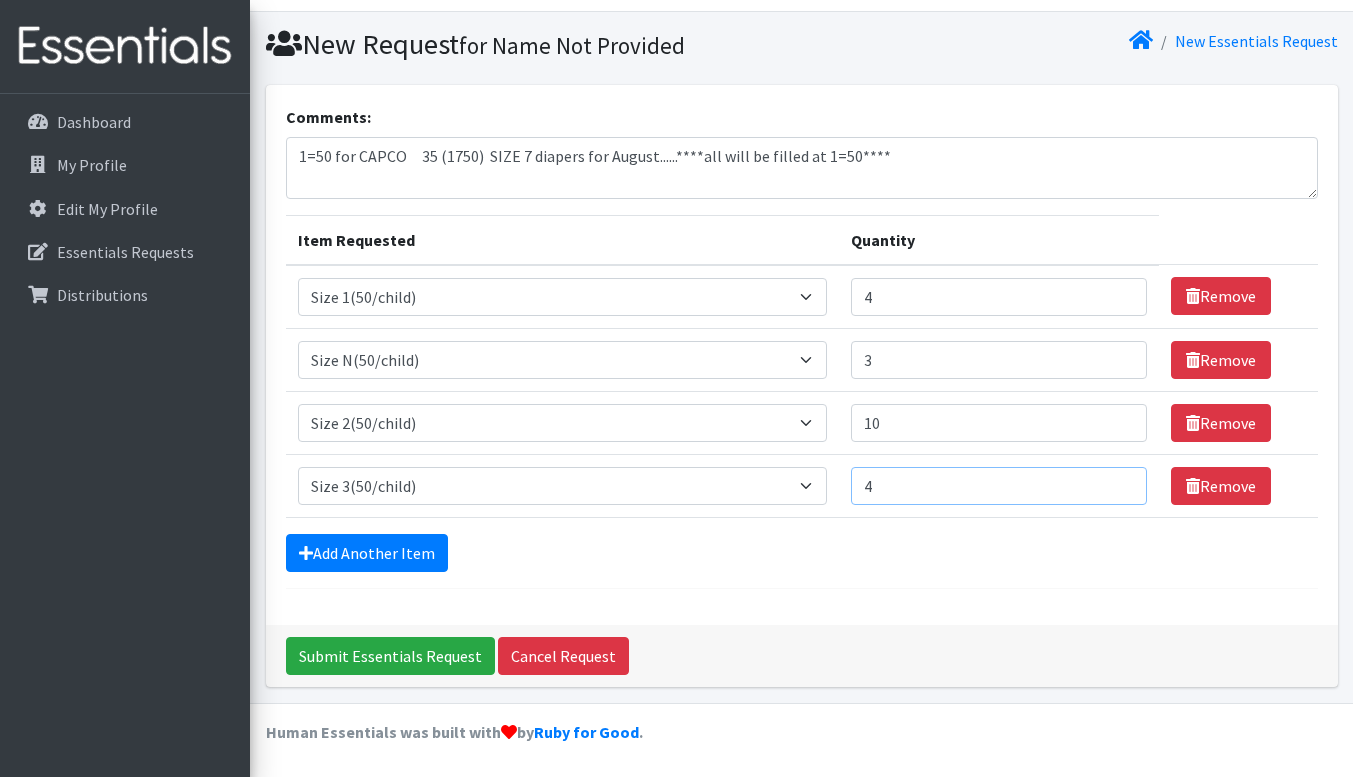 click on "4" at bounding box center (999, 486) 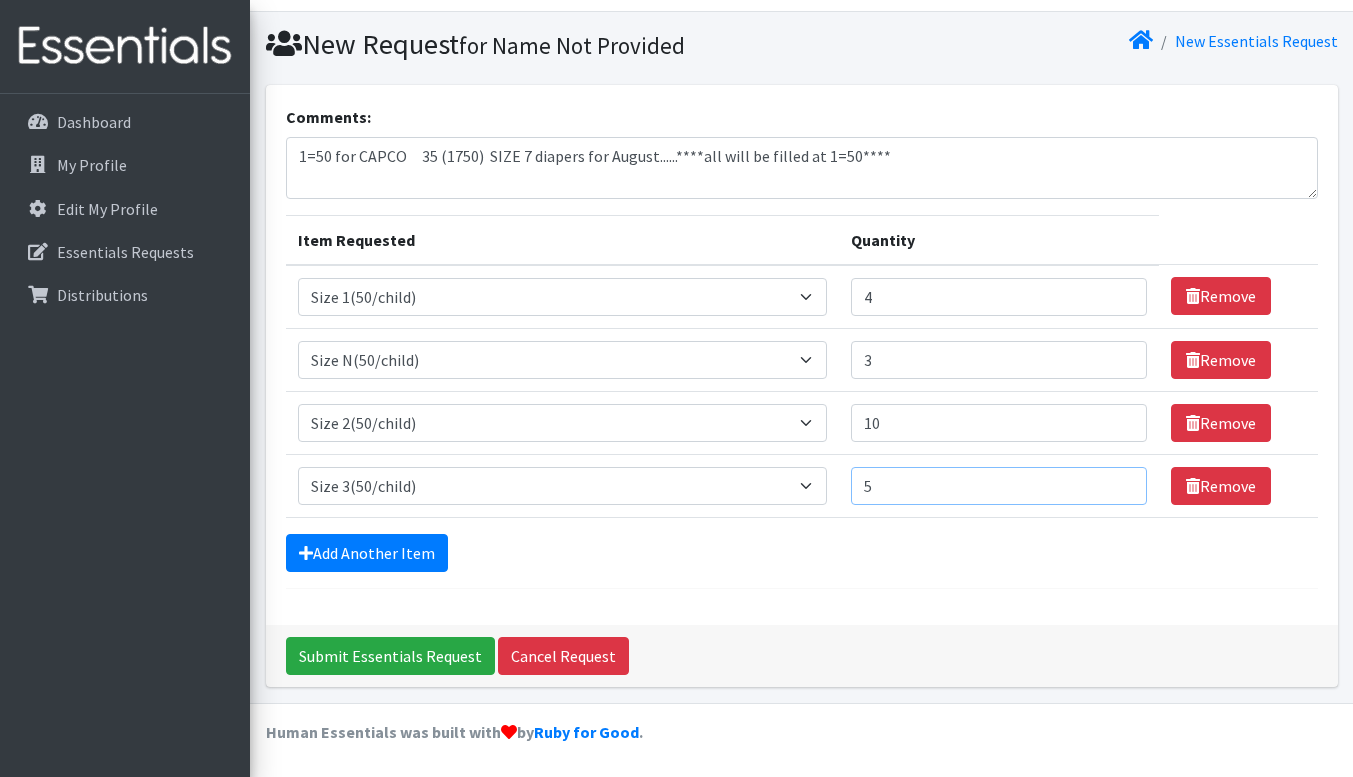 click on "5" at bounding box center (999, 486) 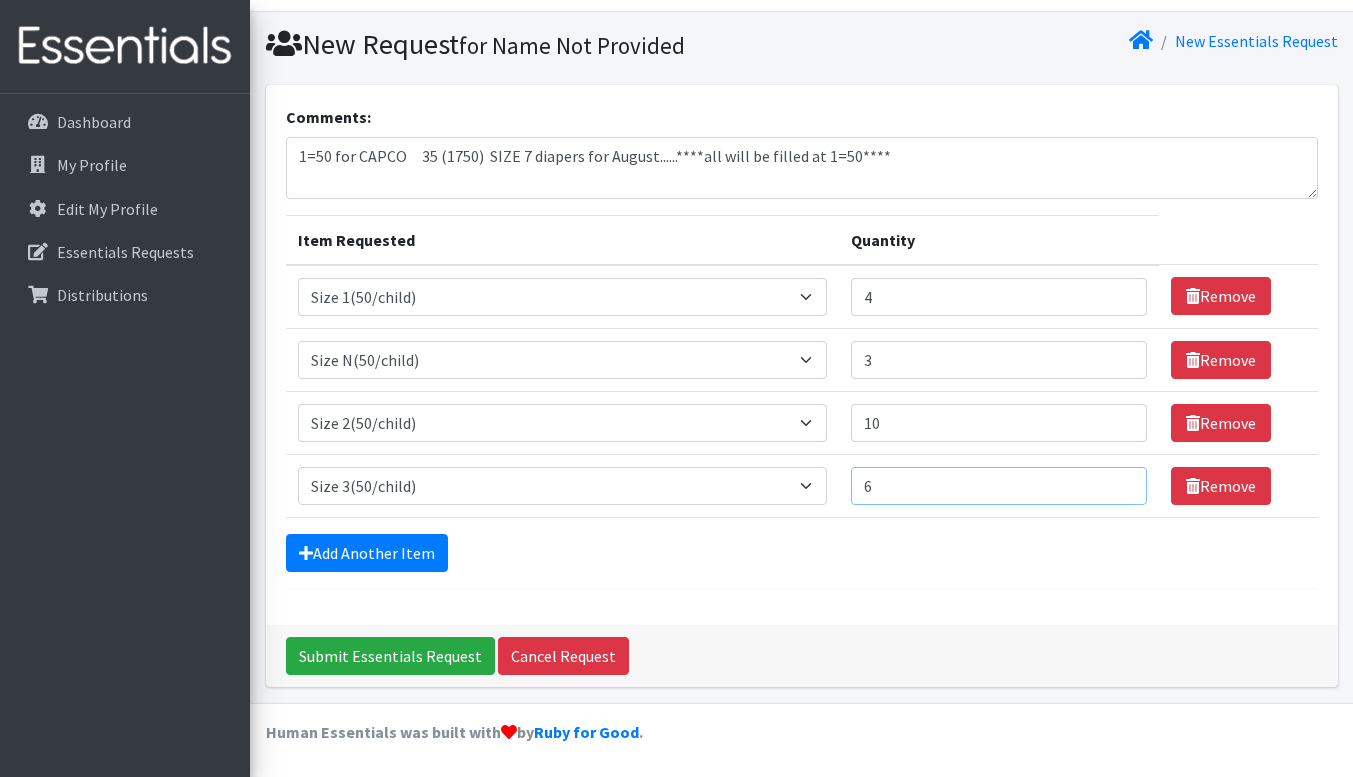 click on "6" at bounding box center (999, 486) 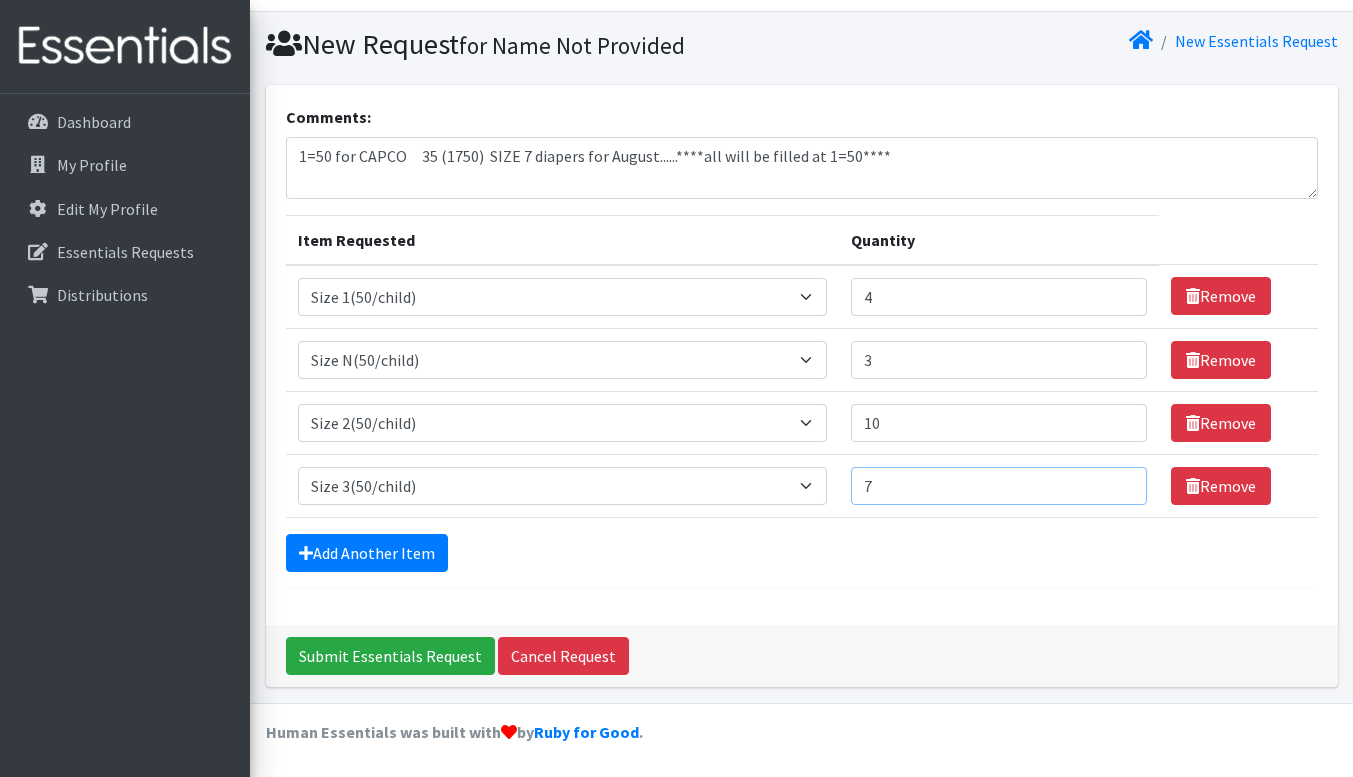 click on "7" at bounding box center (999, 486) 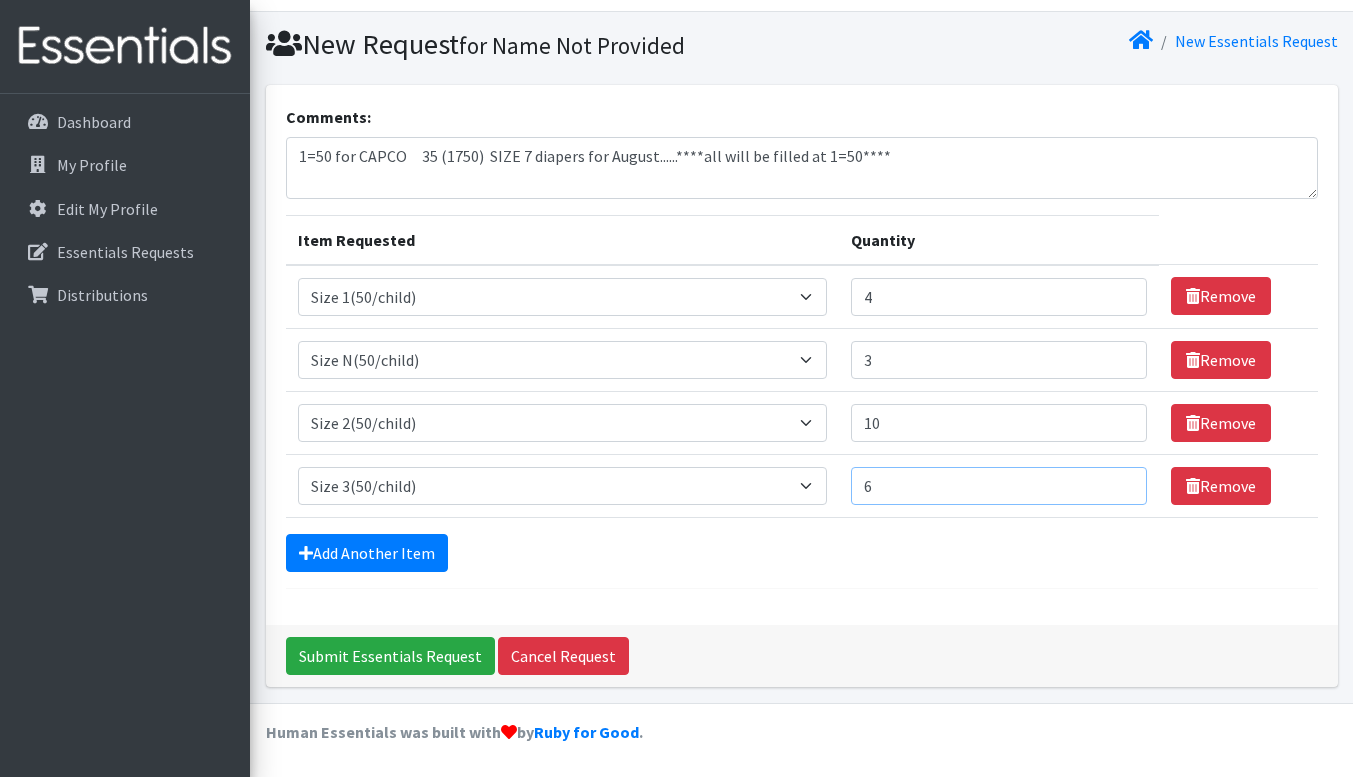 click on "6" at bounding box center [999, 486] 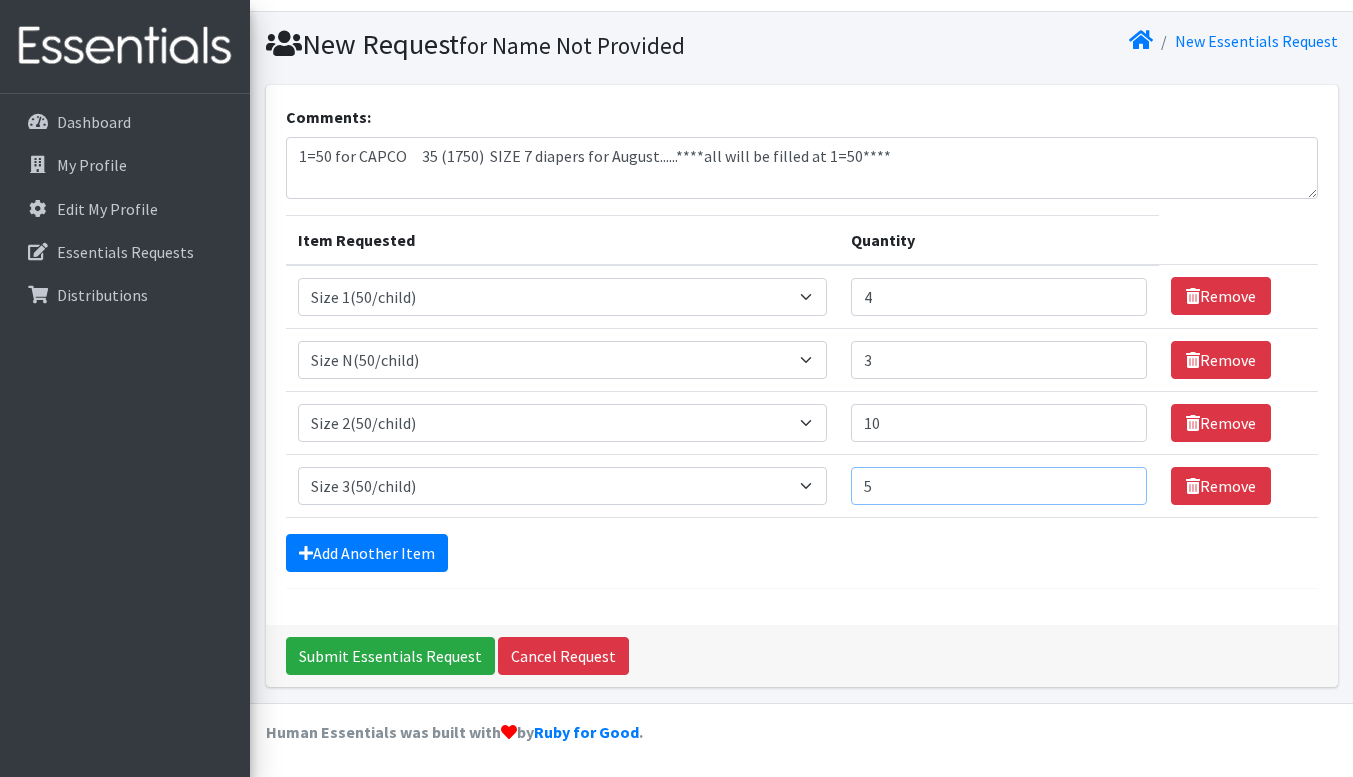 type on "5" 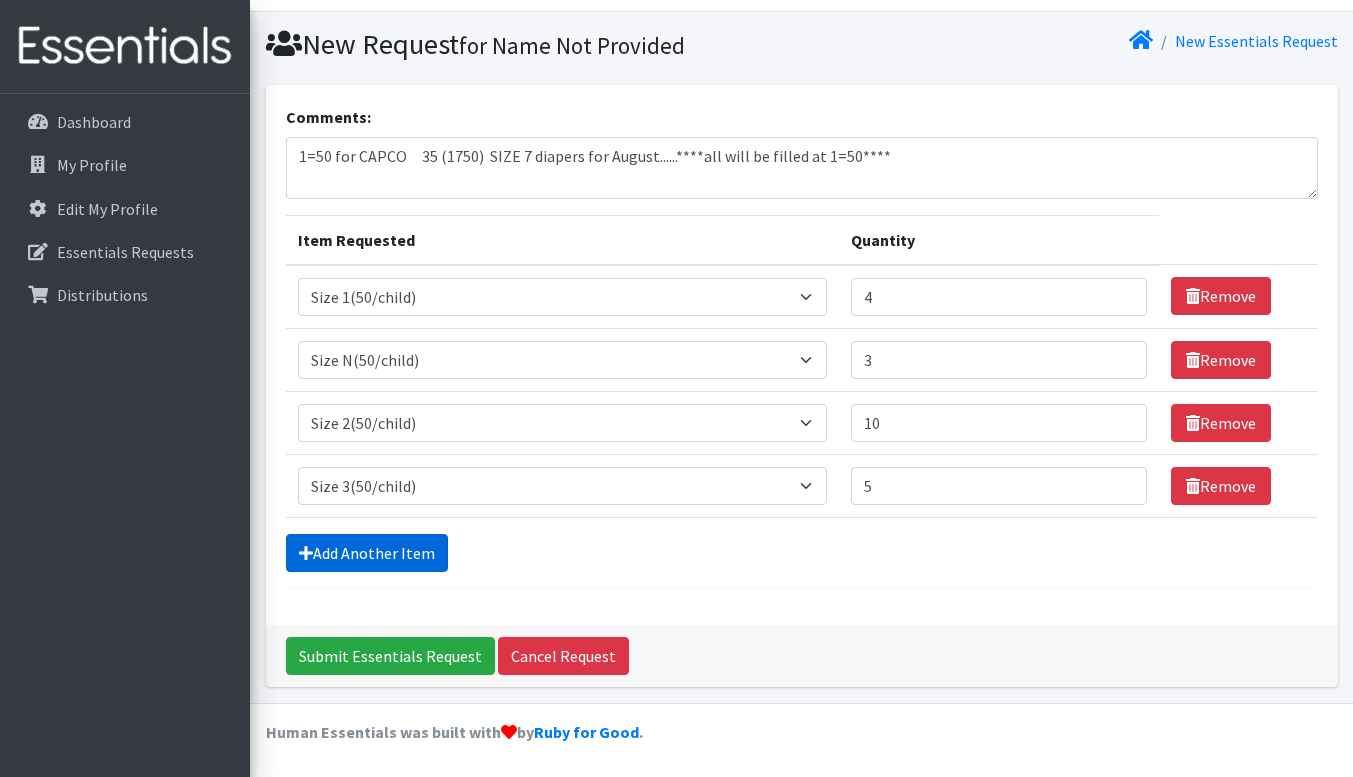 click on "Add Another Item" at bounding box center [367, 553] 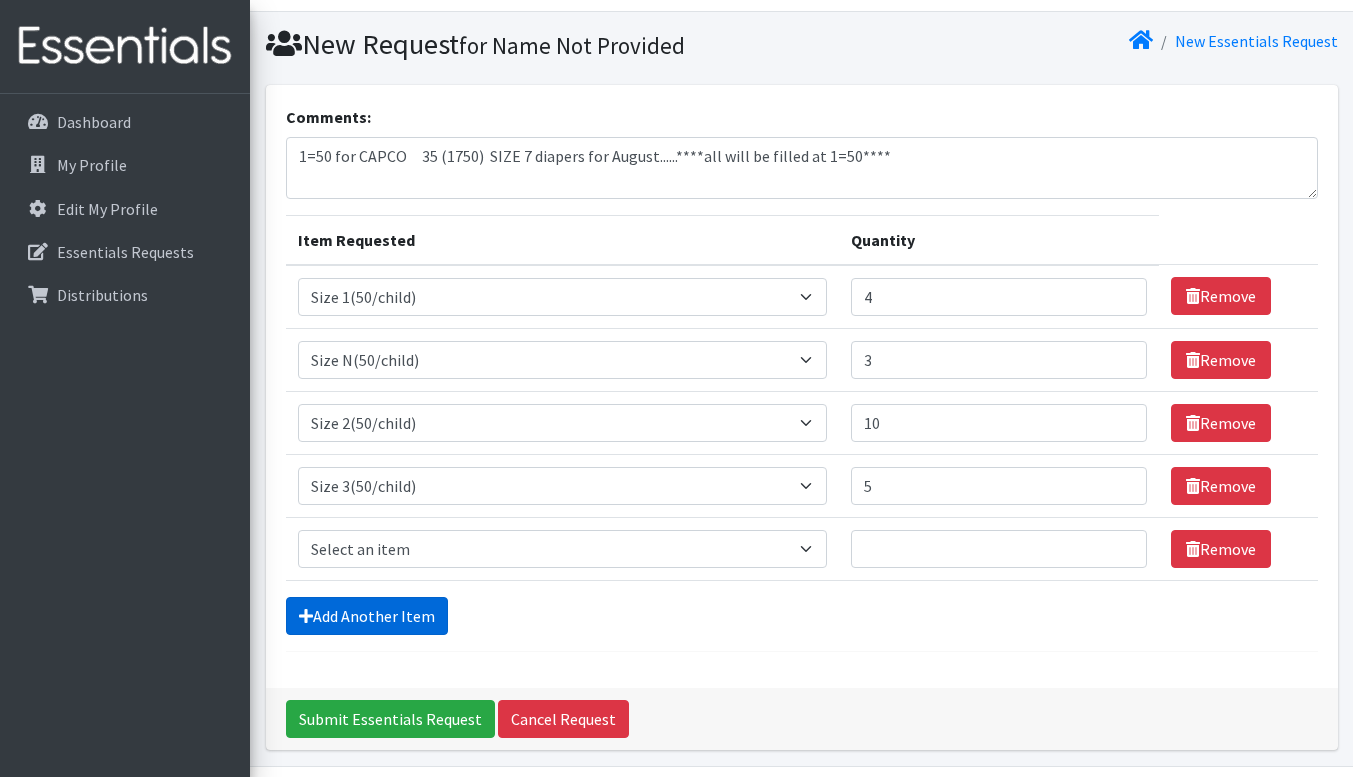 scroll, scrollTop: 108, scrollLeft: 0, axis: vertical 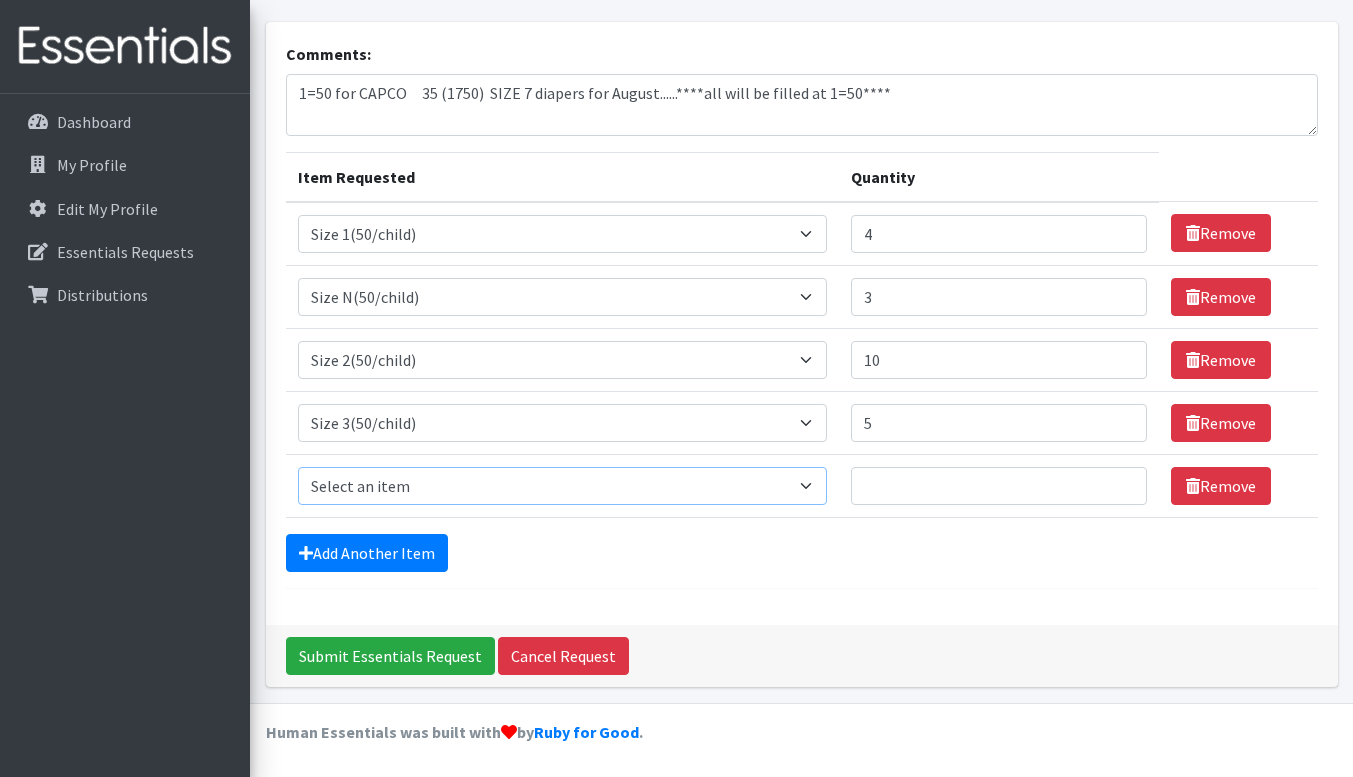 click on "Select an item
2T3T(30/child)
3T4T(30/child)
4T5T(30/child)
Cloth Diaper Kit (specify gender & size/age)
Cloth Diaper Mini Starter Kit (specify gender & size/age)
Native Conditioner, 16.5 oz. (1 case of 6 bottles)
Size 1(50/child)
Size 2(50/child)
Size 3(50/child)
Size 4(50/child)
Size 5(50/child)
Size 6(50/child)
Size N(50/child)
Swimmers-Infant Size  Small (13-24 lbs)
Youth Pull-Ups (L) (60- 125 lbs)" at bounding box center (562, 486) 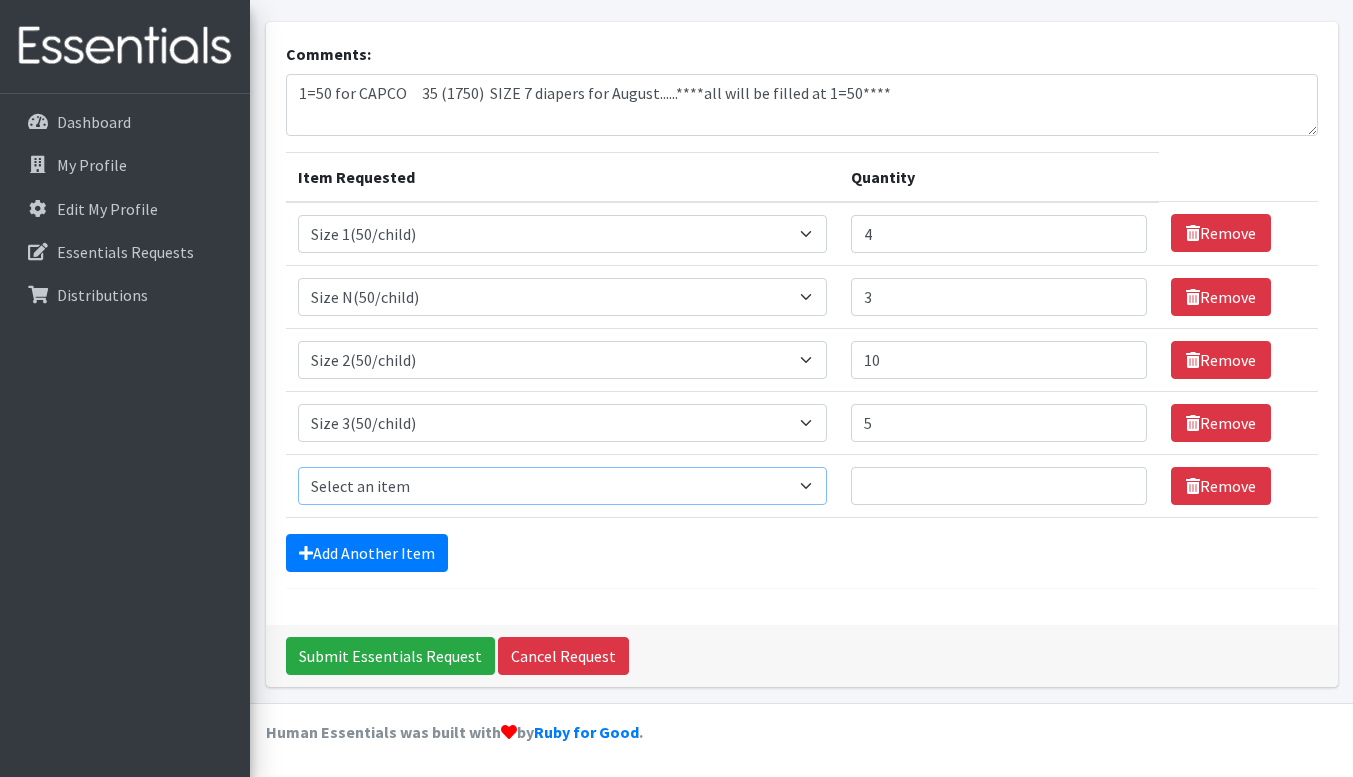 select on "963" 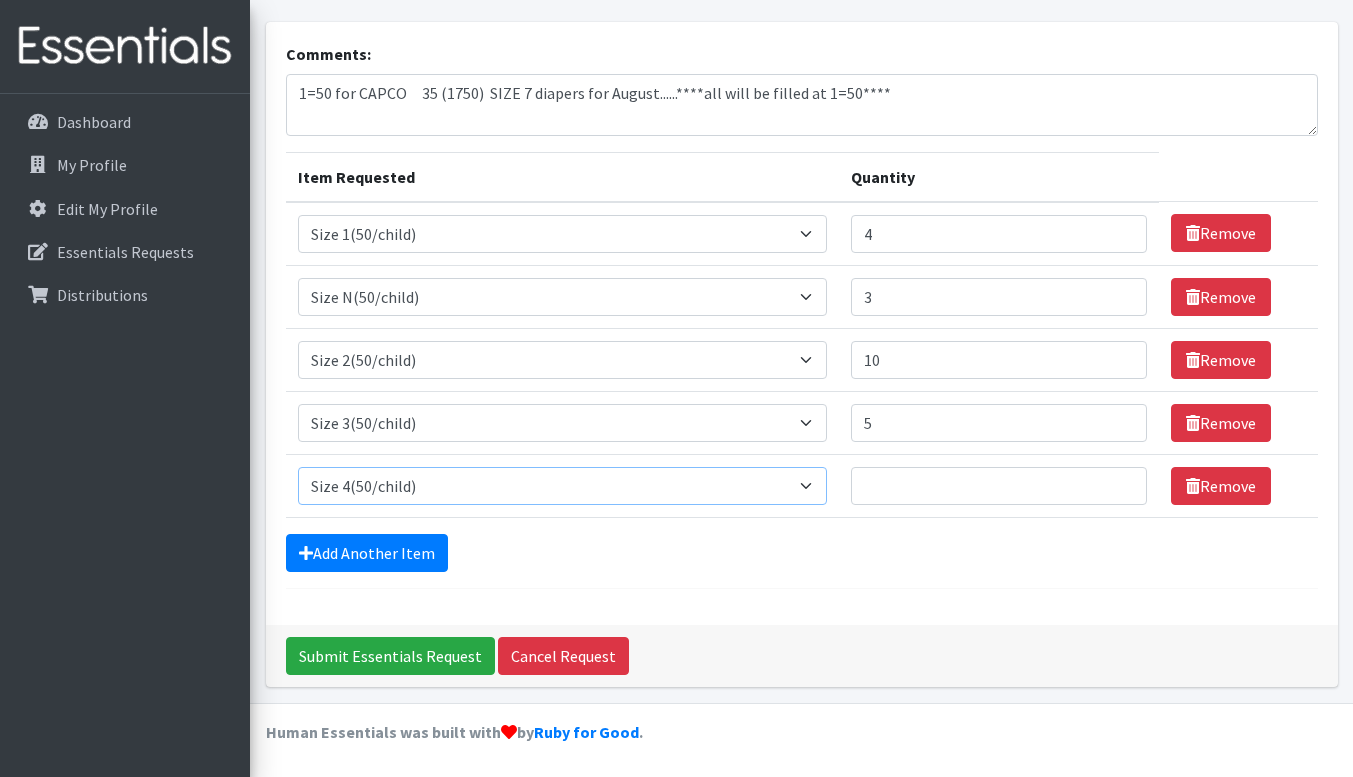 click on "Select an item
2T3T(30/child)
3T4T(30/child)
4T5T(30/child)
Cloth Diaper Kit (specify gender & size/age)
Cloth Diaper Mini Starter Kit (specify gender & size/age)
Native Conditioner, 16.5 oz. (1 case of 6 bottles)
Size 1(50/child)
Size 2(50/child)
Size 3(50/child)
Size 4(50/child)
Size 5(50/child)
Size 6(50/child)
Size N(50/child)
Swimmers-Infant Size  Small (13-24 lbs)
Youth Pull-Ups (L) (60- 125 lbs)" at bounding box center [562, 486] 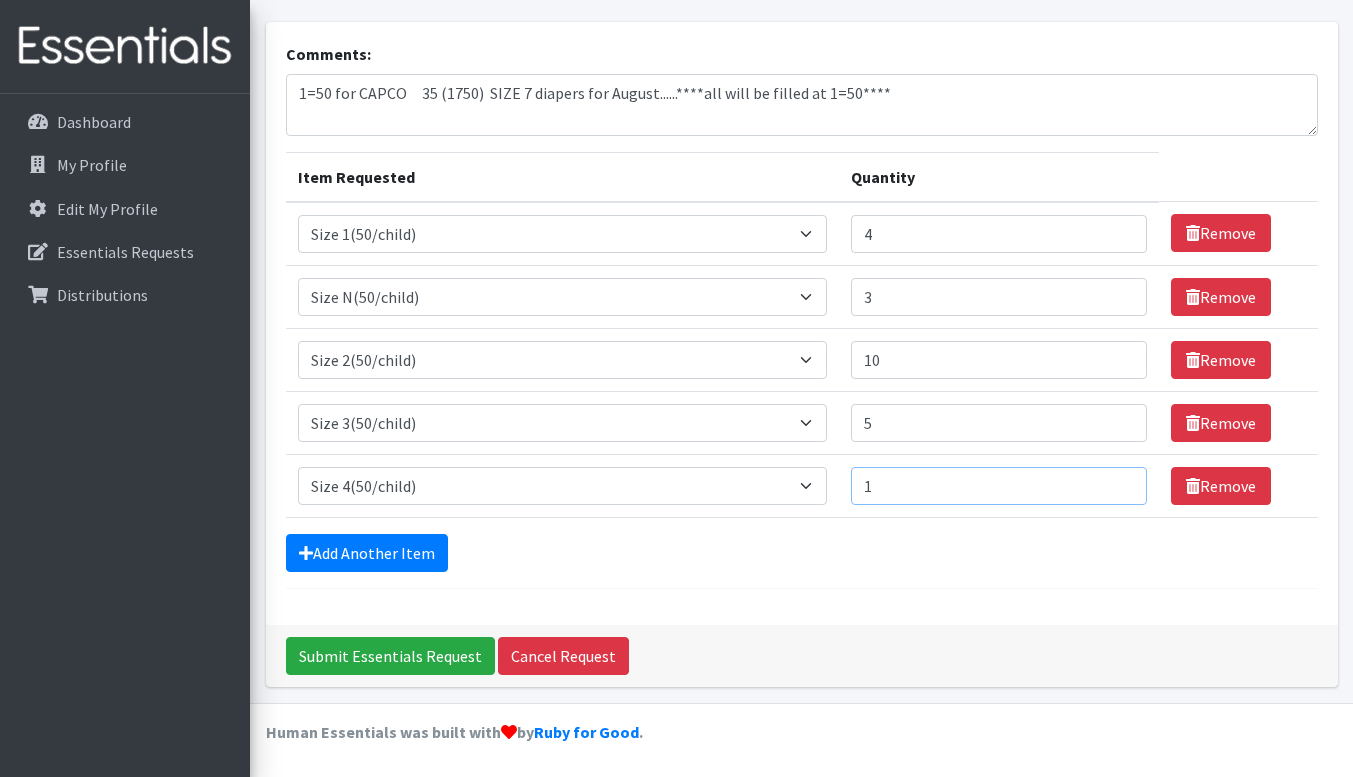 click on "1" at bounding box center [999, 486] 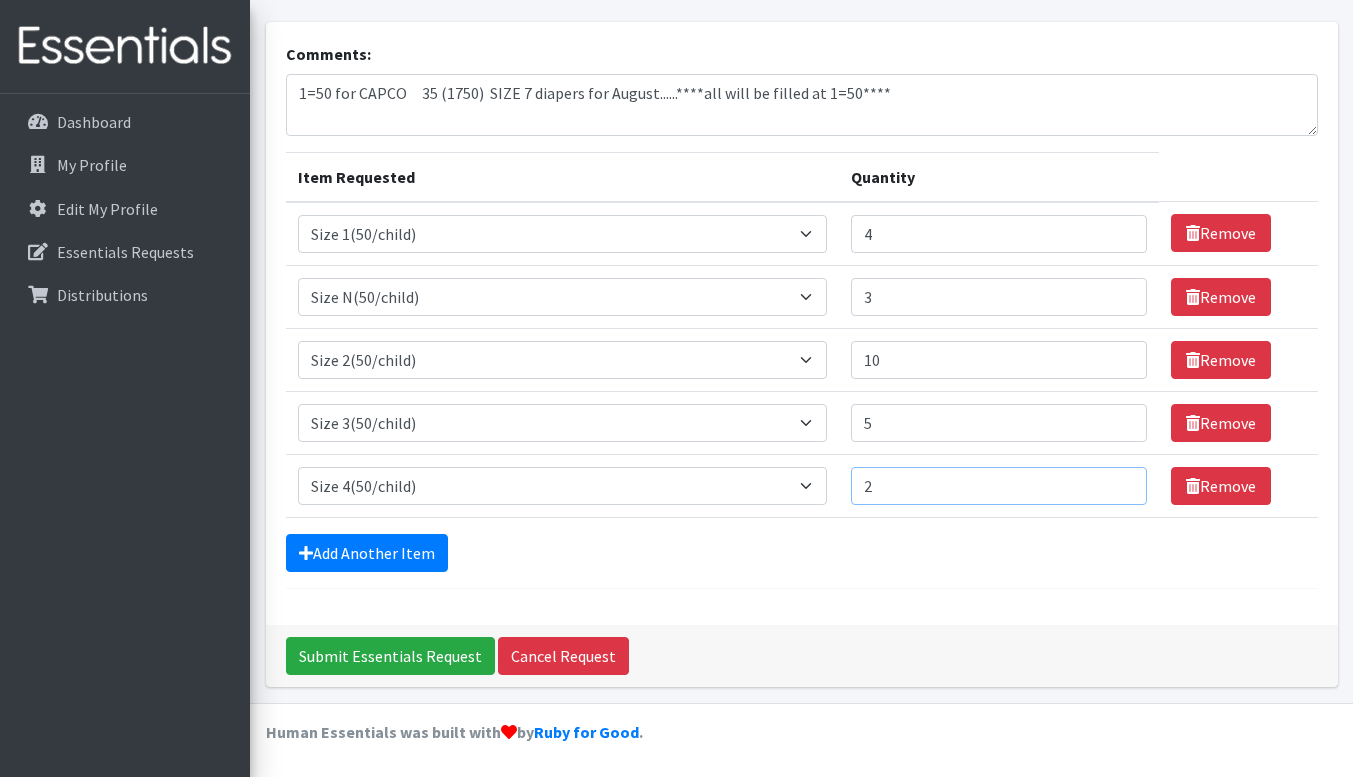 click on "2" at bounding box center (999, 486) 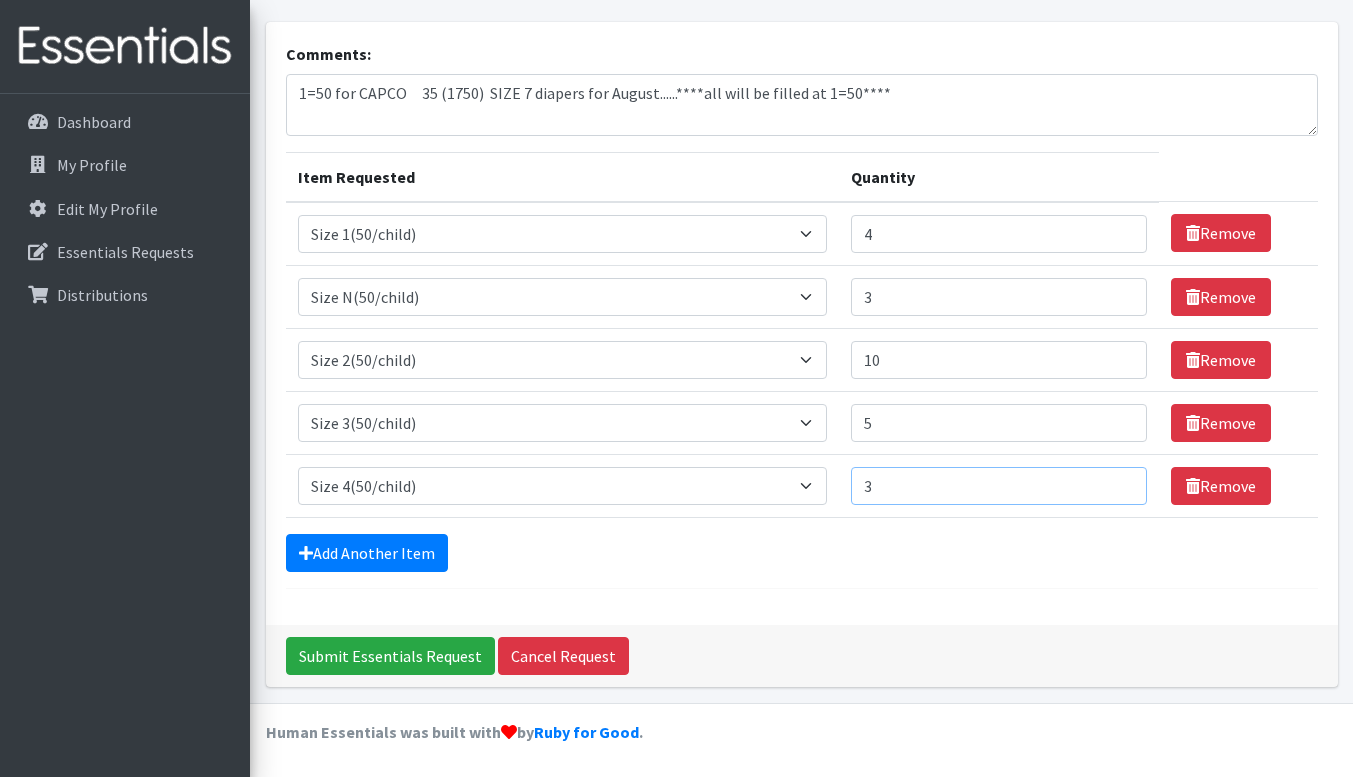 click on "3" at bounding box center (999, 486) 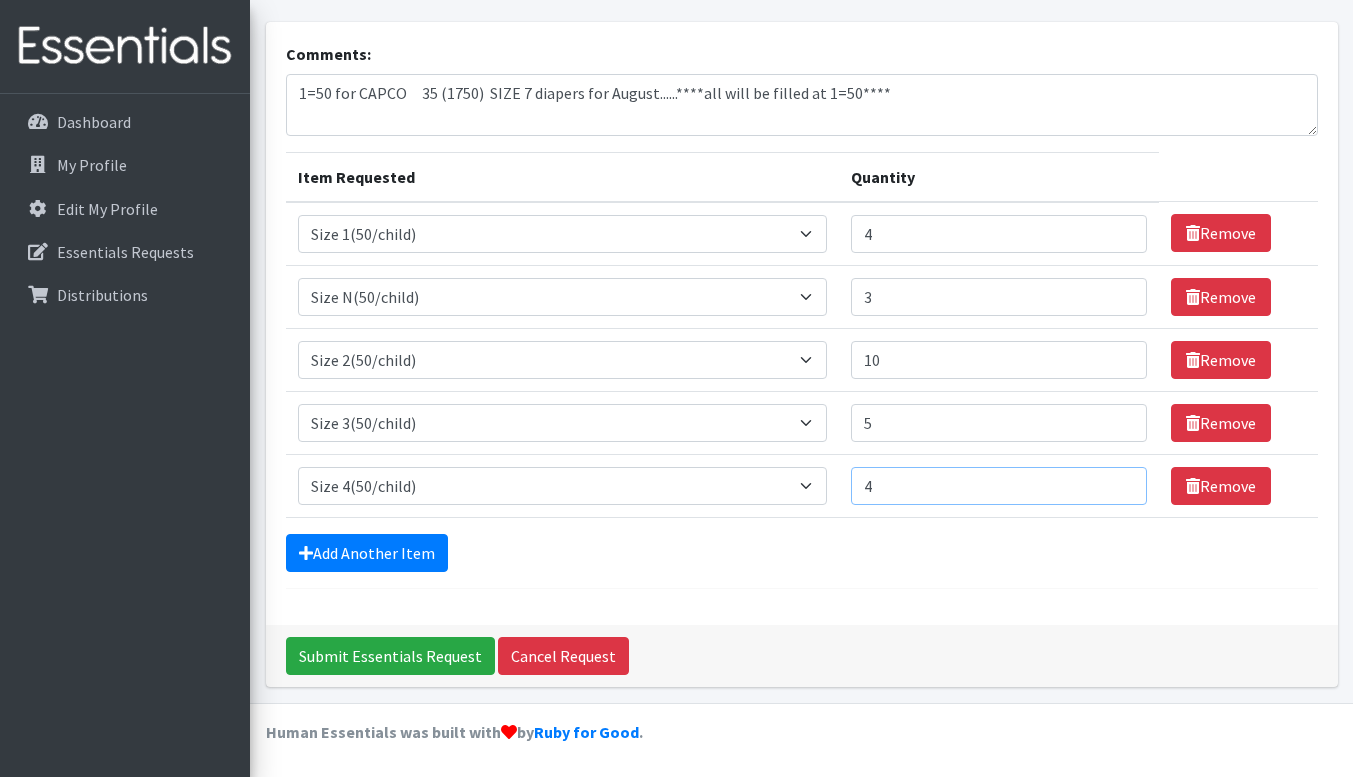 click on "4" at bounding box center [999, 486] 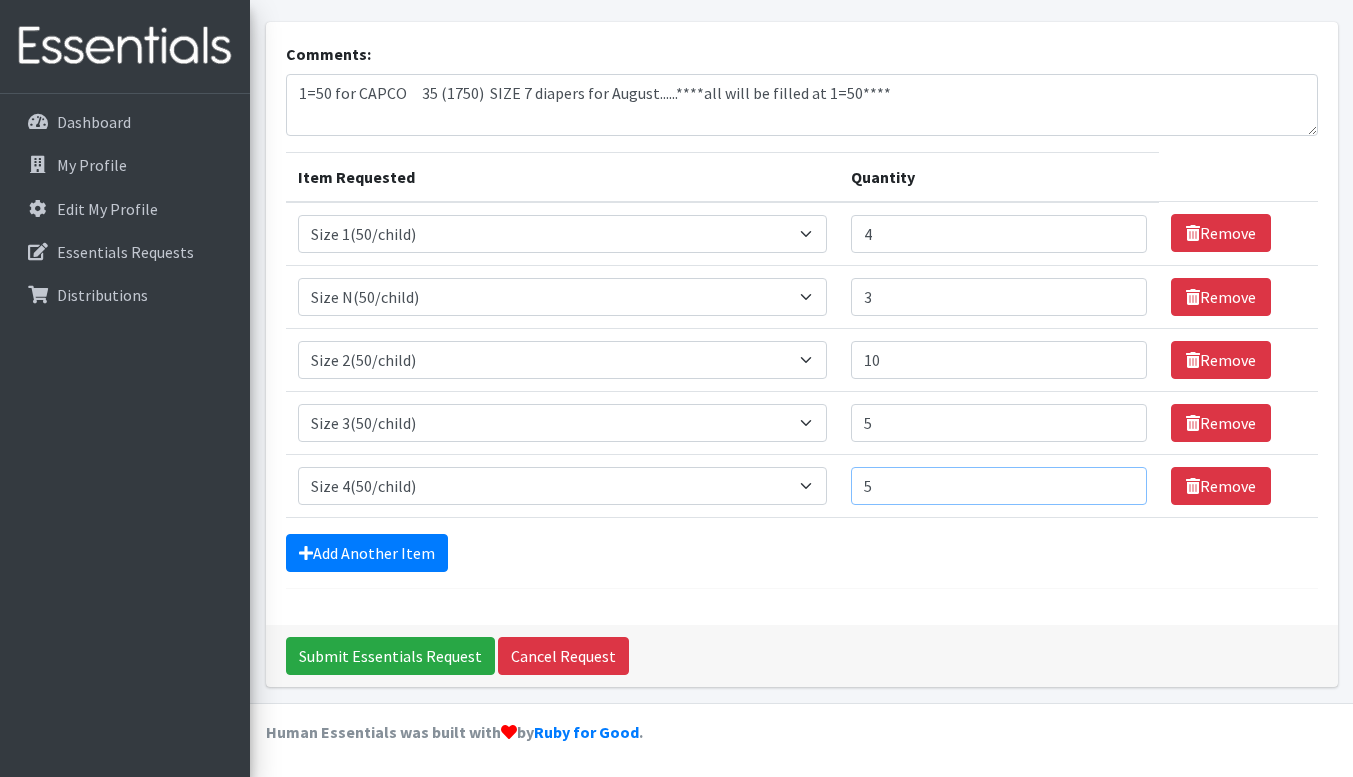 click on "5" at bounding box center [999, 486] 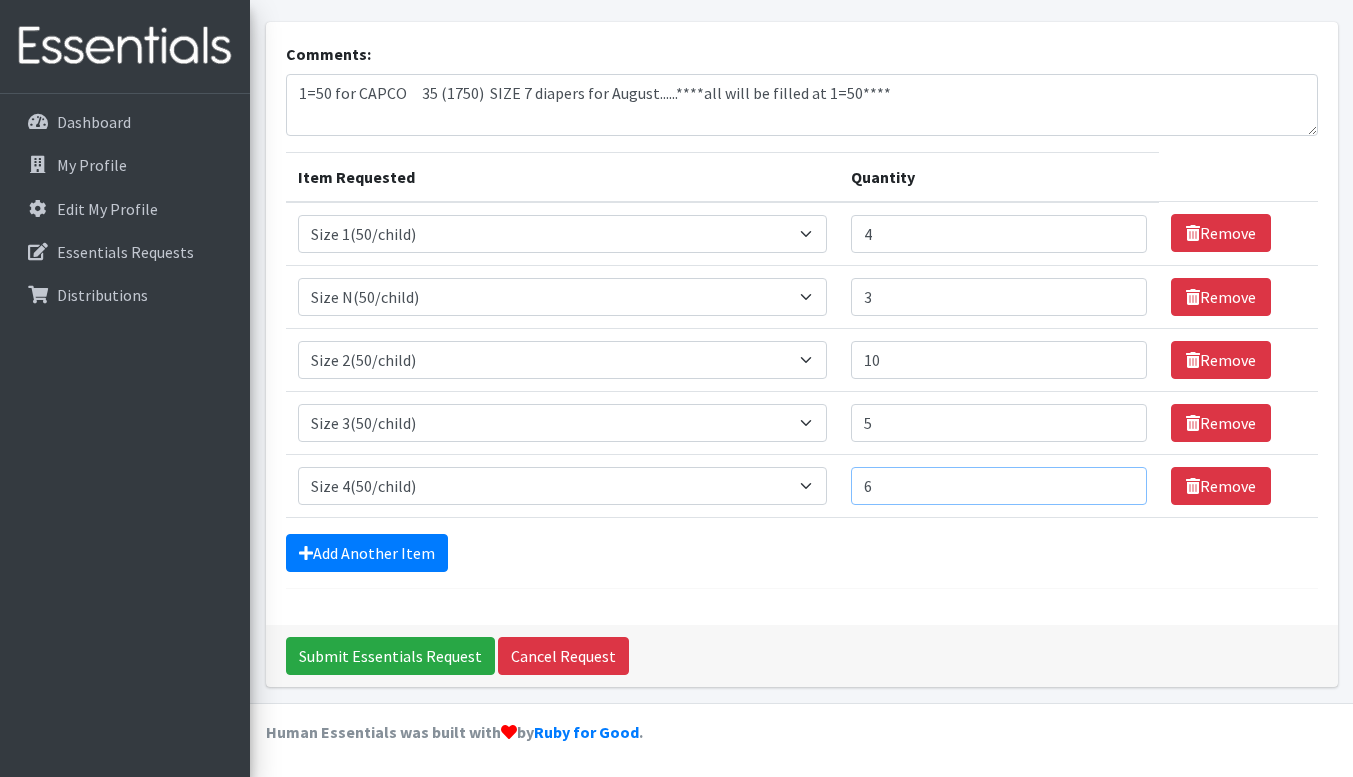 click on "6" at bounding box center (999, 486) 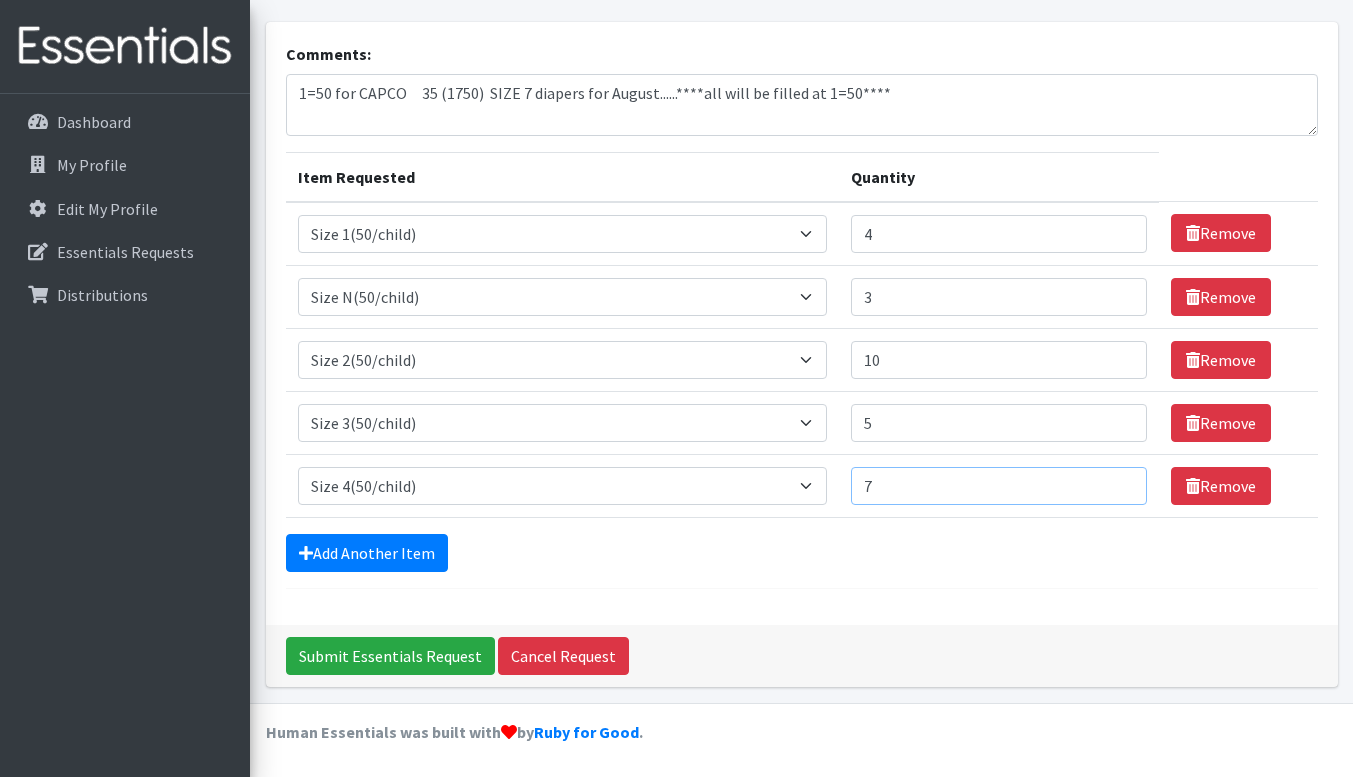 click on "7" at bounding box center [999, 486] 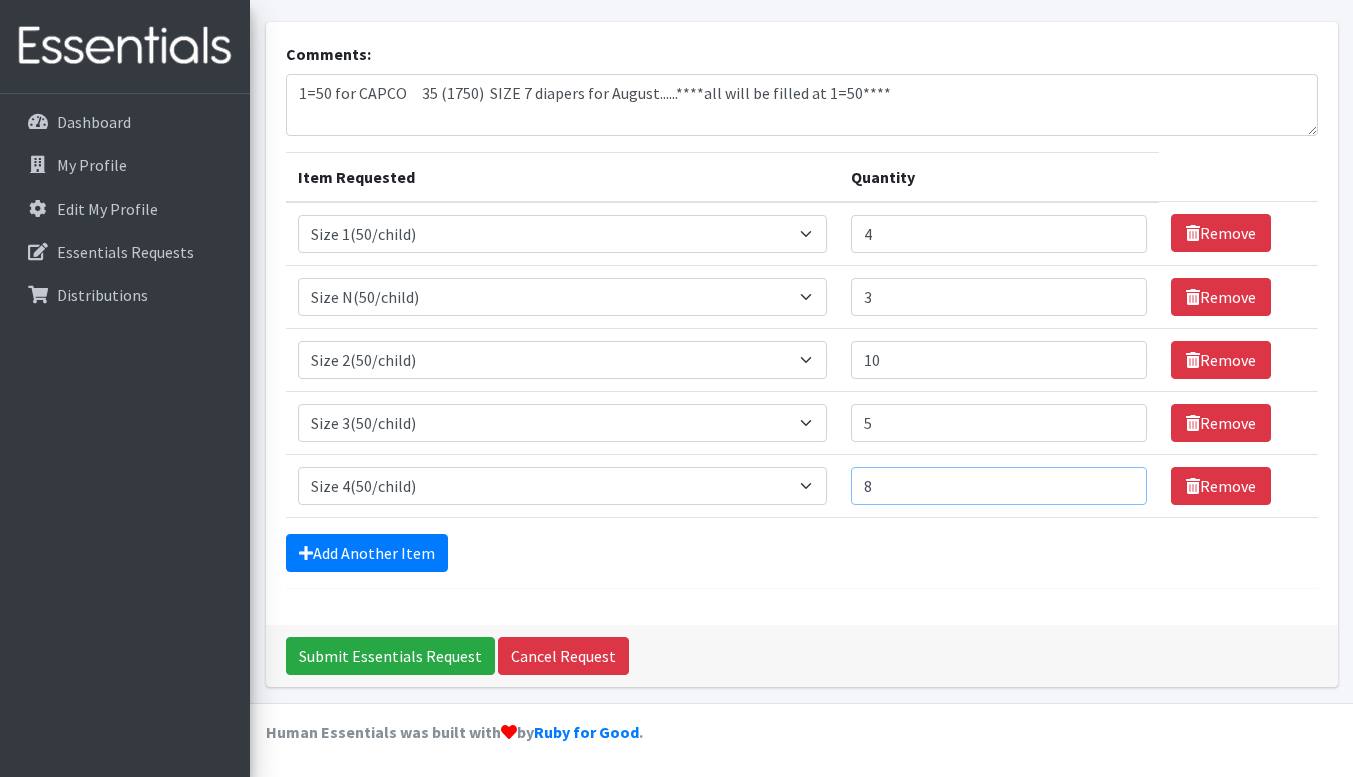 click on "8" at bounding box center [999, 486] 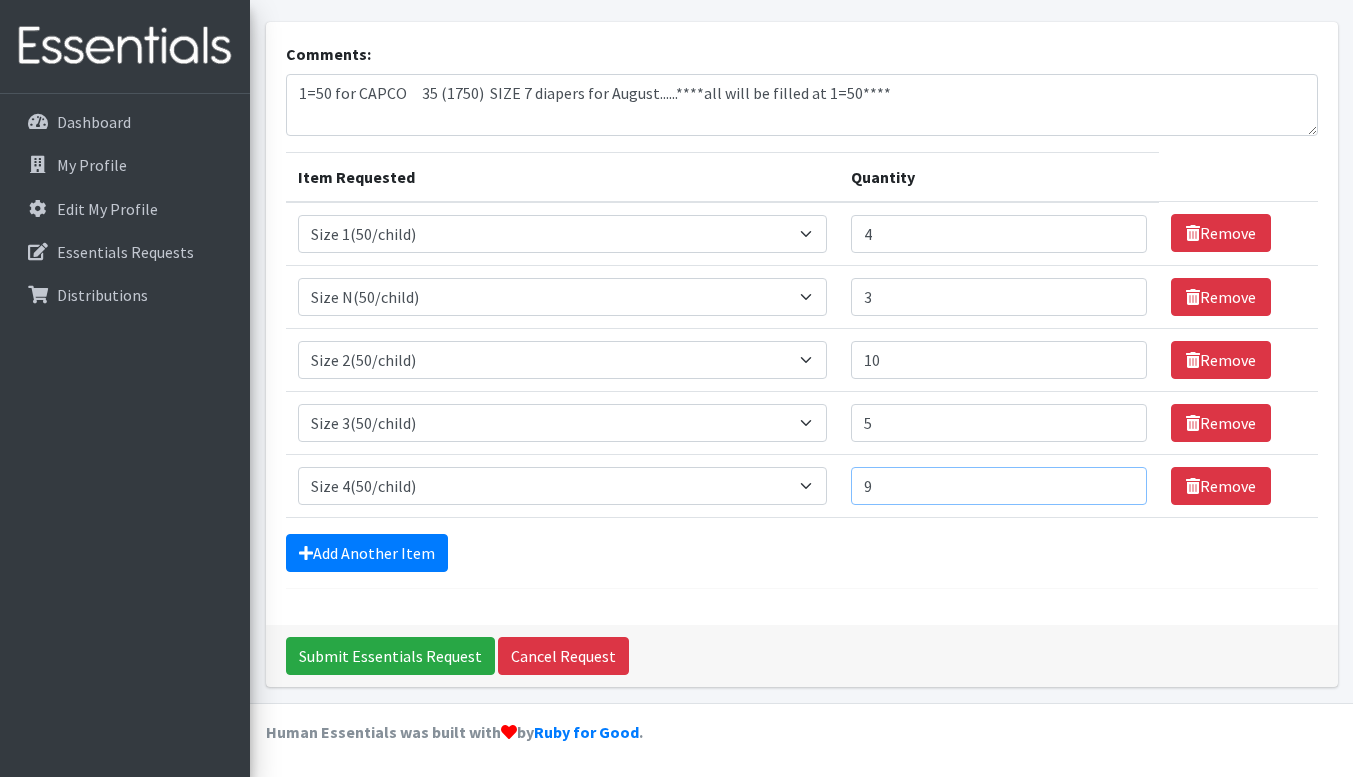 click on "9" at bounding box center [999, 486] 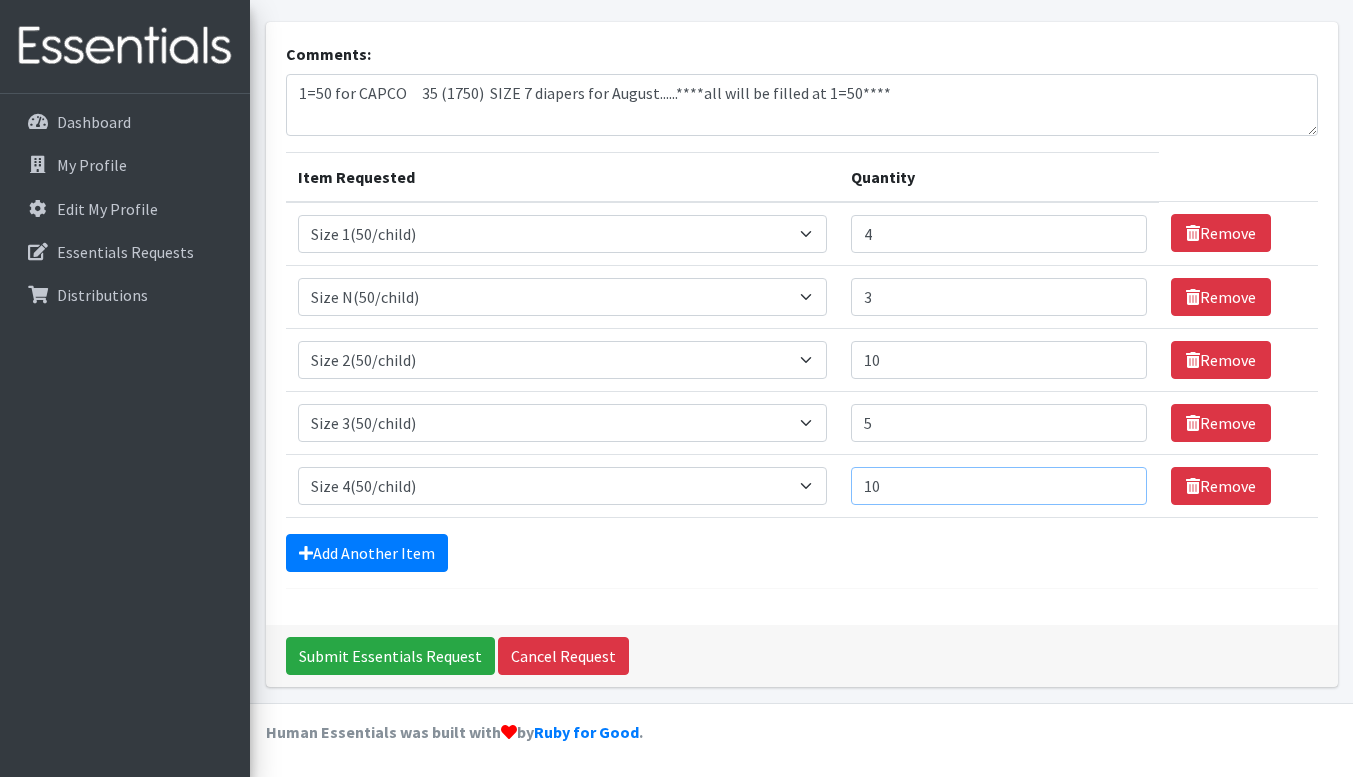 click on "10" at bounding box center (999, 486) 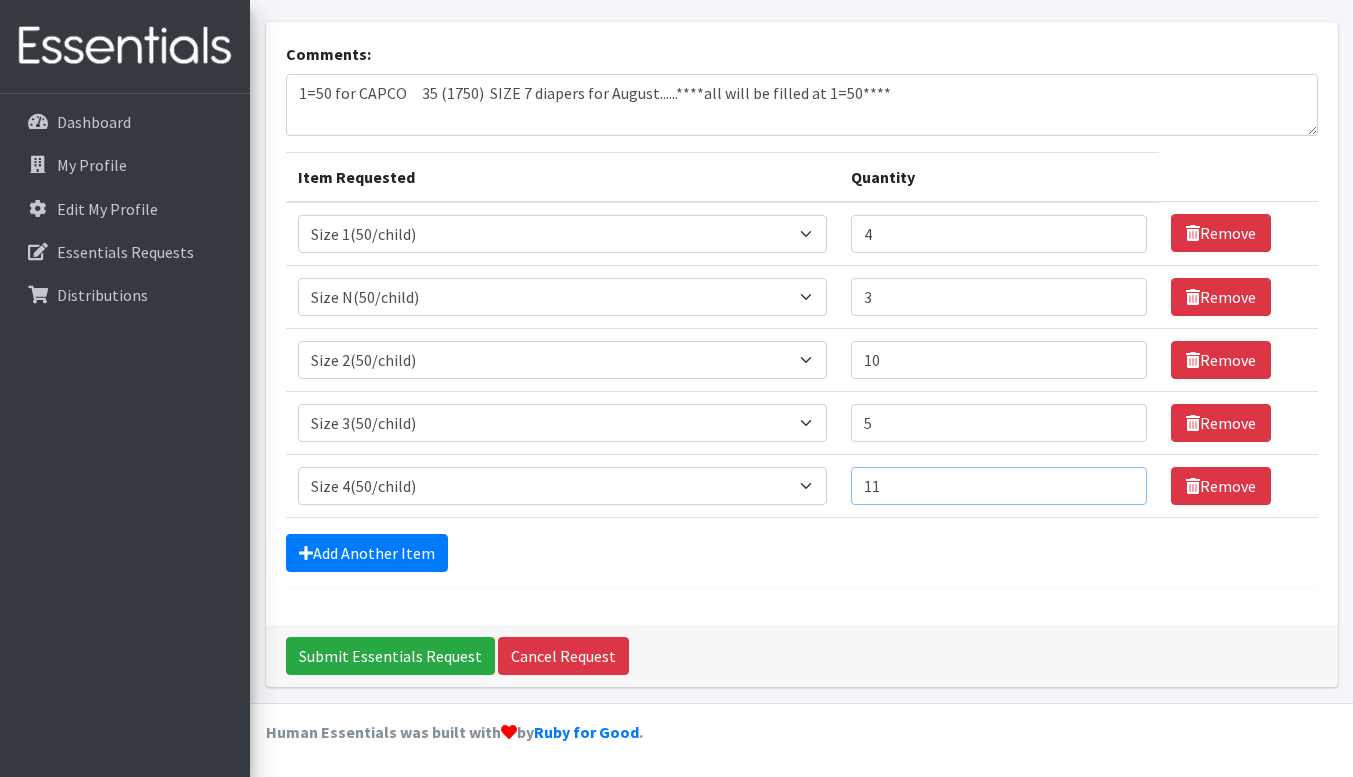click on "11" at bounding box center (999, 486) 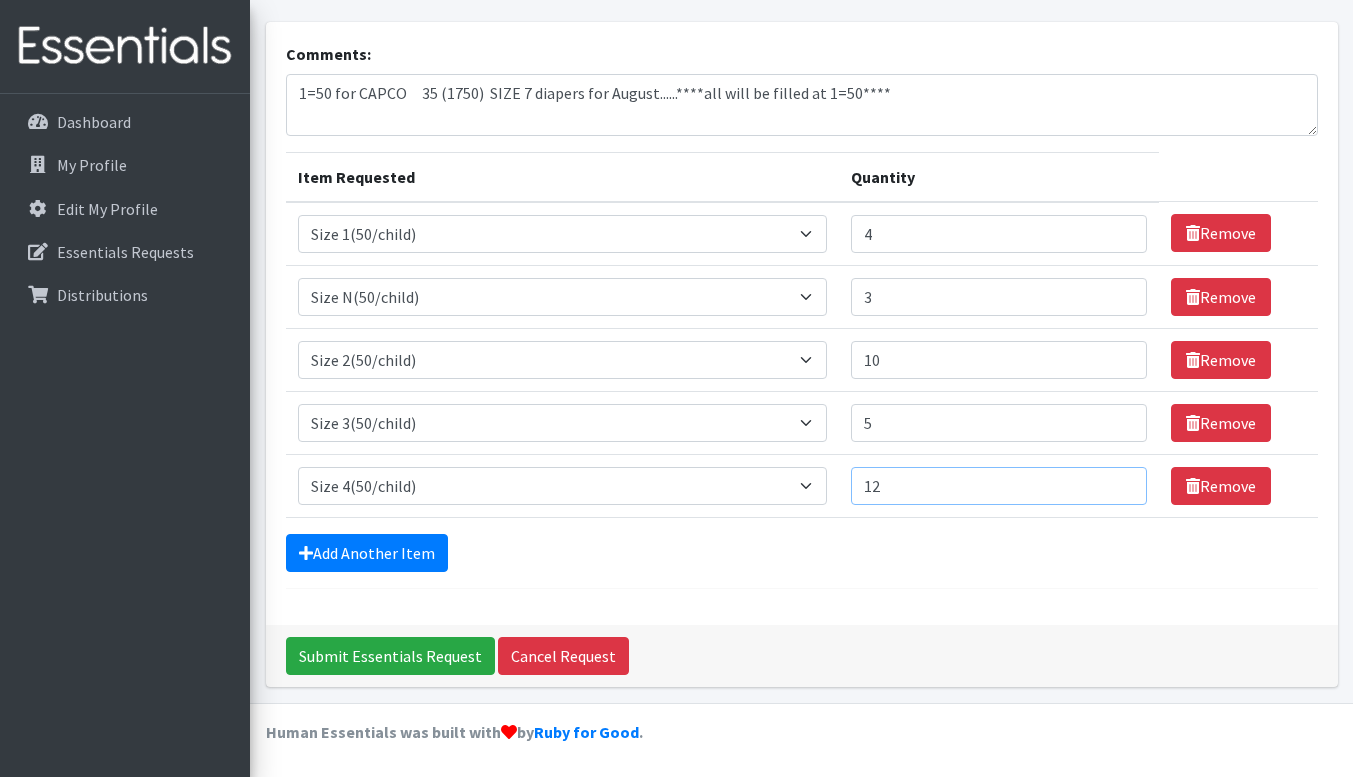 click on "12" at bounding box center (999, 486) 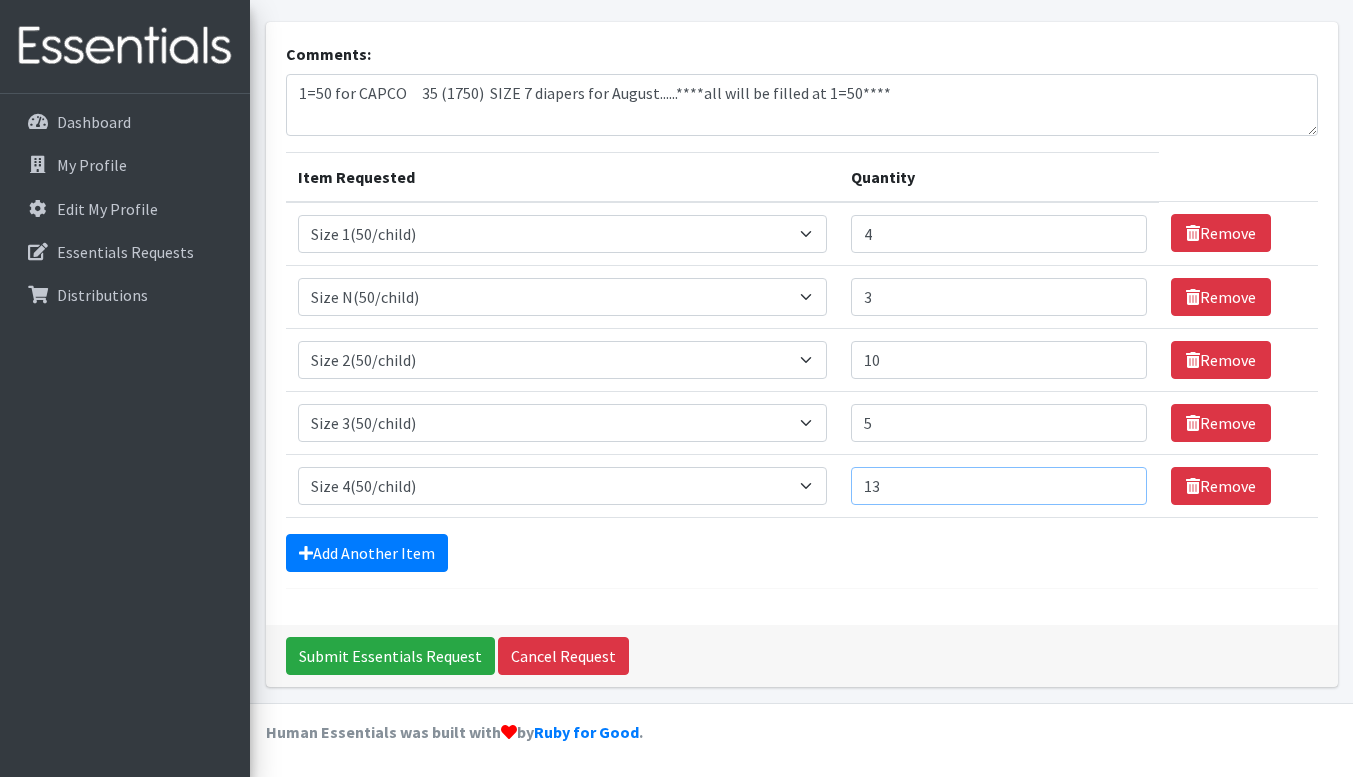 click on "13" at bounding box center [999, 486] 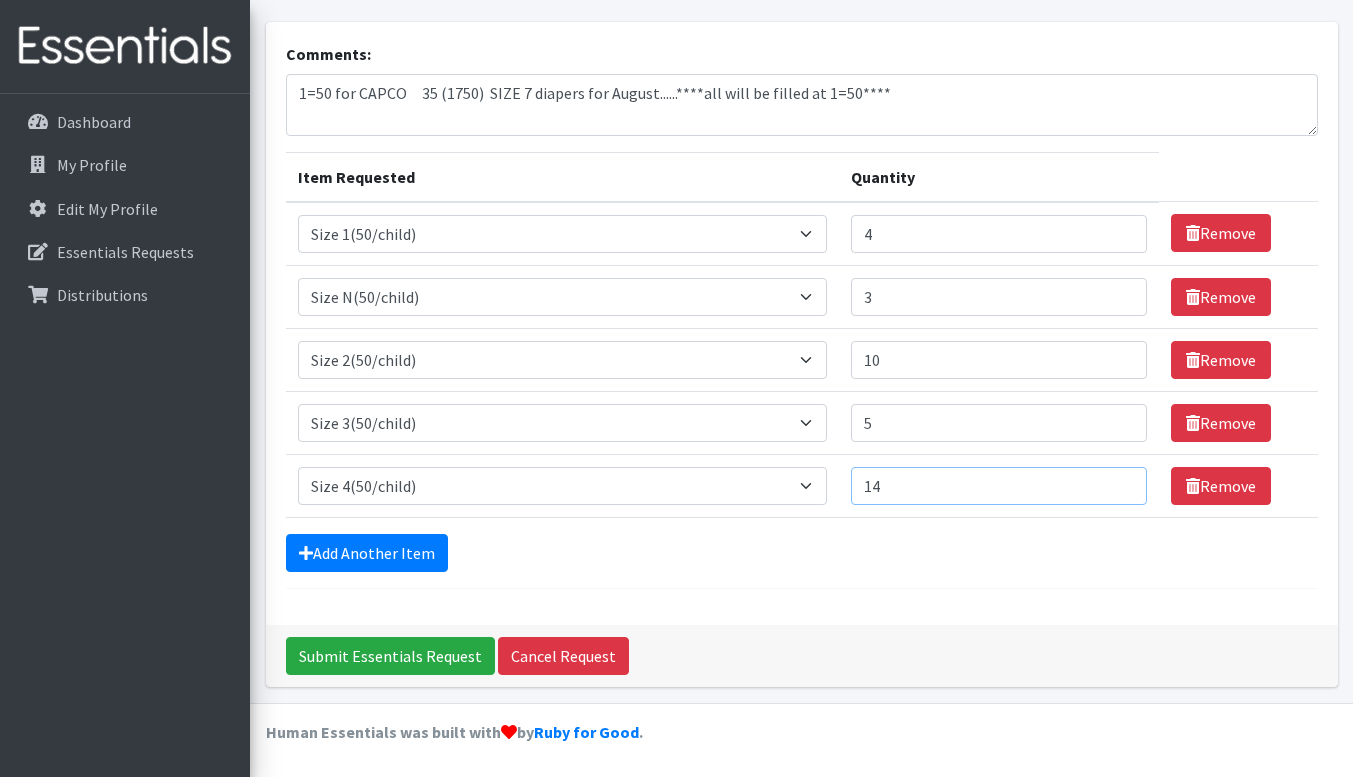 click on "14" at bounding box center [999, 486] 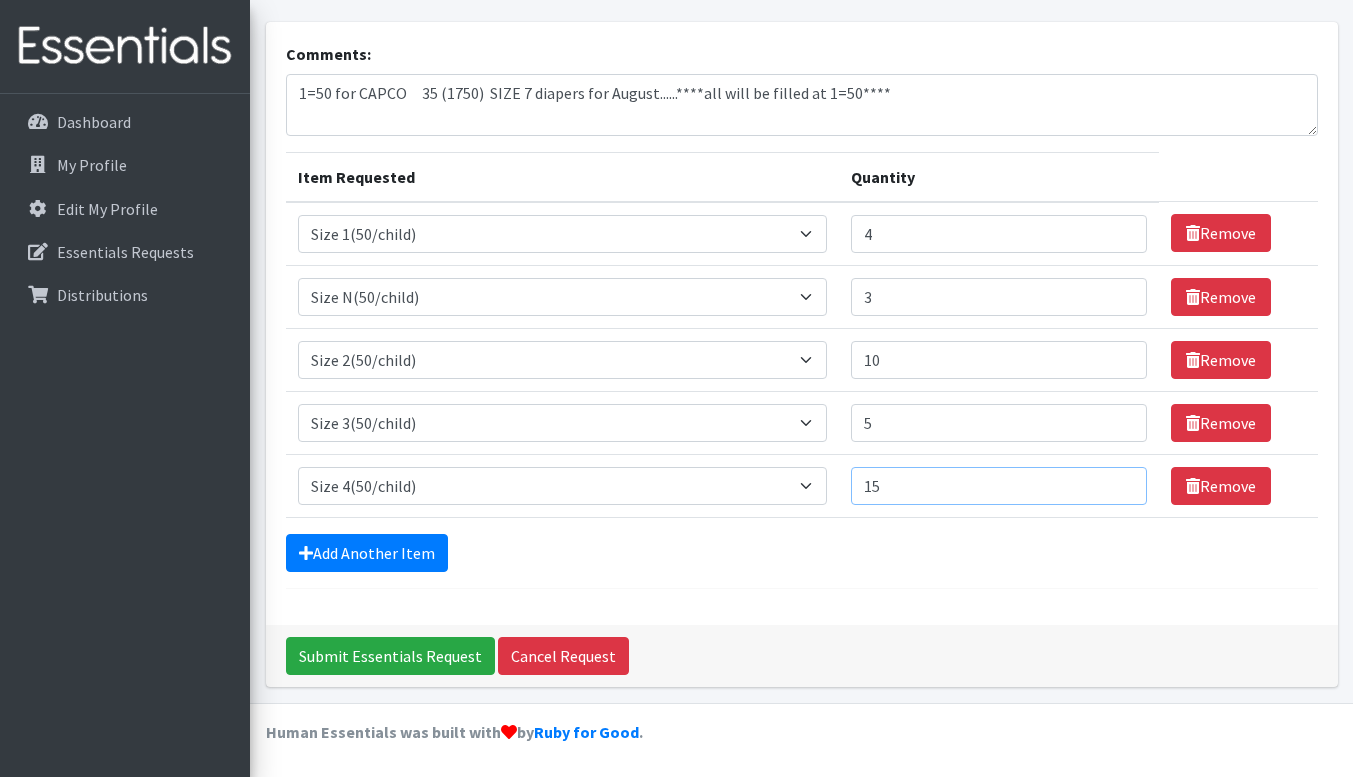 click on "15" at bounding box center (999, 486) 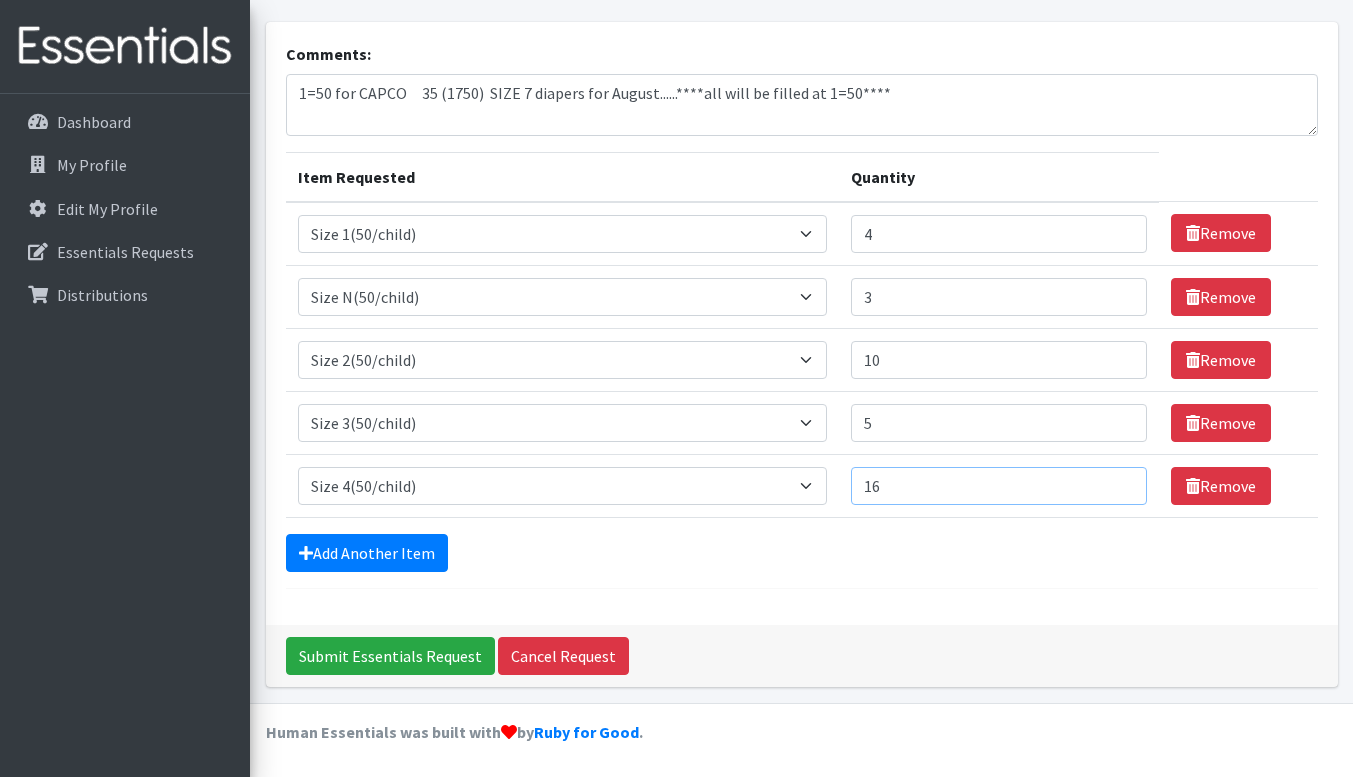 click on "16" at bounding box center [999, 486] 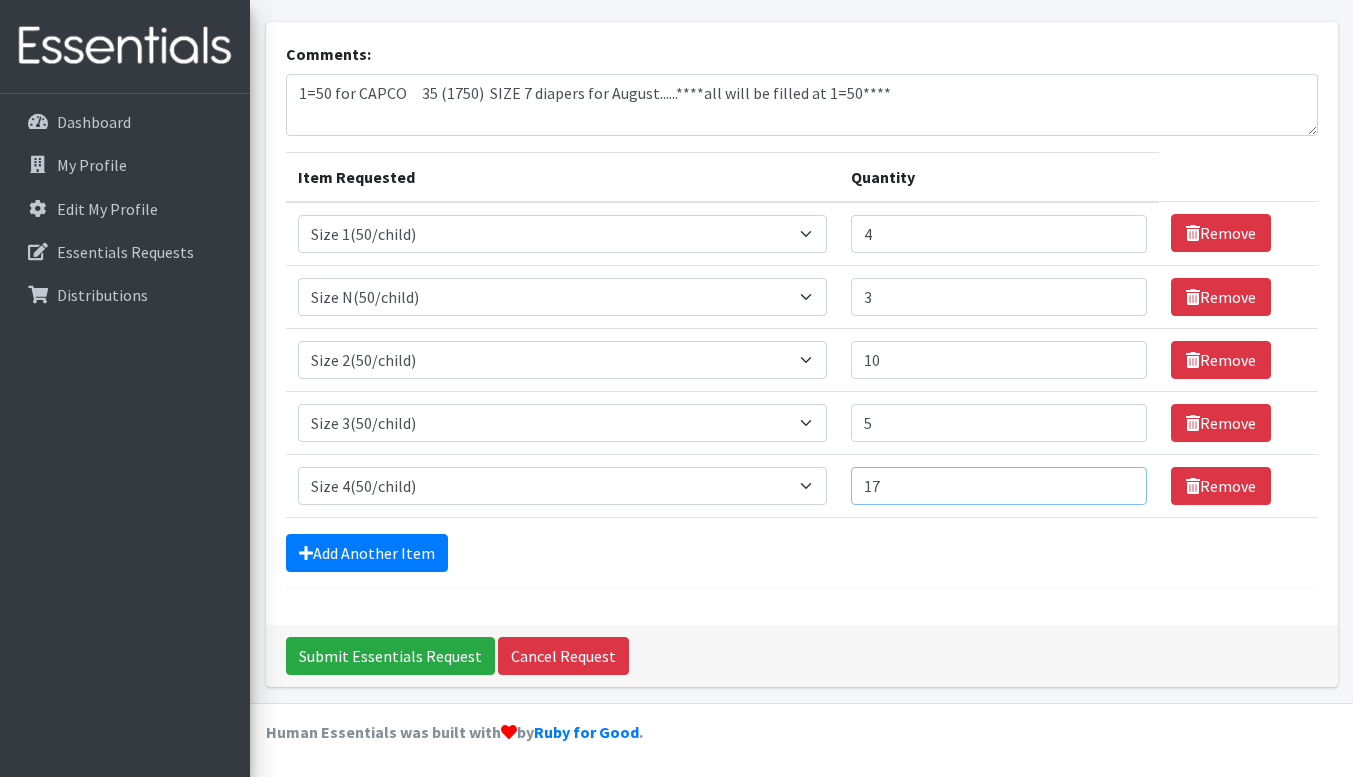 click on "17" at bounding box center (999, 486) 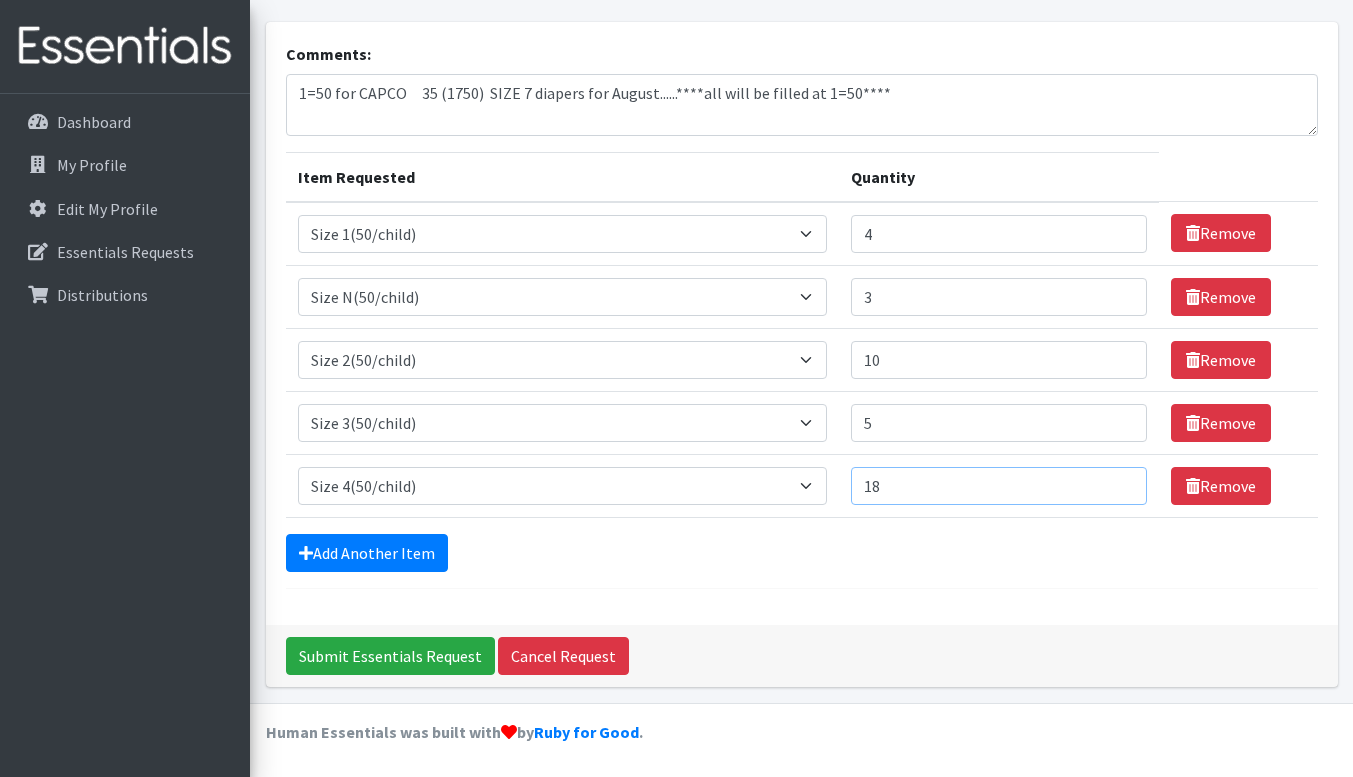 click on "18" at bounding box center (999, 486) 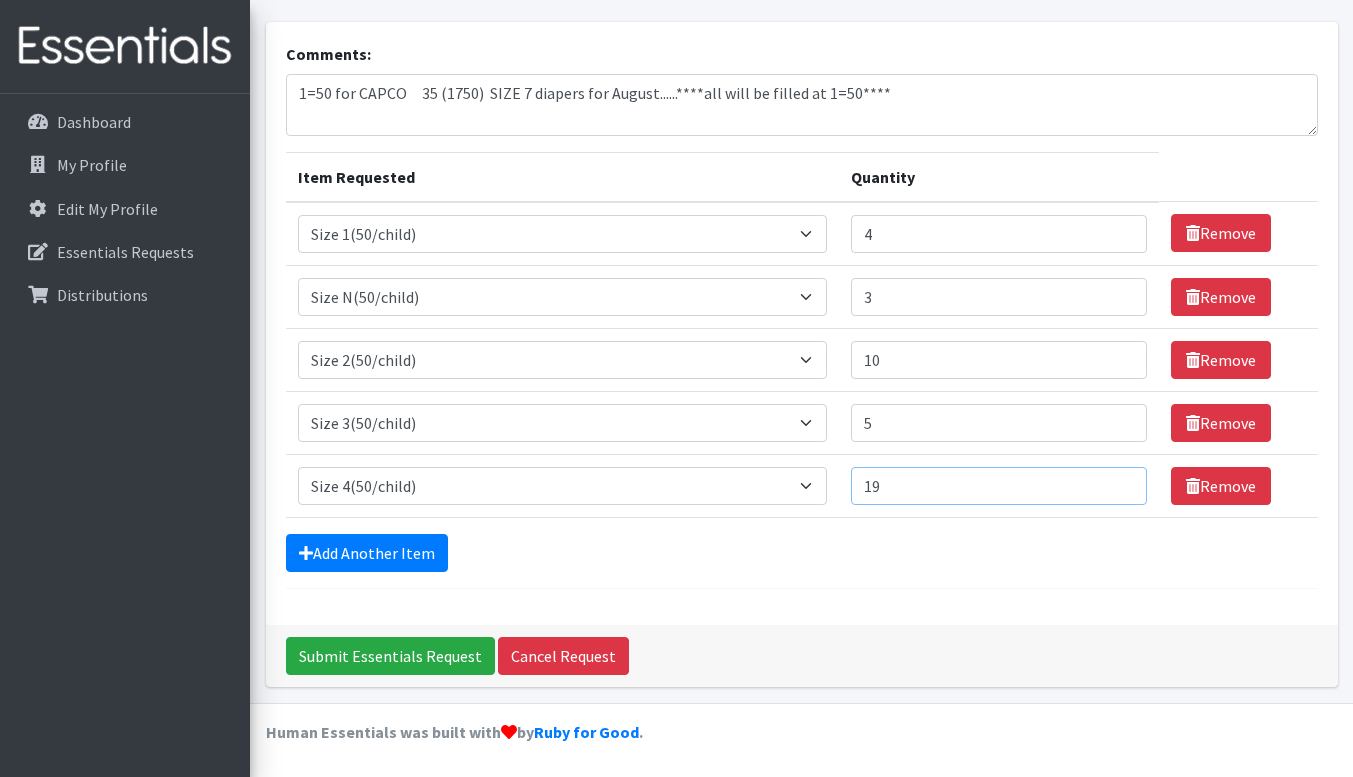 click on "19" at bounding box center (999, 486) 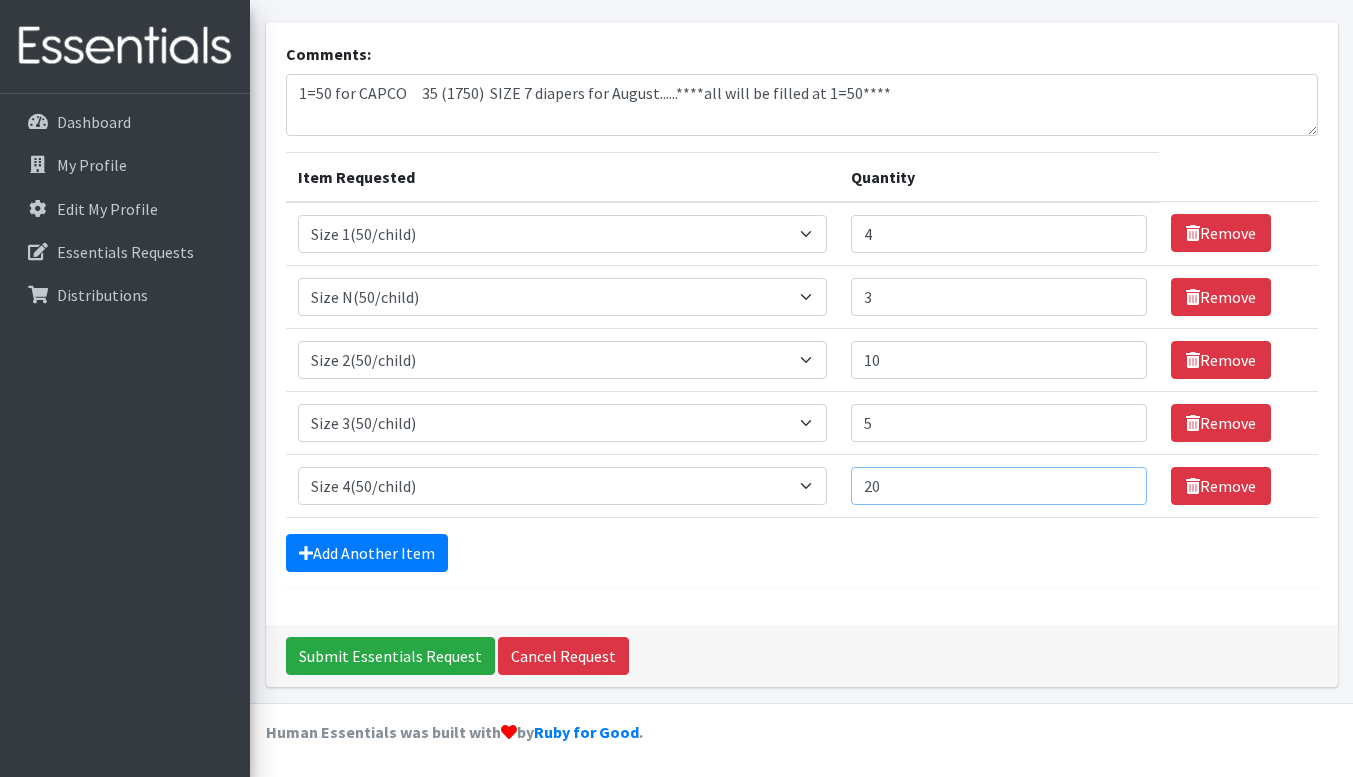 click on "20" at bounding box center [999, 486] 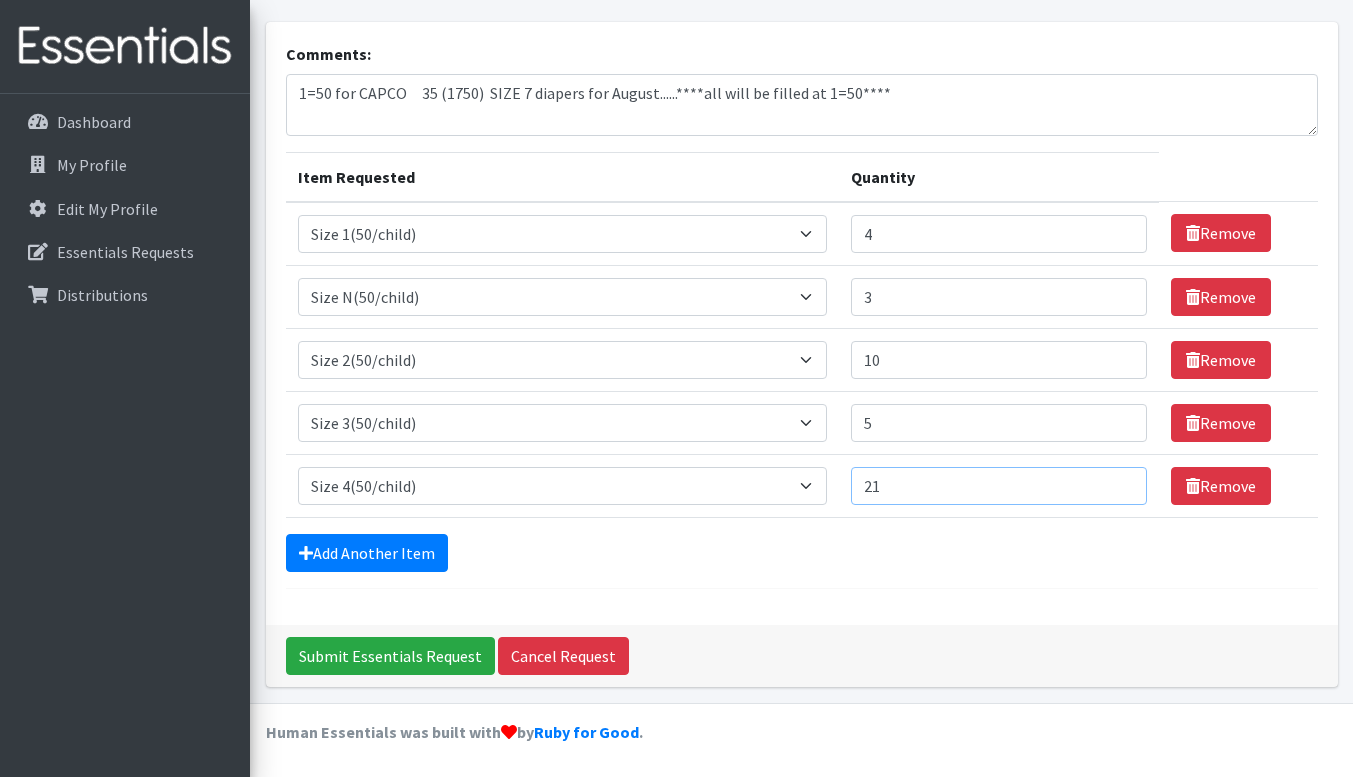 click on "21" at bounding box center [999, 486] 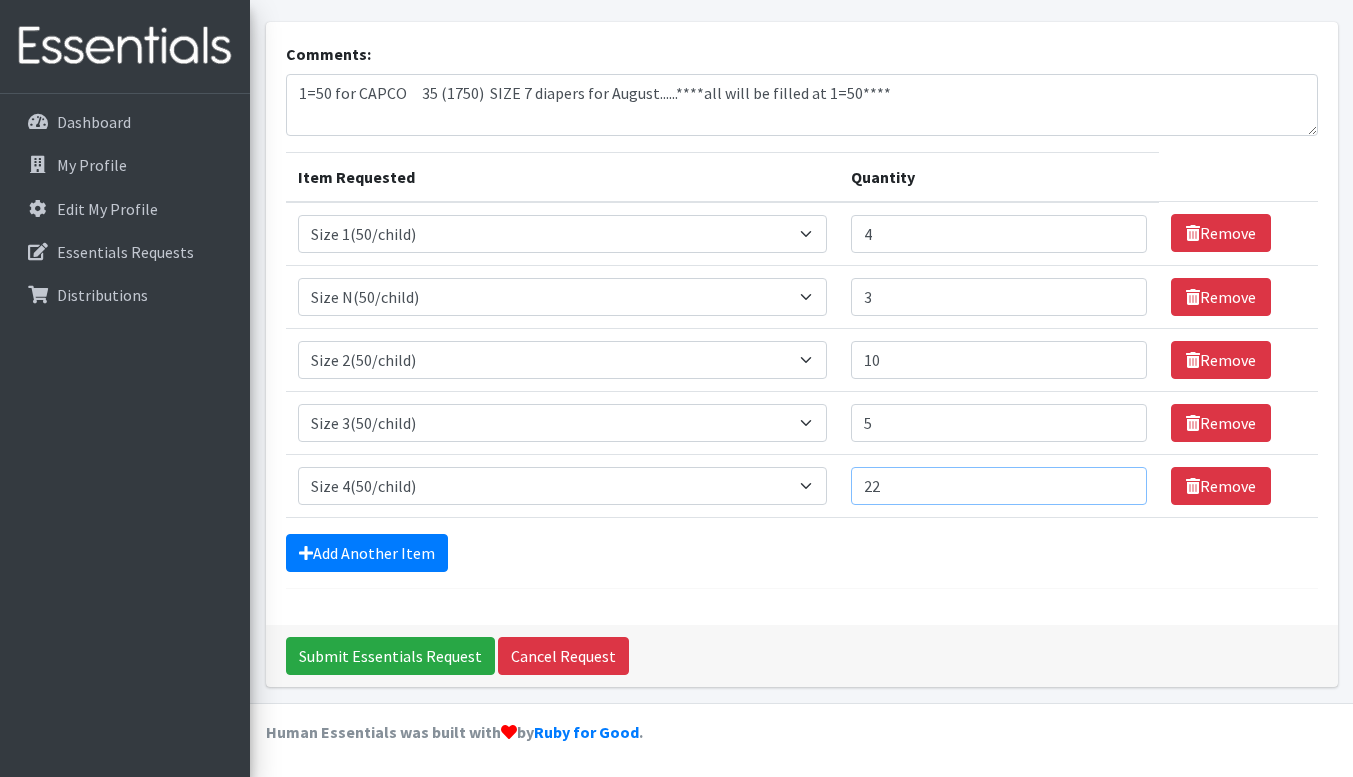 click on "22" at bounding box center [999, 486] 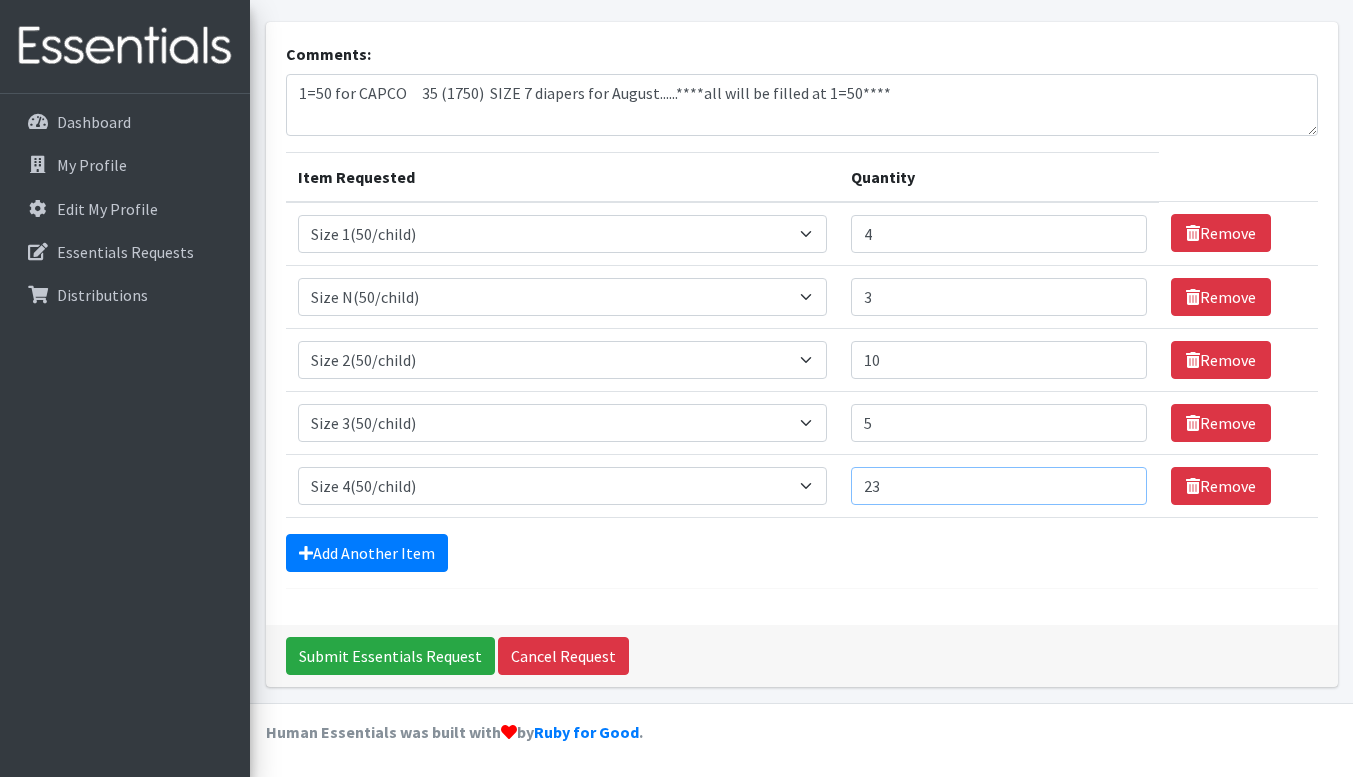 type on "23" 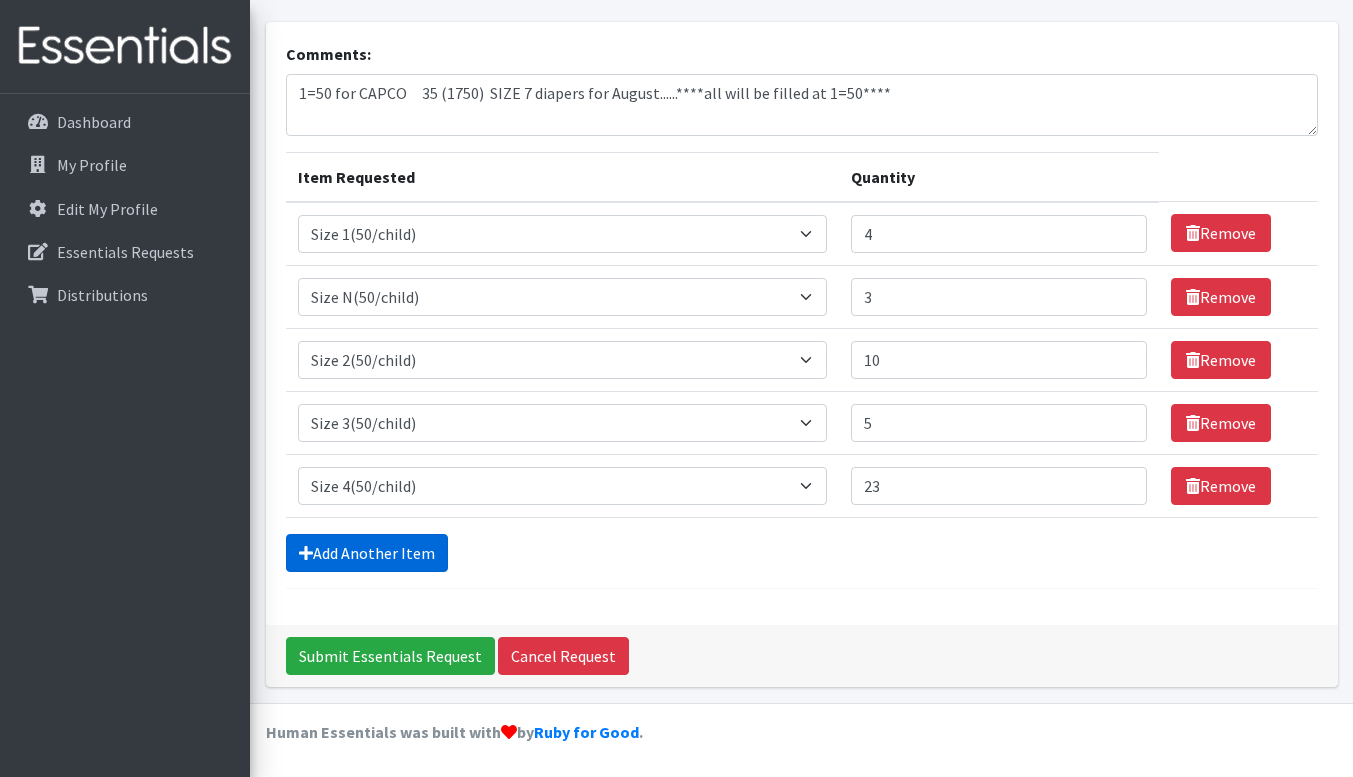 click on "Add Another Item" at bounding box center (367, 553) 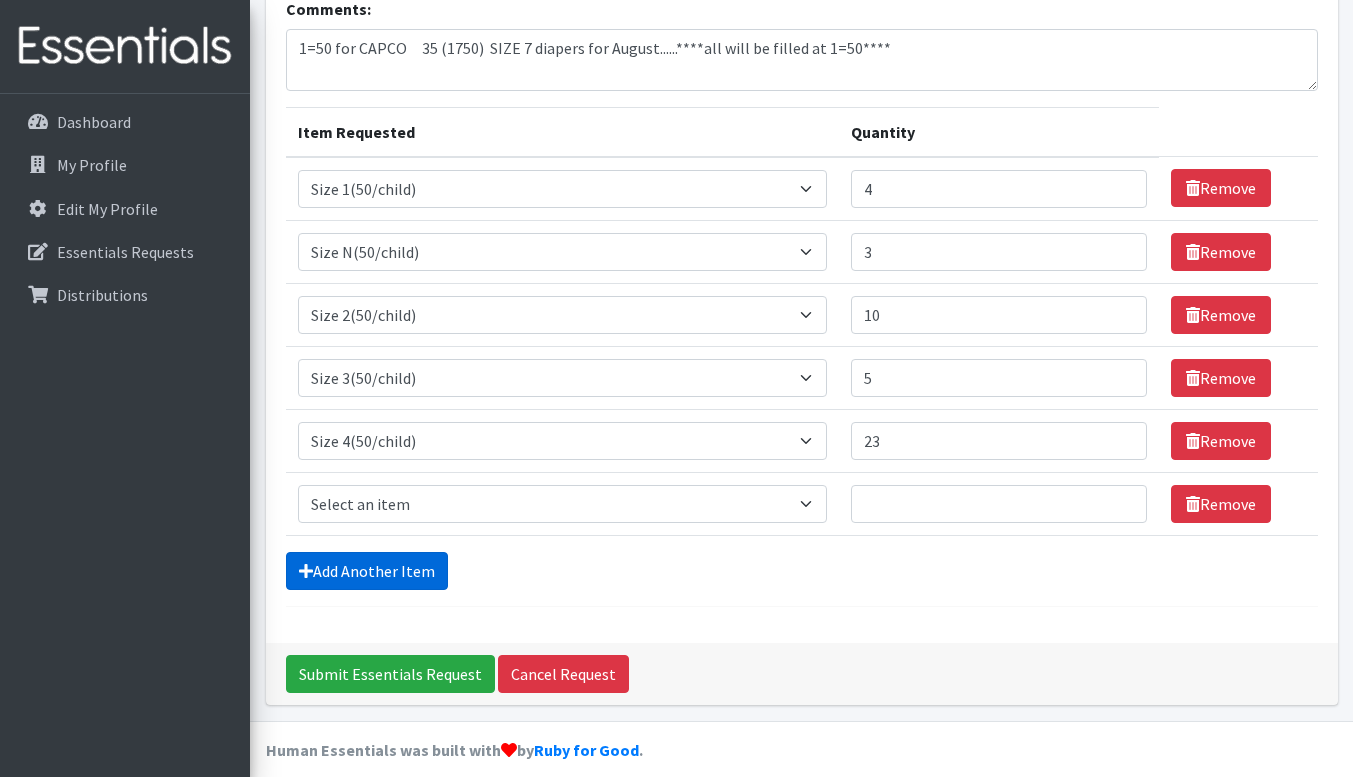 scroll, scrollTop: 171, scrollLeft: 0, axis: vertical 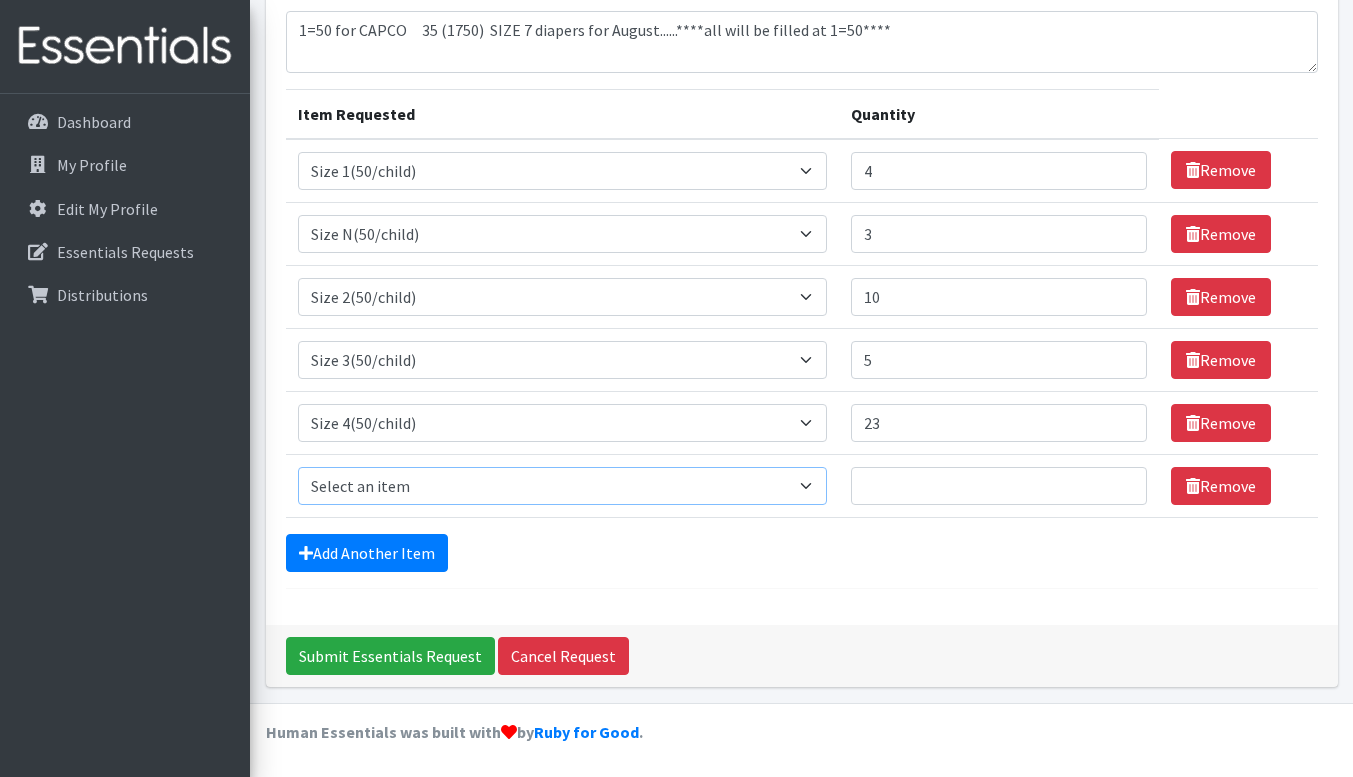 click on "Select an item
2T3T(30/child)
3T4T(30/child)
4T5T(30/child)
Cloth Diaper Kit (specify gender & size/age)
Cloth Diaper Mini Starter Kit (specify gender & size/age)
Native Conditioner, 16.5 oz. (1 case of 6 bottles)
Size 1(50/child)
Size 2(50/child)
Size 3(50/child)
Size 4(50/child)
Size 5(50/child)
Size 6(50/child)
Size N(50/child)
Swimmers-Infant Size  Small (13-24 lbs)
Youth Pull-Ups (L) (60- 125 lbs)" at bounding box center (562, 486) 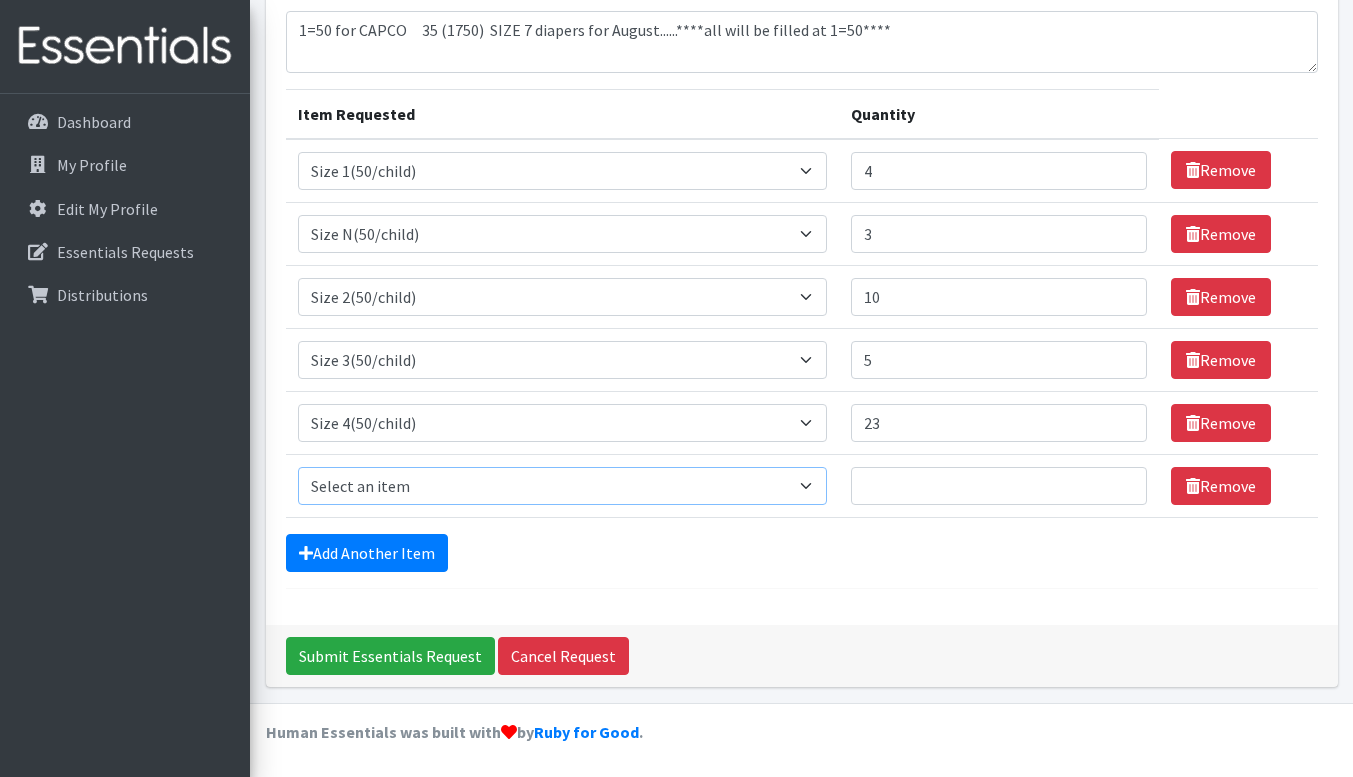 select on "964" 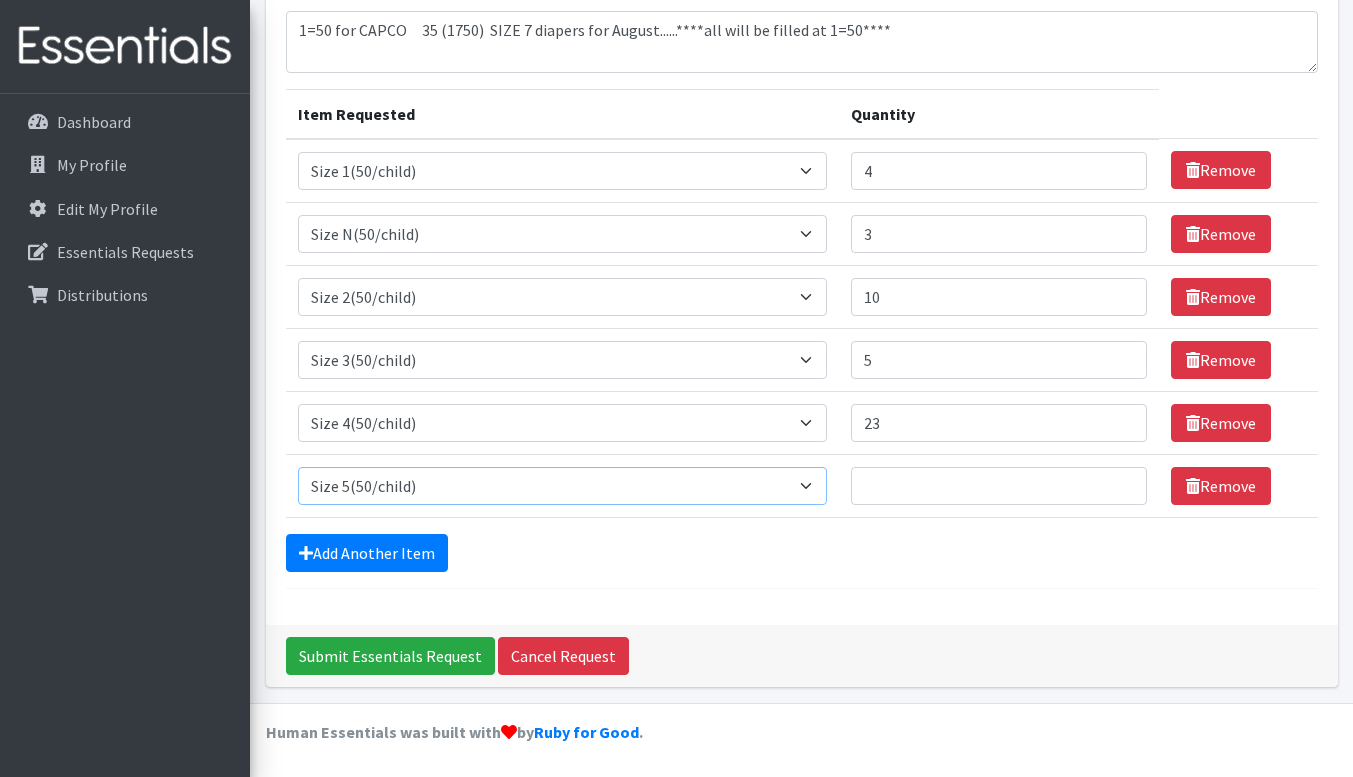 click on "Select an item
2T3T(30/child)
3T4T(30/child)
4T5T(30/child)
Cloth Diaper Kit (specify gender & size/age)
Cloth Diaper Mini Starter Kit (specify gender & size/age)
Native Conditioner, 16.5 oz. (1 case of 6 bottles)
Size 1(50/child)
Size 2(50/child)
Size 3(50/child)
Size 4(50/child)
Size 5(50/child)
Size 6(50/child)
Size N(50/child)
Swimmers-Infant Size  Small (13-24 lbs)
Youth Pull-Ups (L) (60- 125 lbs)" at bounding box center [562, 486] 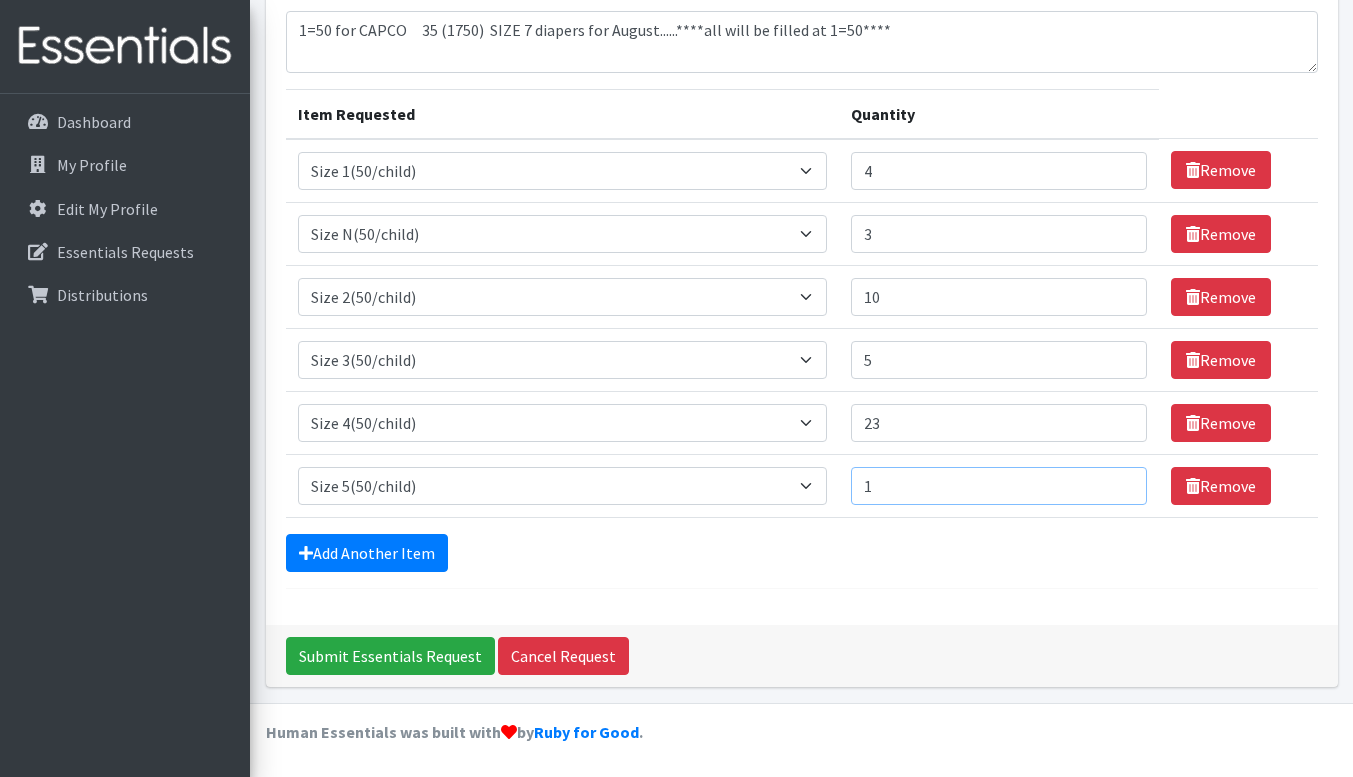 click on "1" at bounding box center (999, 486) 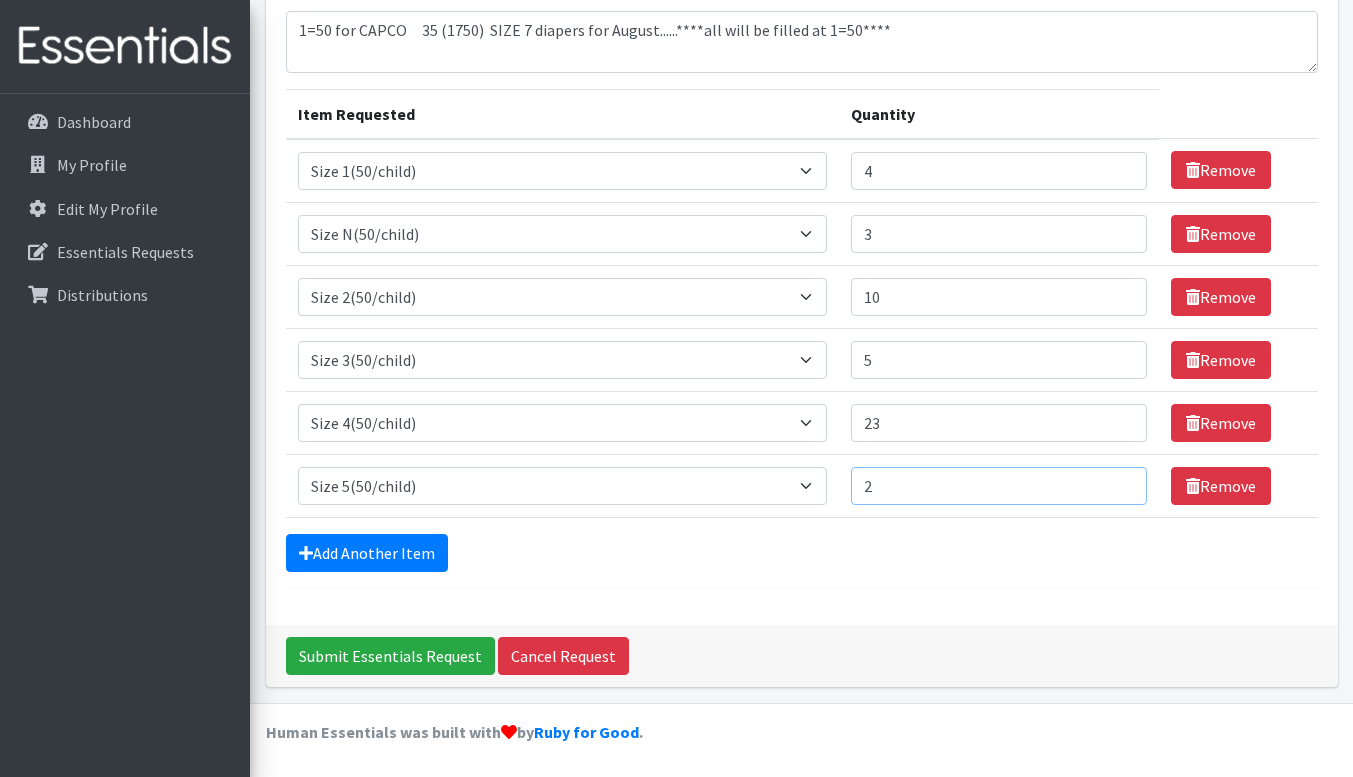 click on "2" at bounding box center [999, 486] 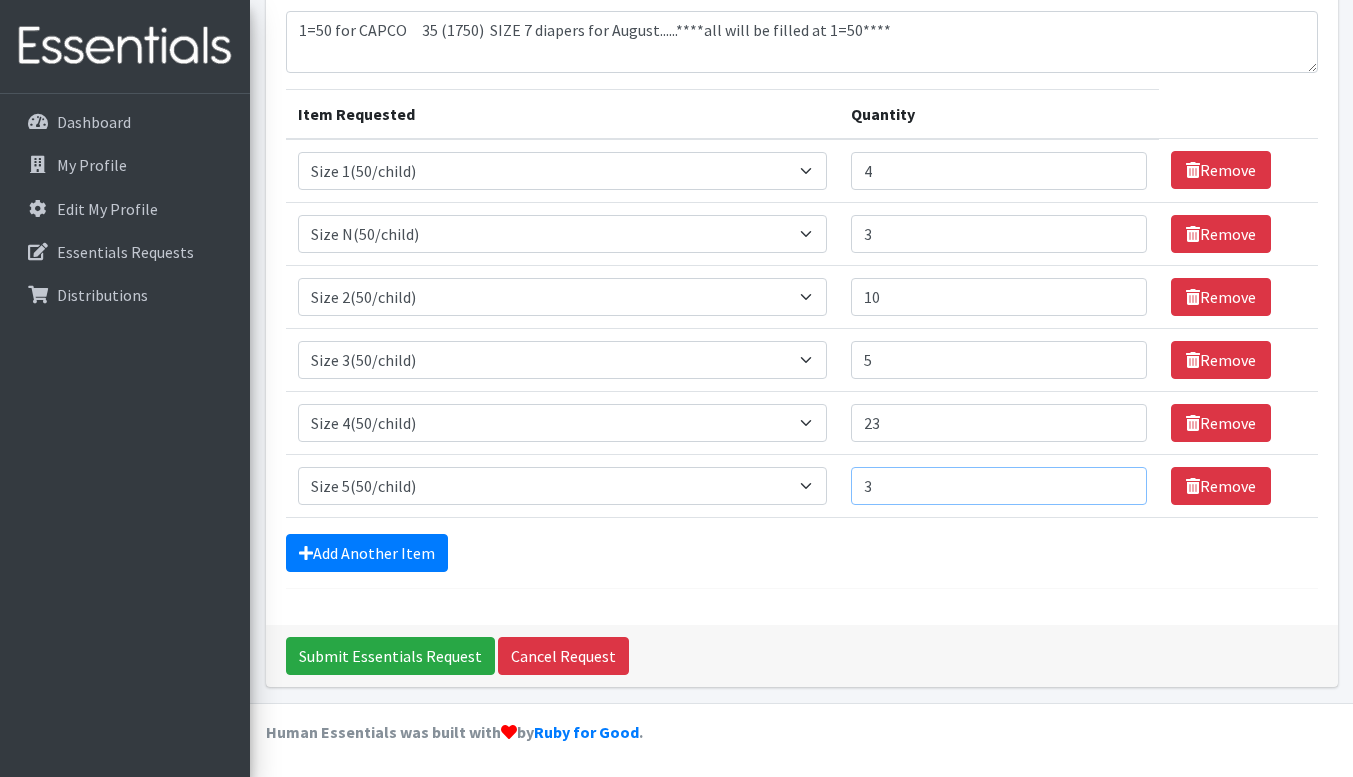 click on "3" at bounding box center [999, 486] 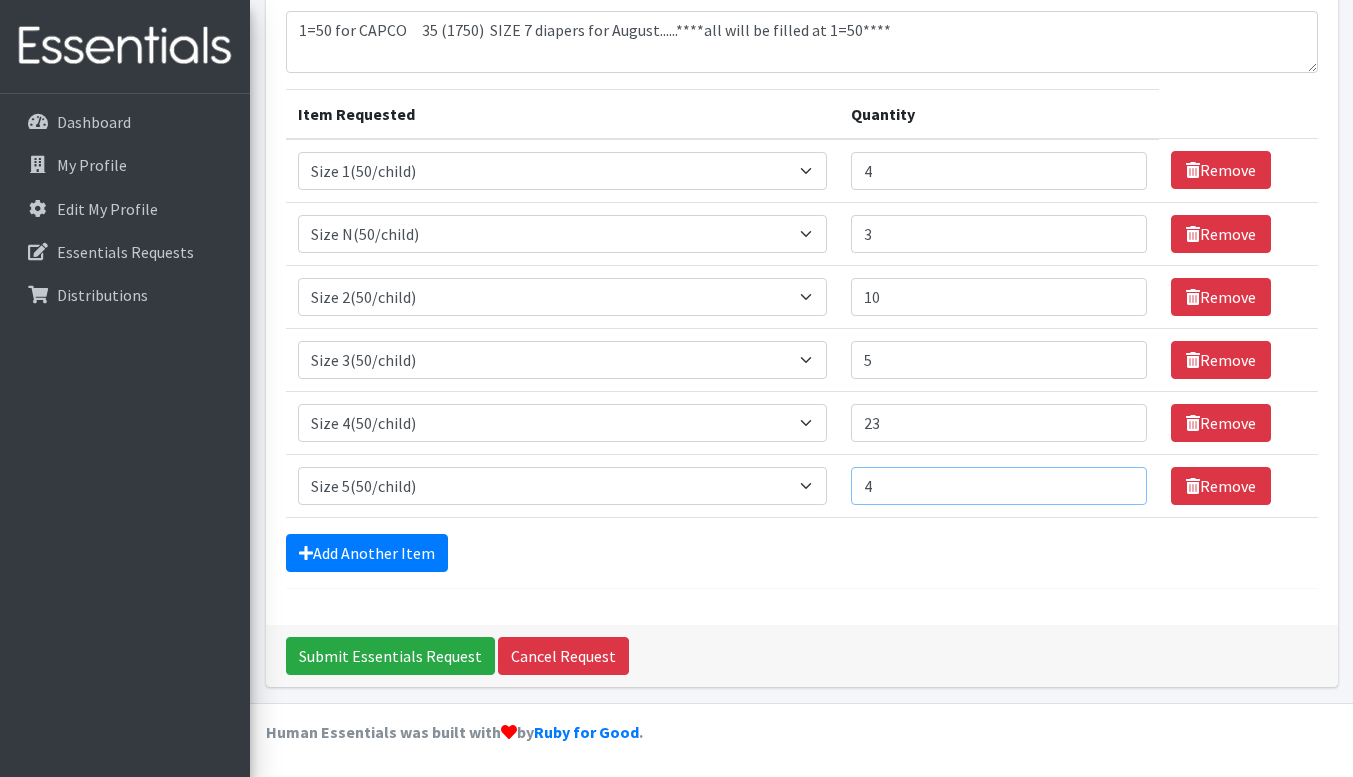 click on "4" at bounding box center (999, 486) 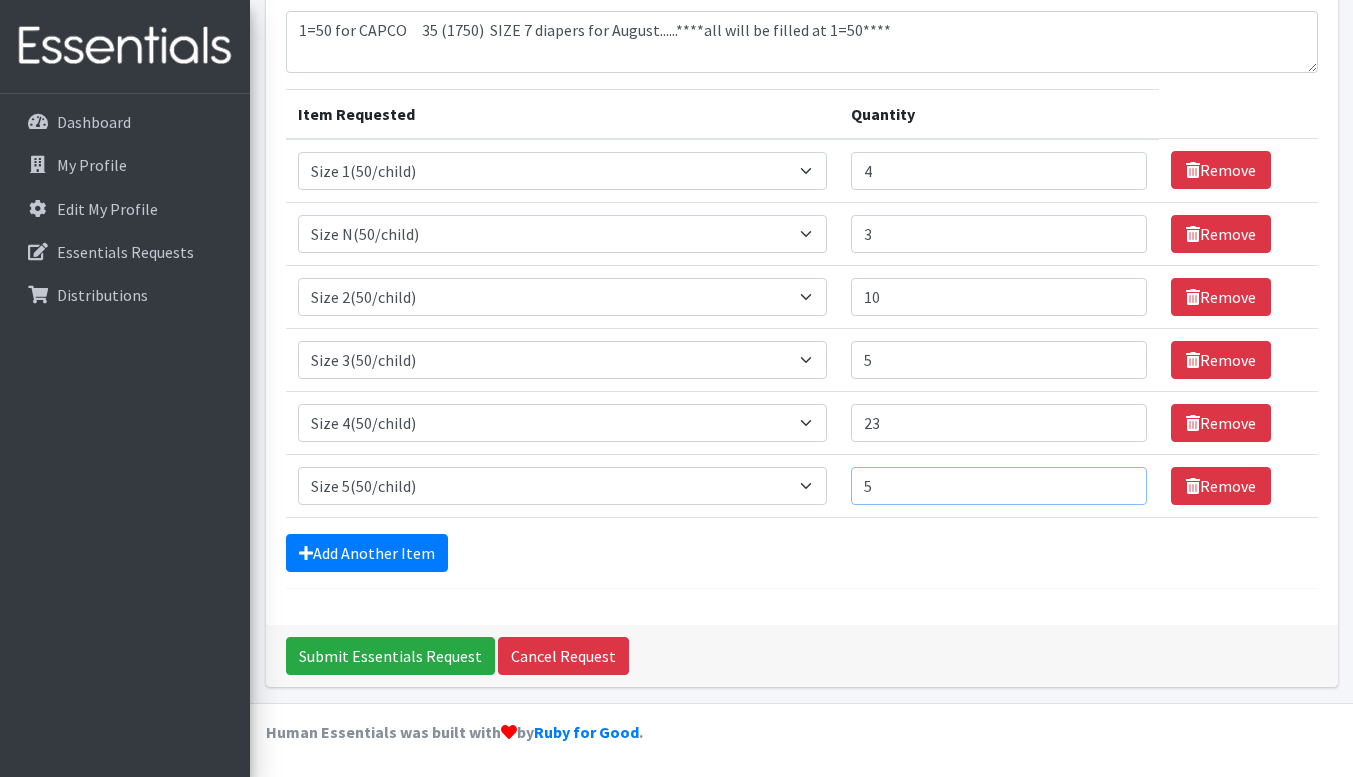 click on "5" at bounding box center (999, 486) 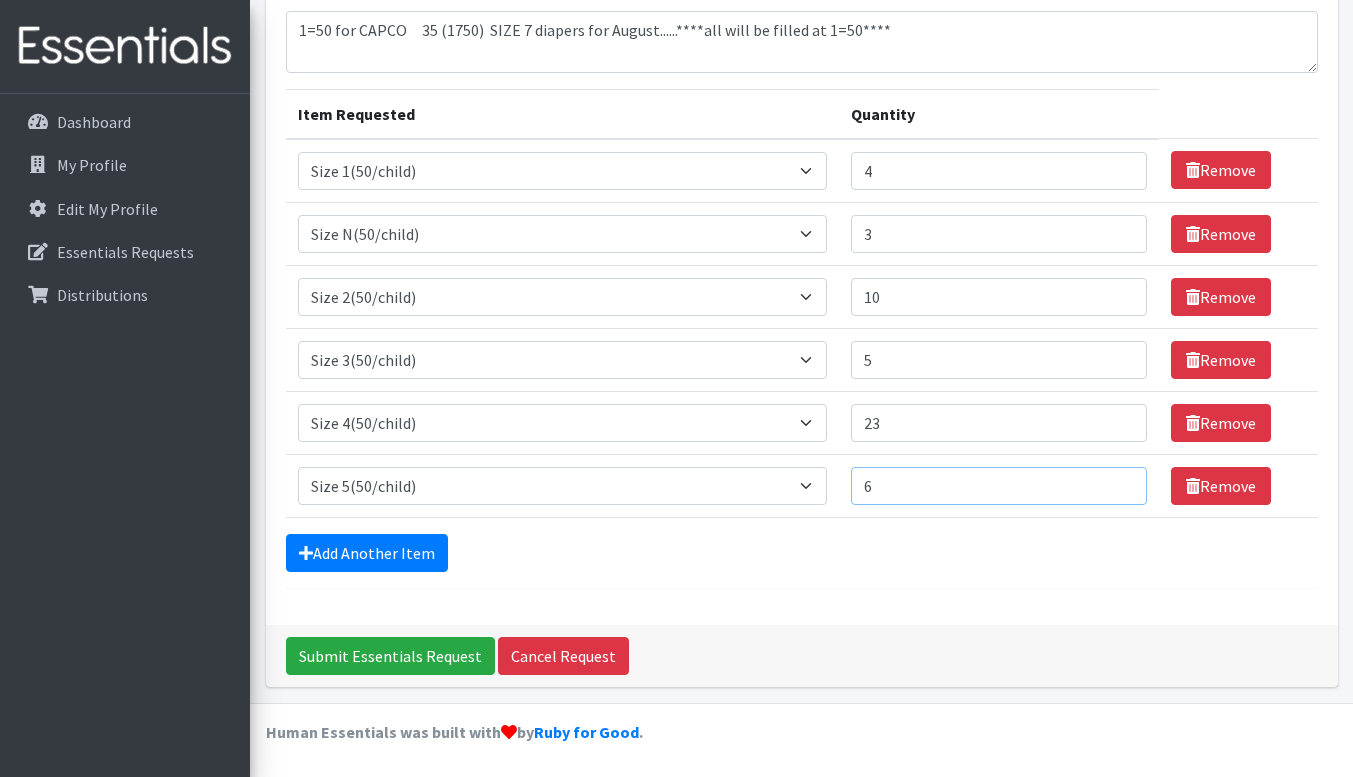 click on "6" at bounding box center (999, 486) 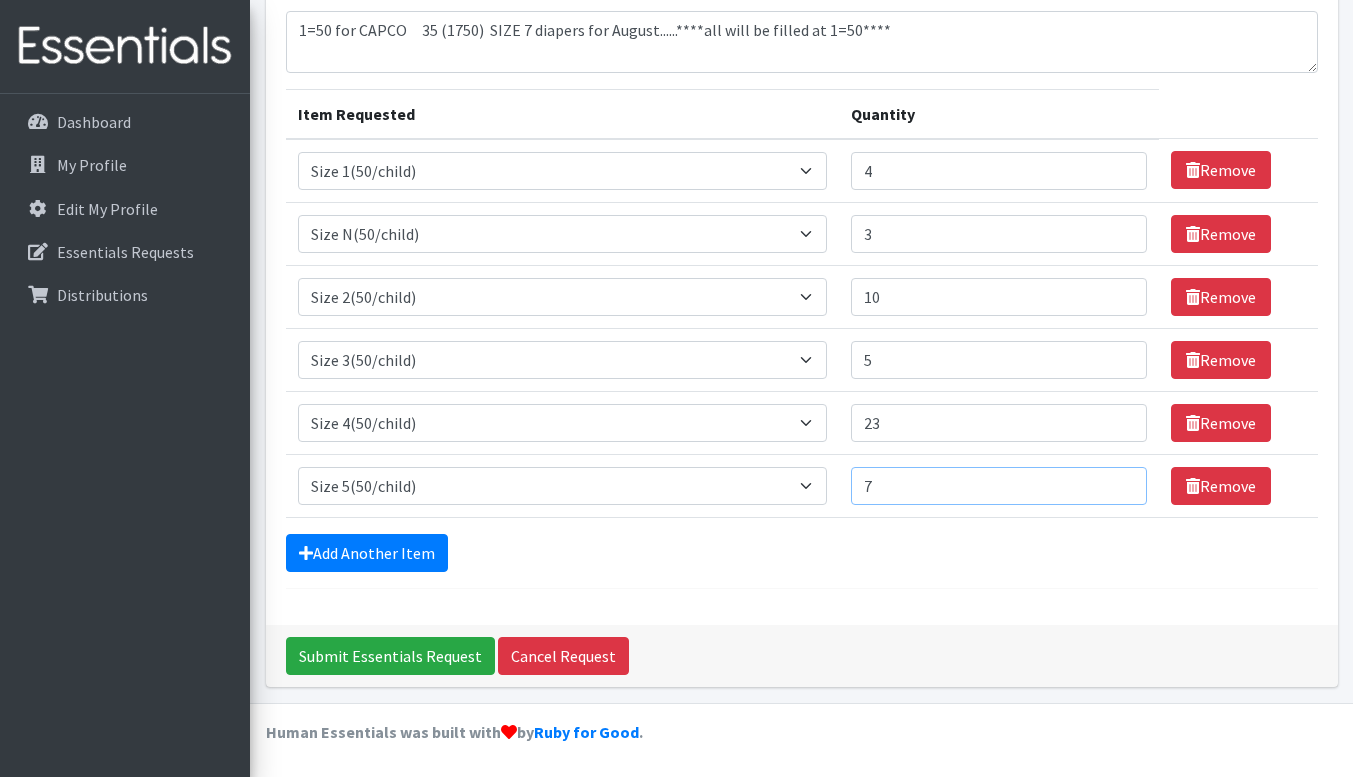 click on "7" at bounding box center (999, 486) 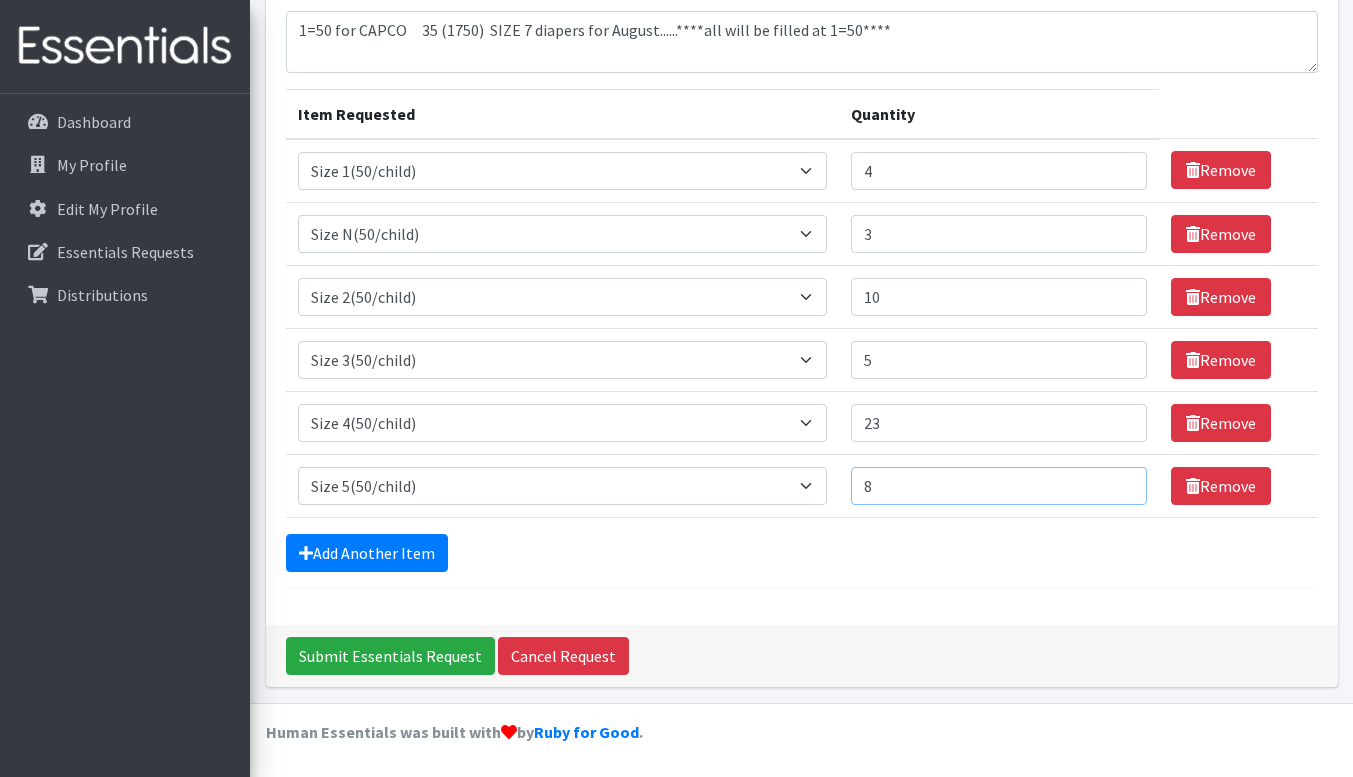 click on "8" at bounding box center [999, 486] 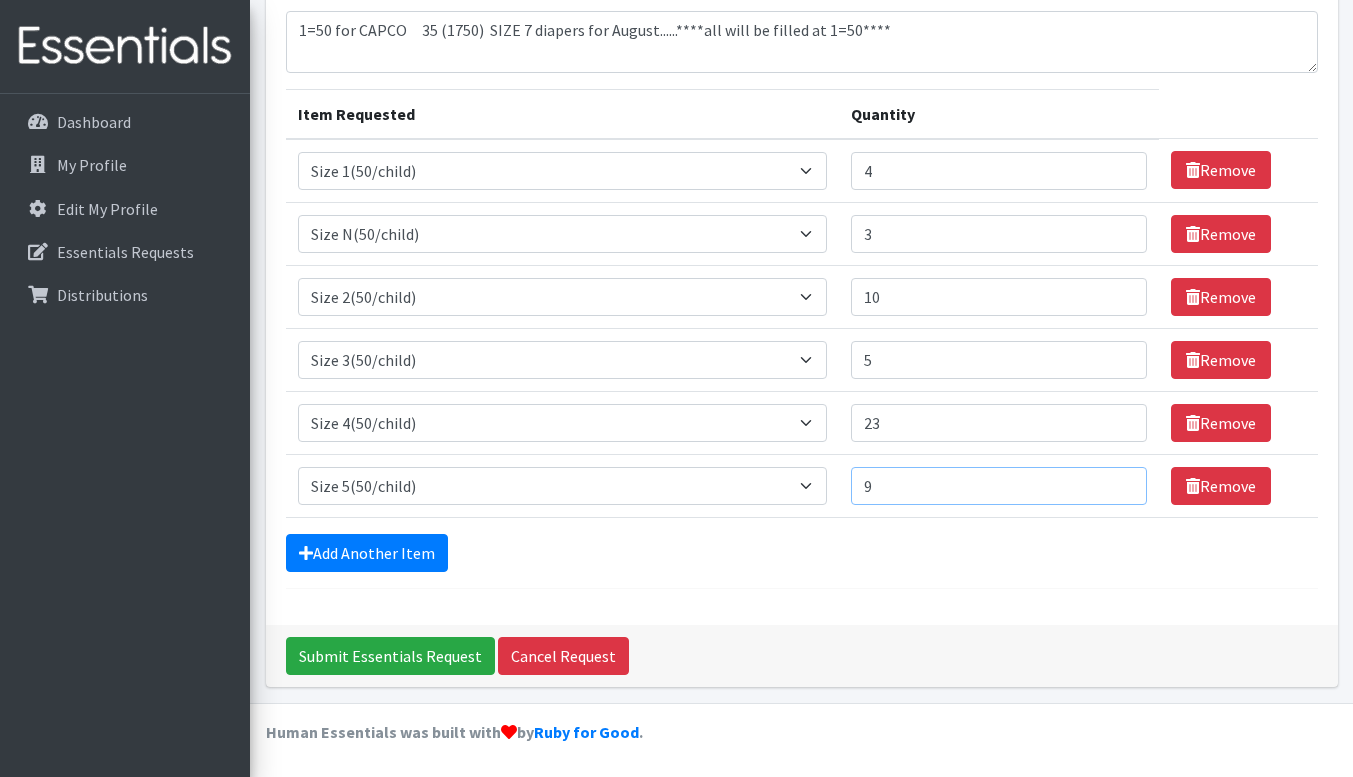 click on "9" at bounding box center [999, 486] 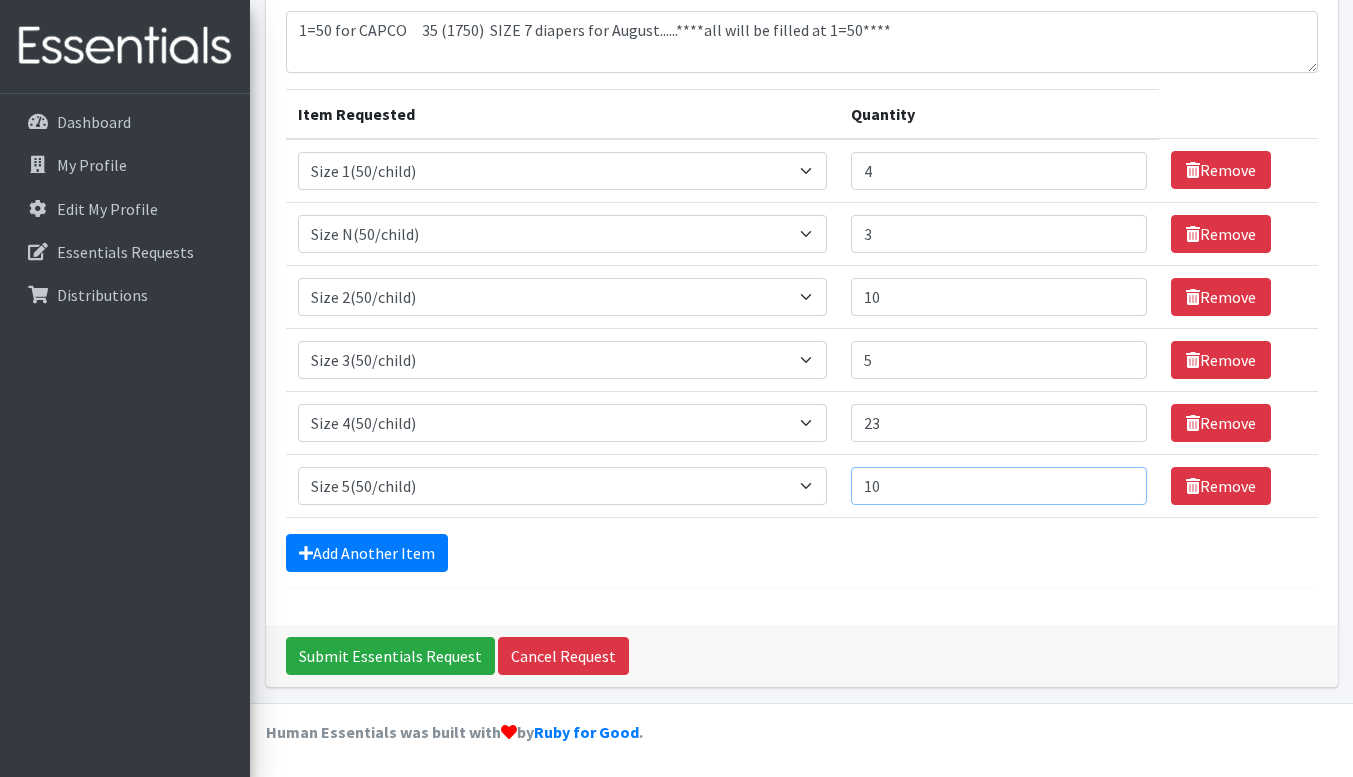 click on "10" at bounding box center [999, 486] 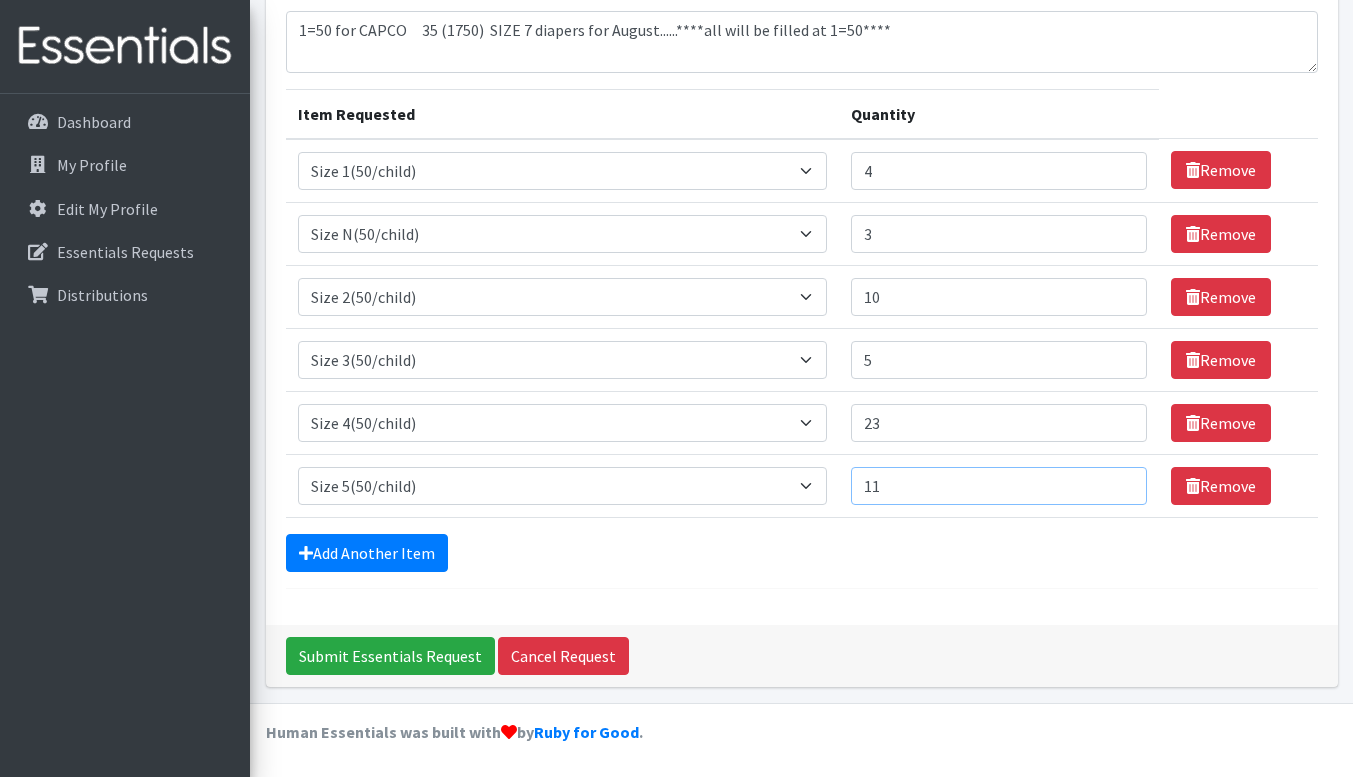 click on "11" at bounding box center [999, 486] 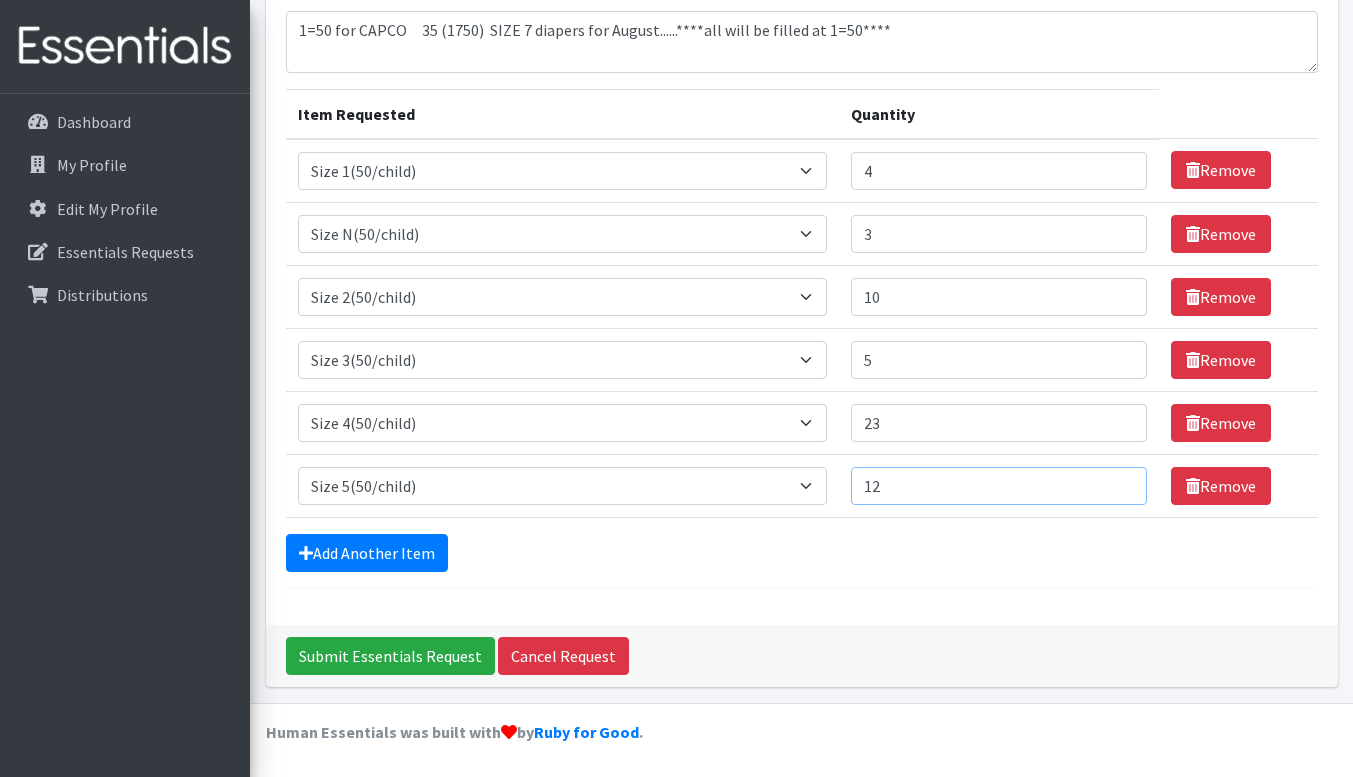 click on "12" at bounding box center (999, 486) 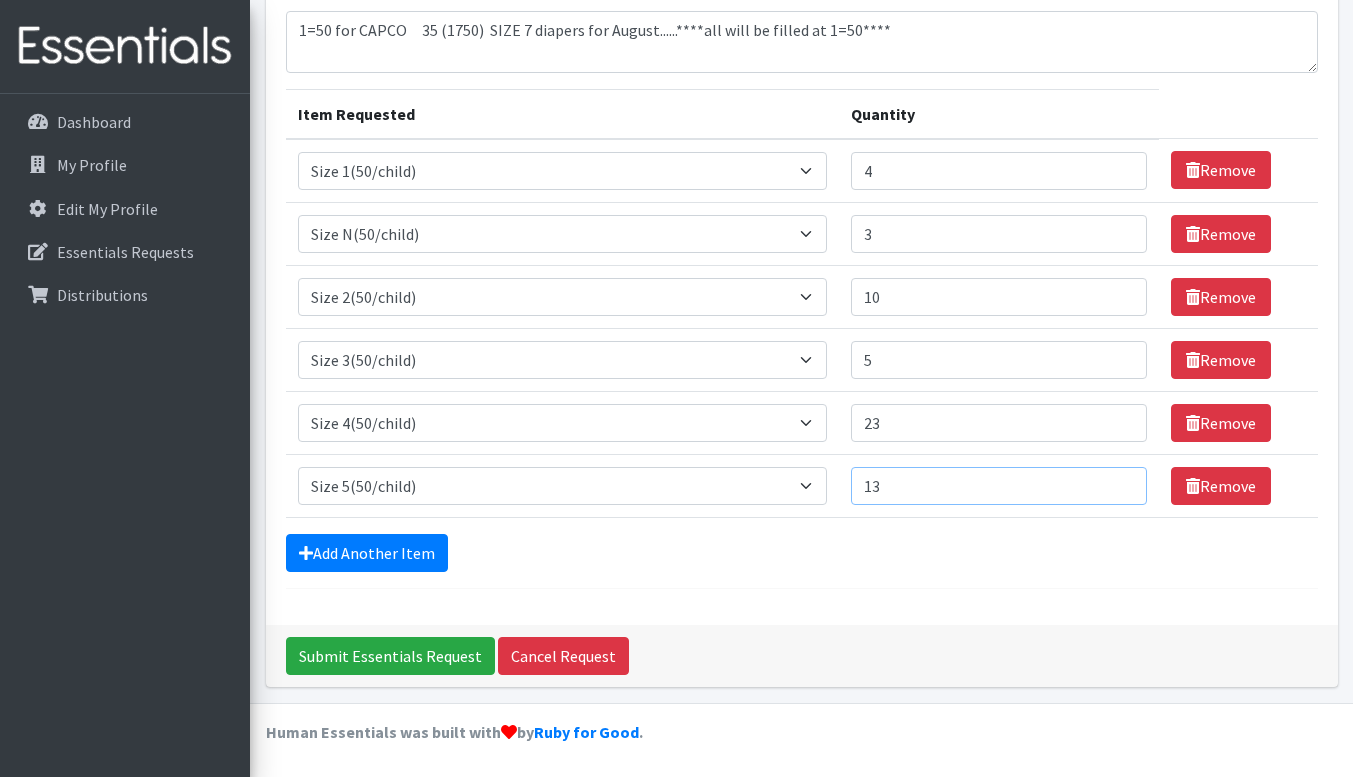 click on "13" at bounding box center (999, 486) 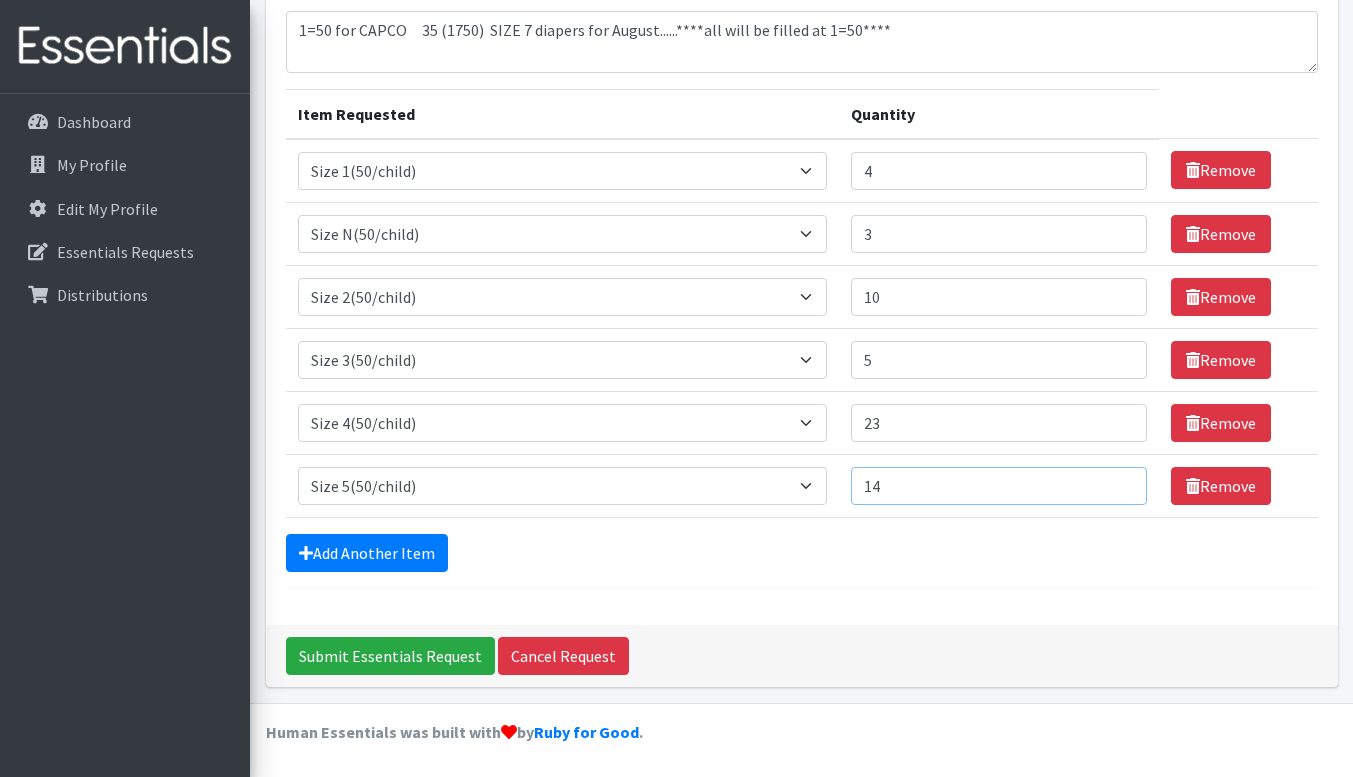 click on "14" at bounding box center [999, 486] 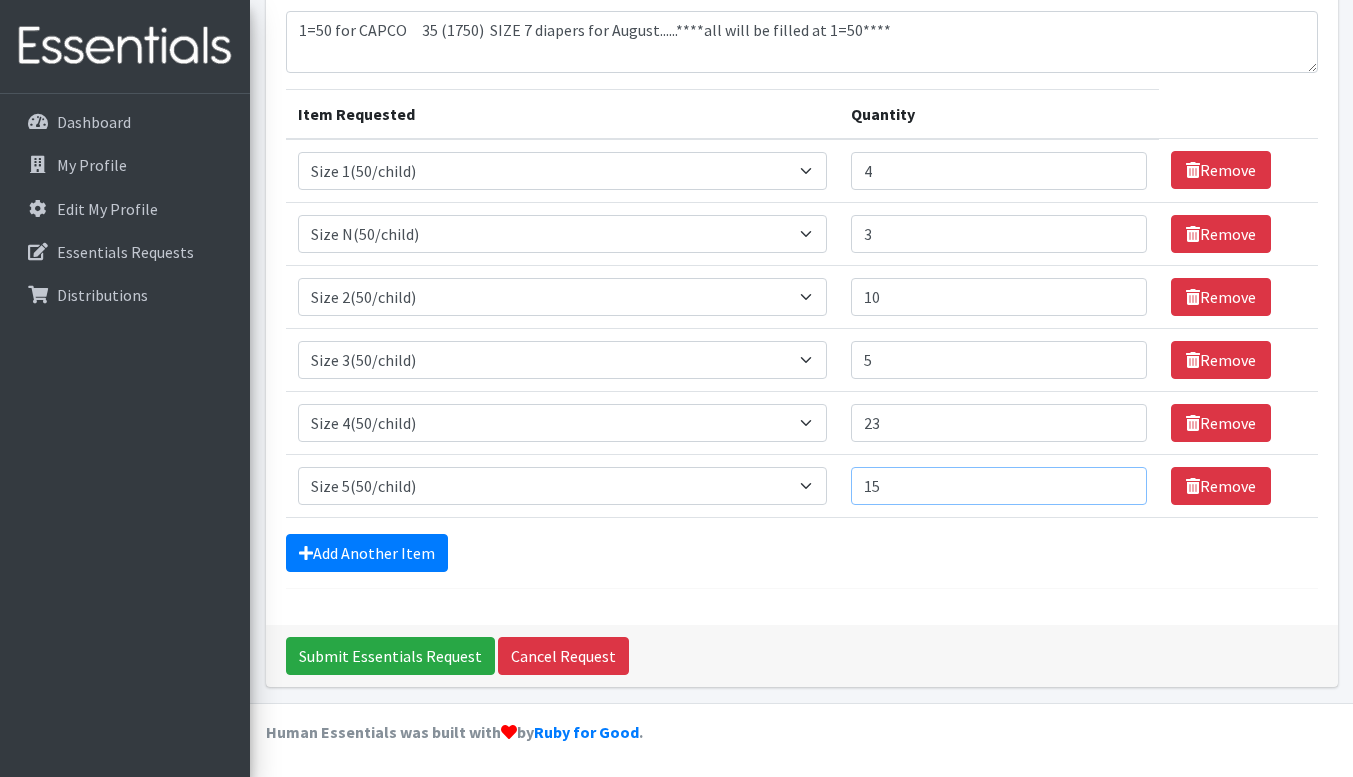 click on "15" at bounding box center [999, 486] 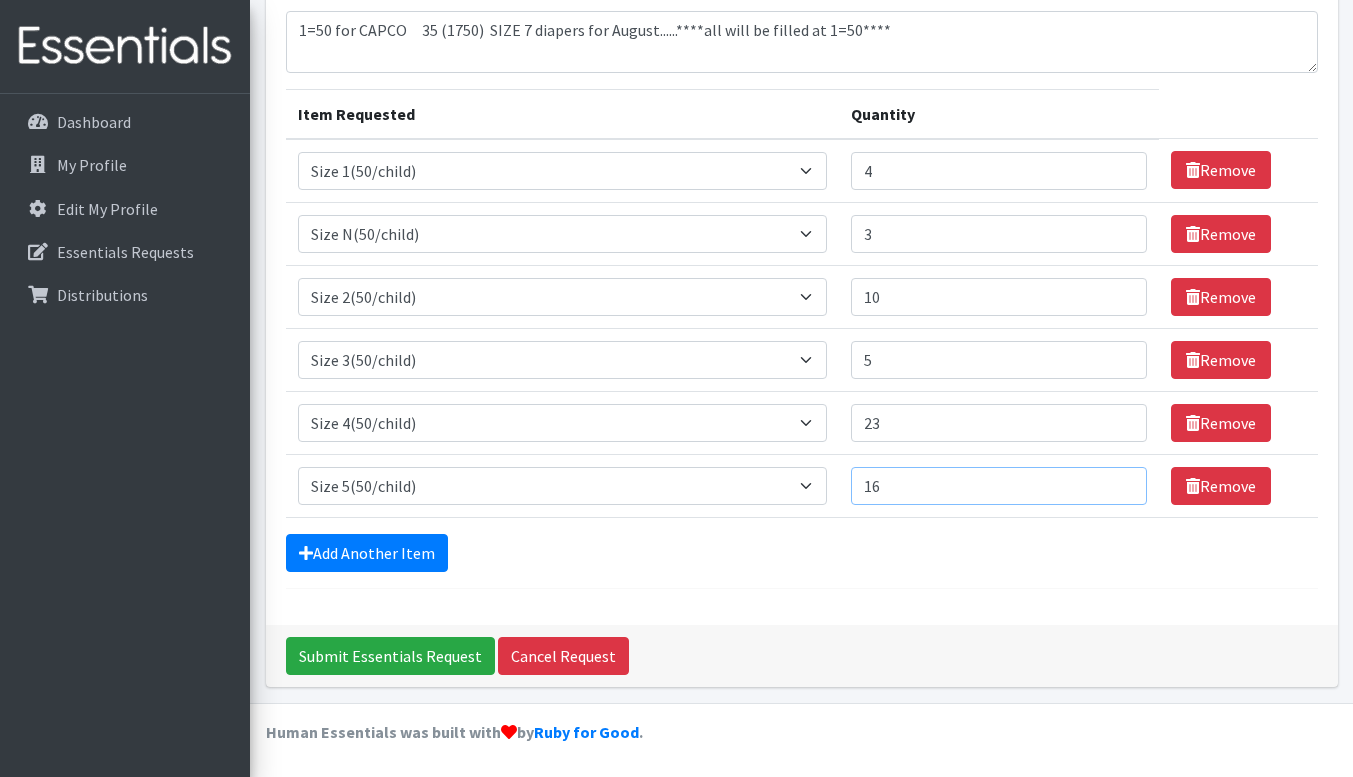 click on "16" at bounding box center [999, 486] 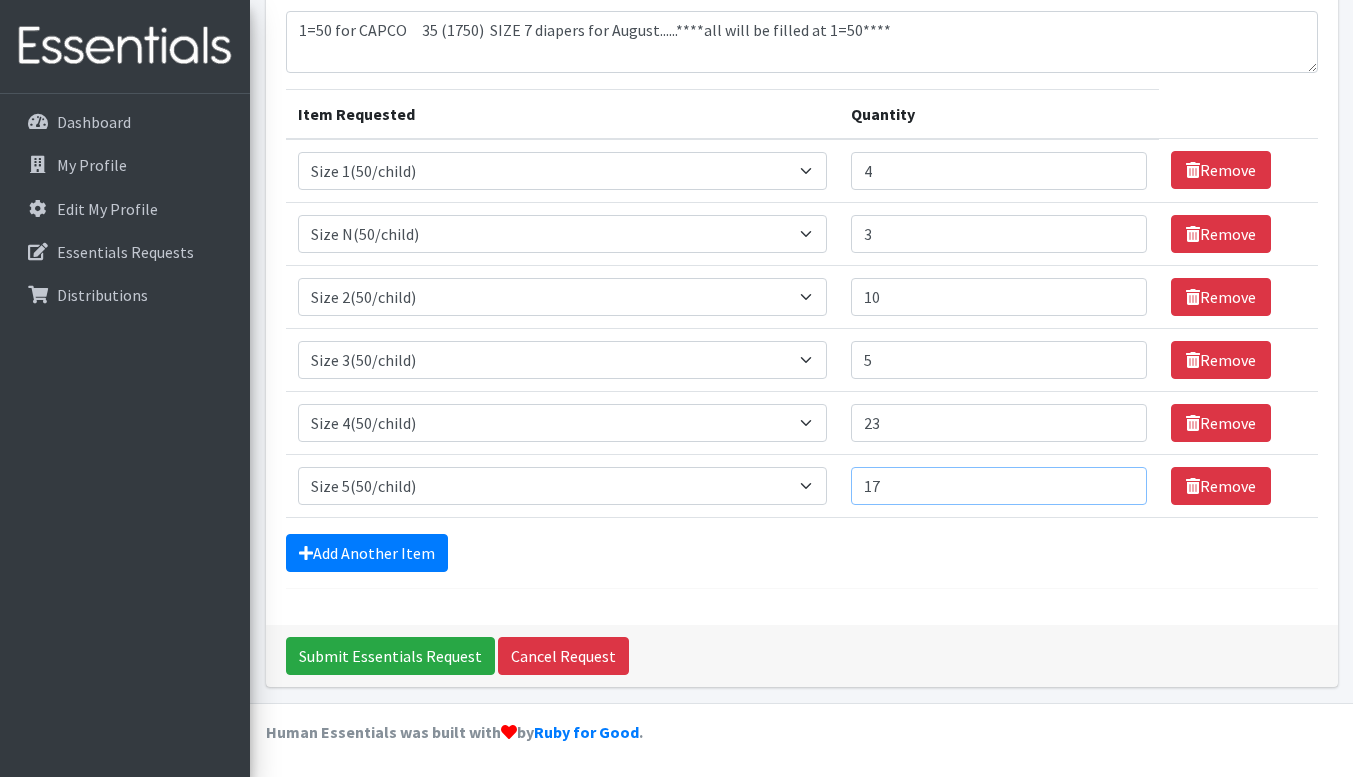 click on "17" at bounding box center [999, 486] 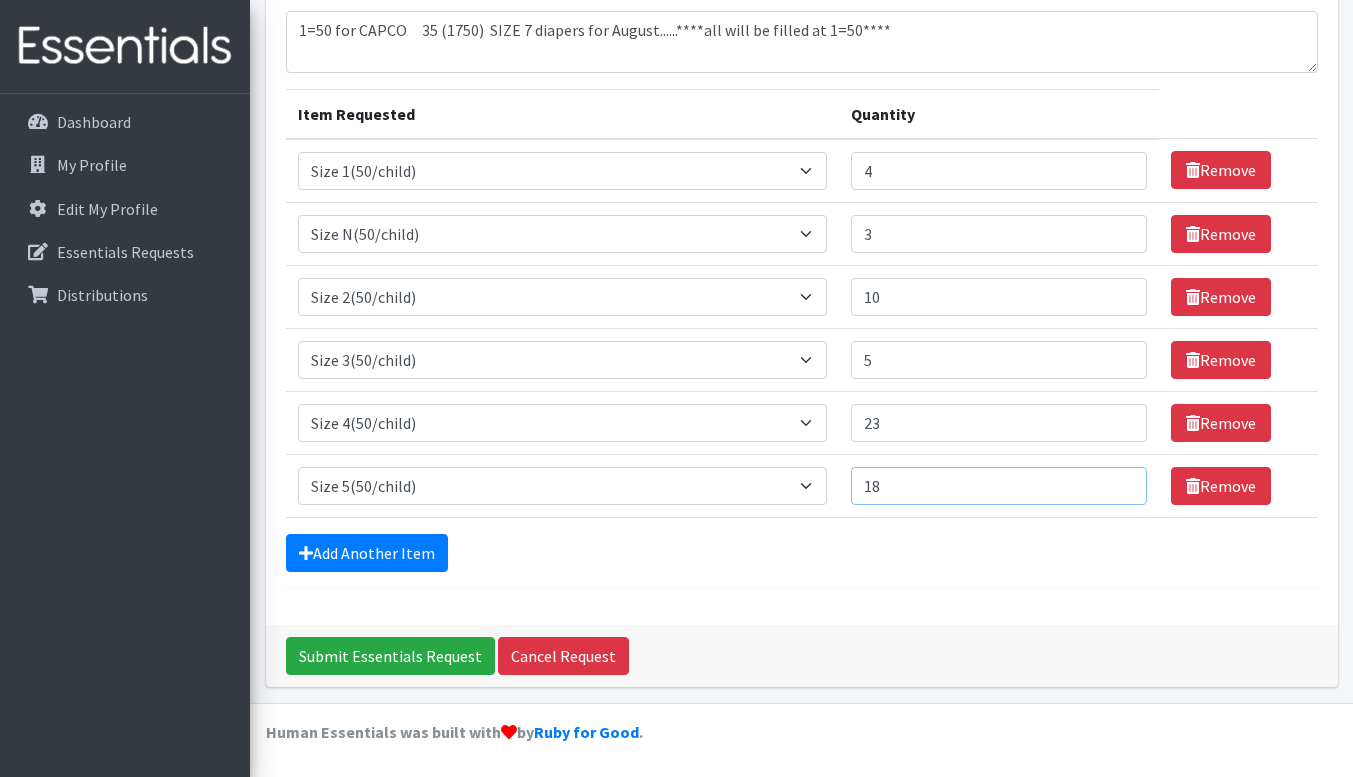 click on "18" at bounding box center [999, 486] 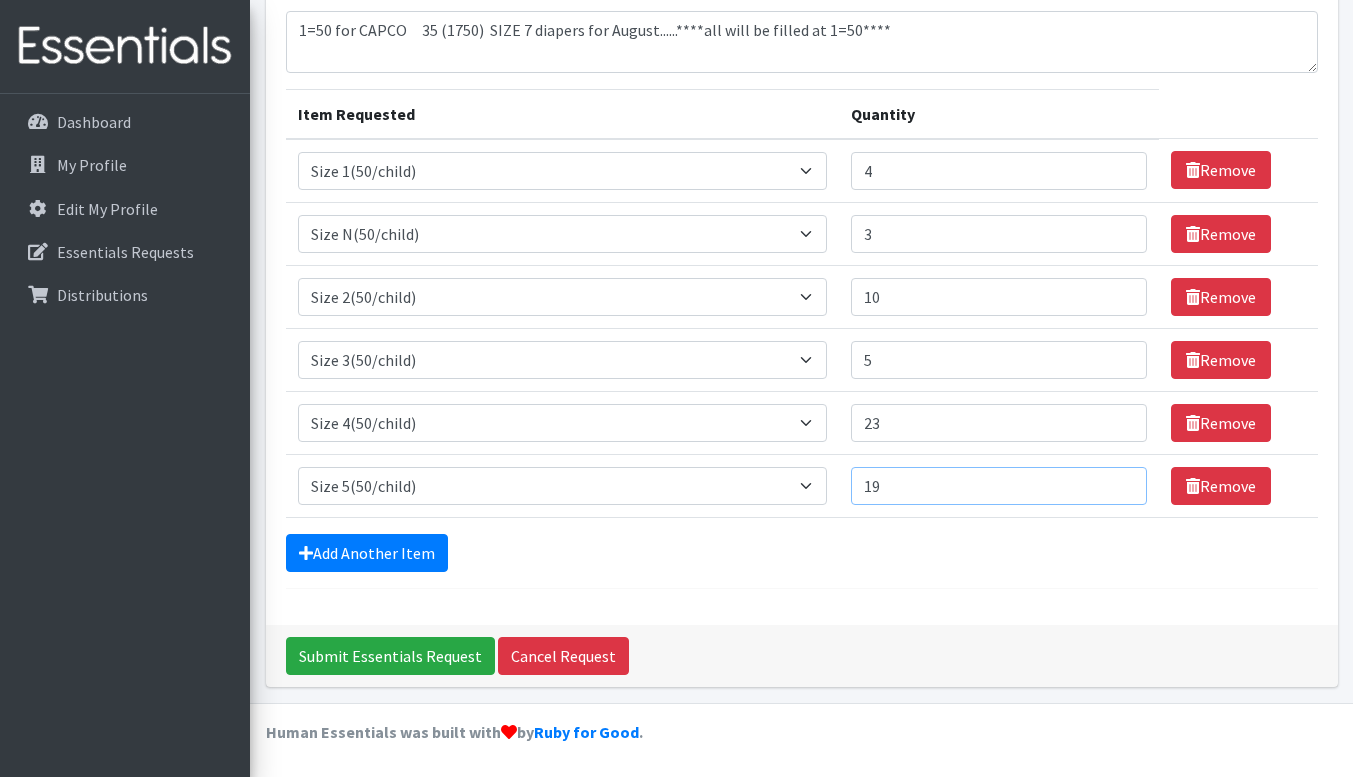 click on "19" at bounding box center [999, 486] 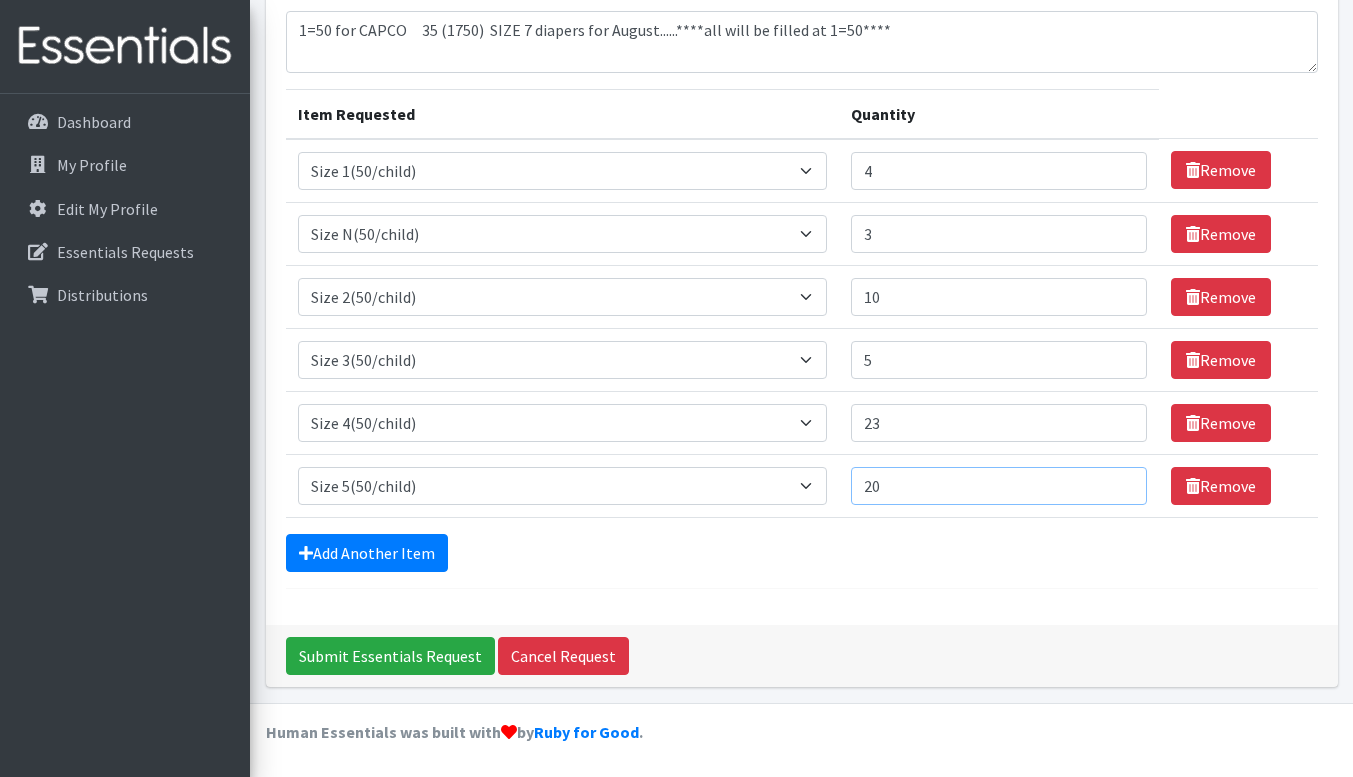 click on "20" at bounding box center [999, 486] 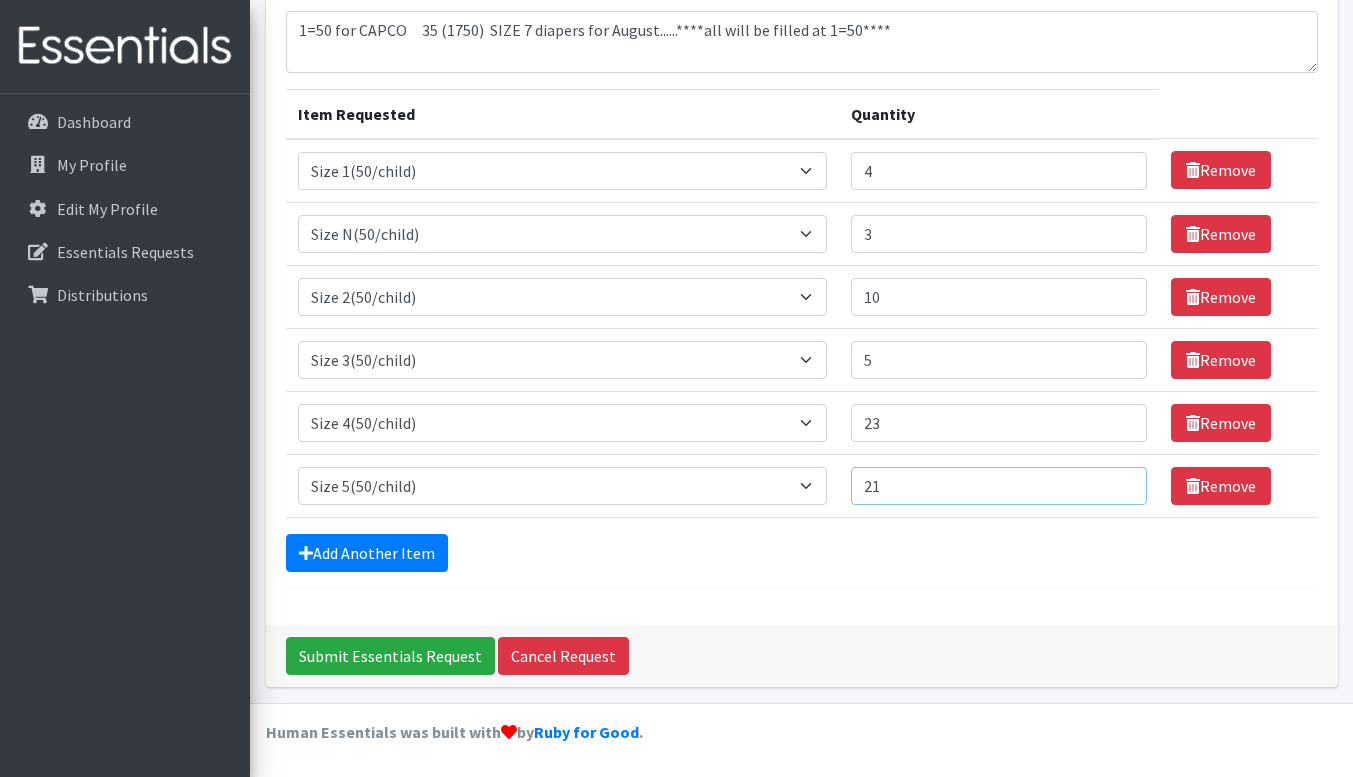 click on "21" at bounding box center (999, 486) 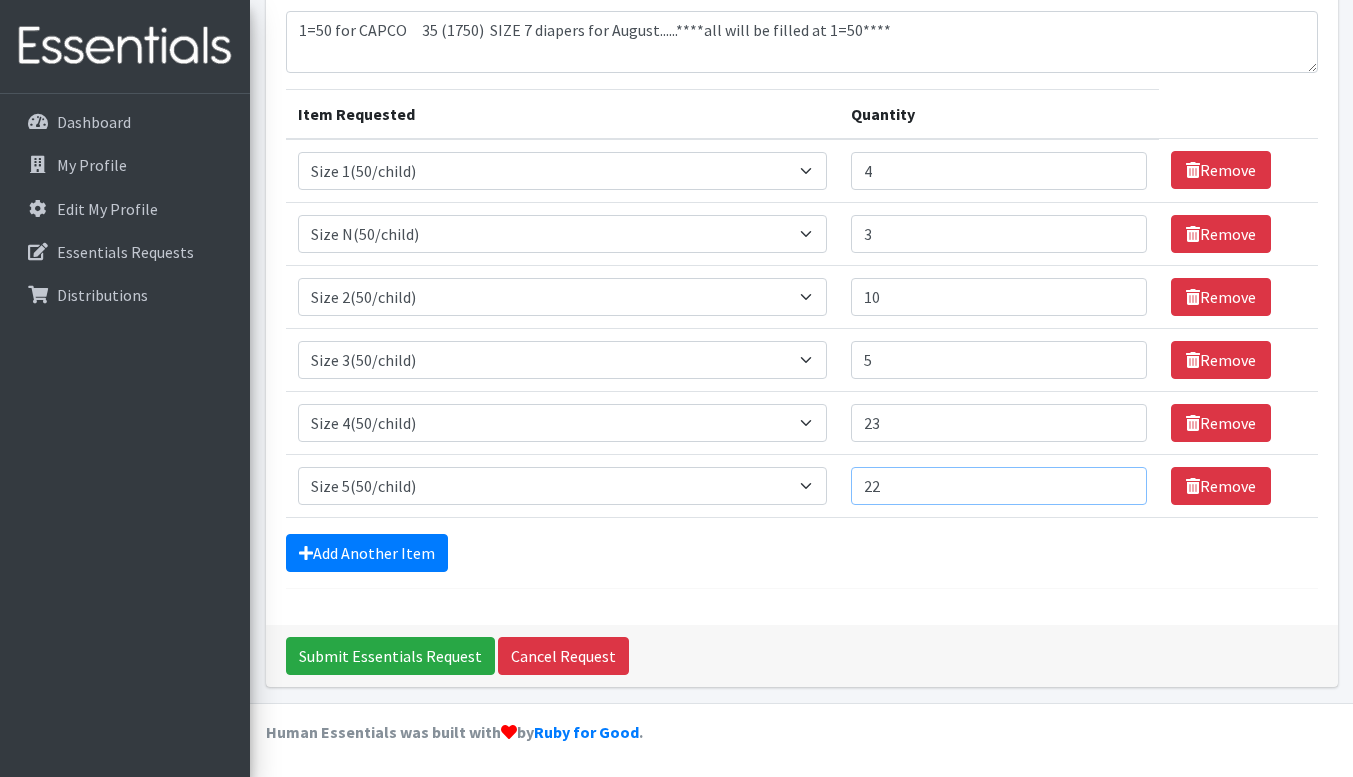 click on "22" at bounding box center (999, 486) 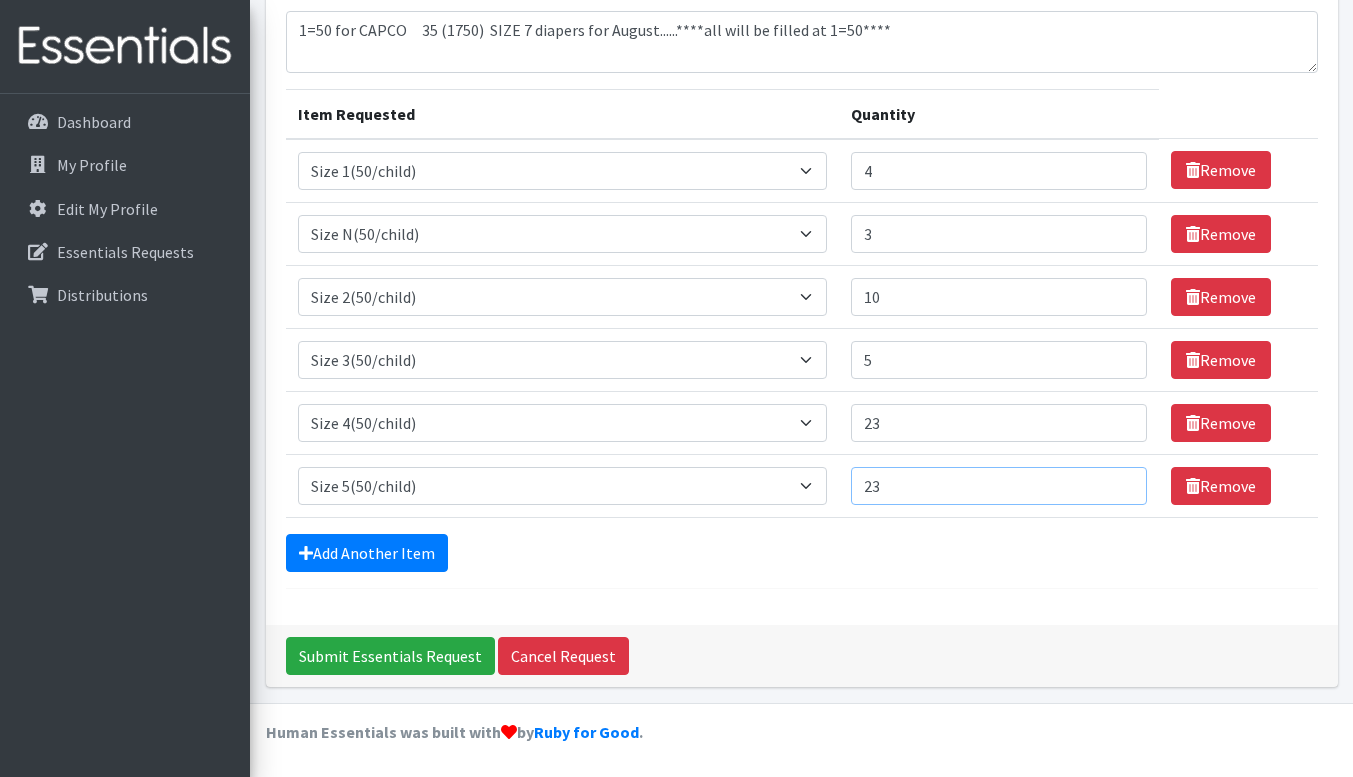 click on "23" at bounding box center (999, 486) 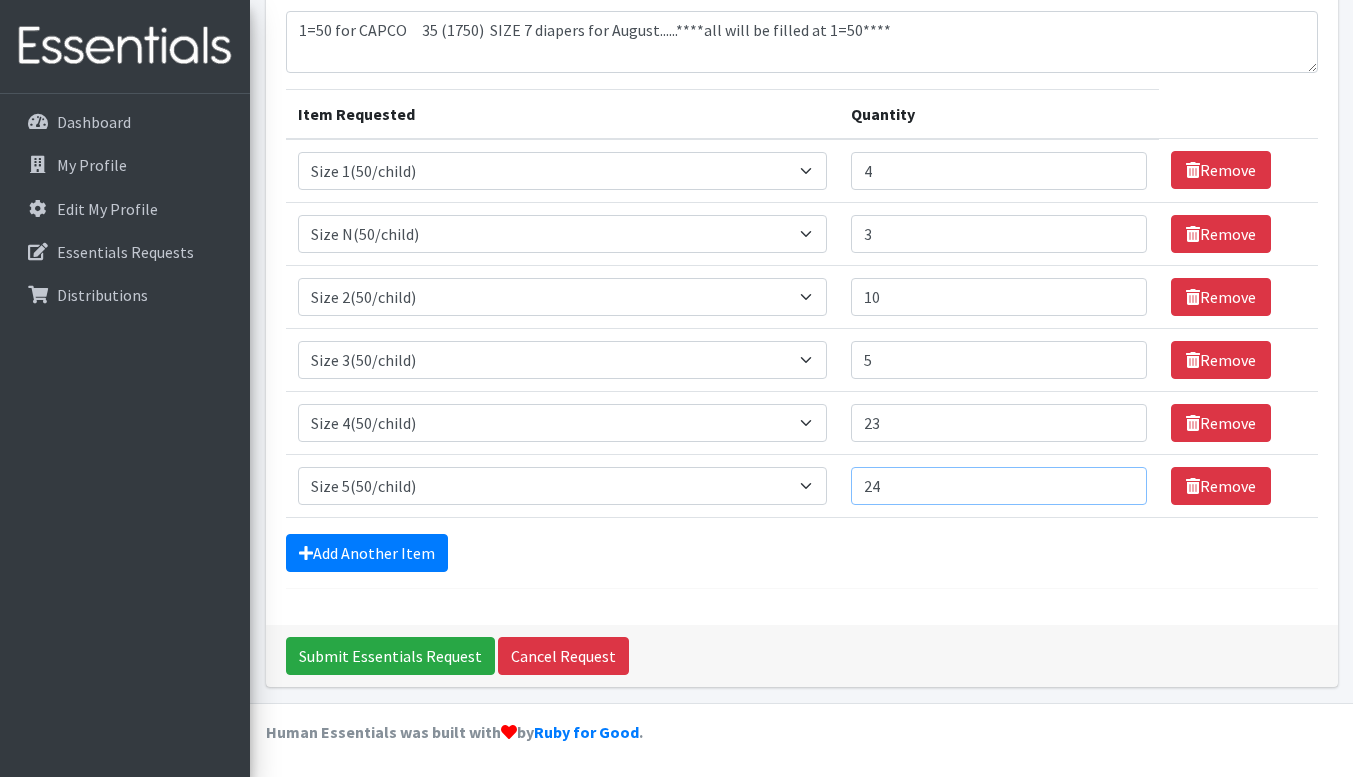 click on "24" at bounding box center [999, 486] 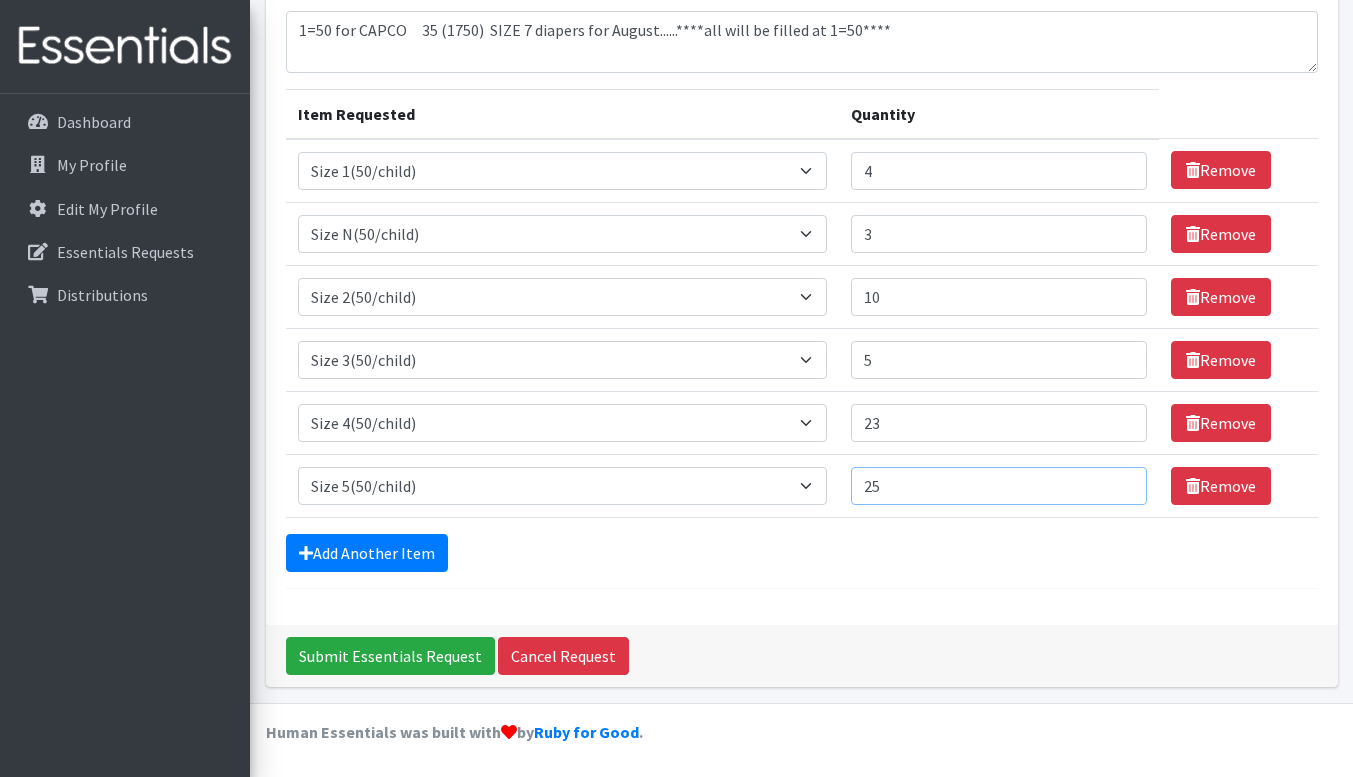 click on "25" at bounding box center (999, 486) 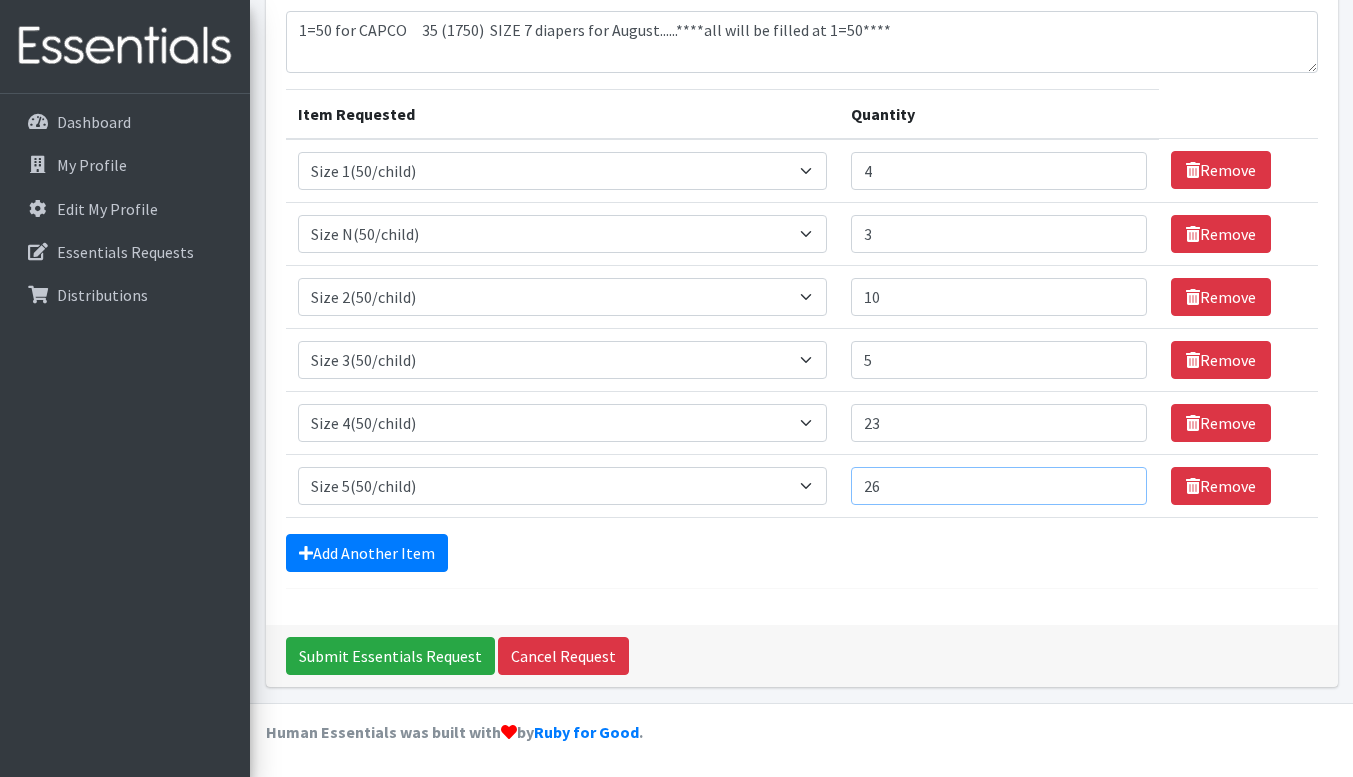 type on "26" 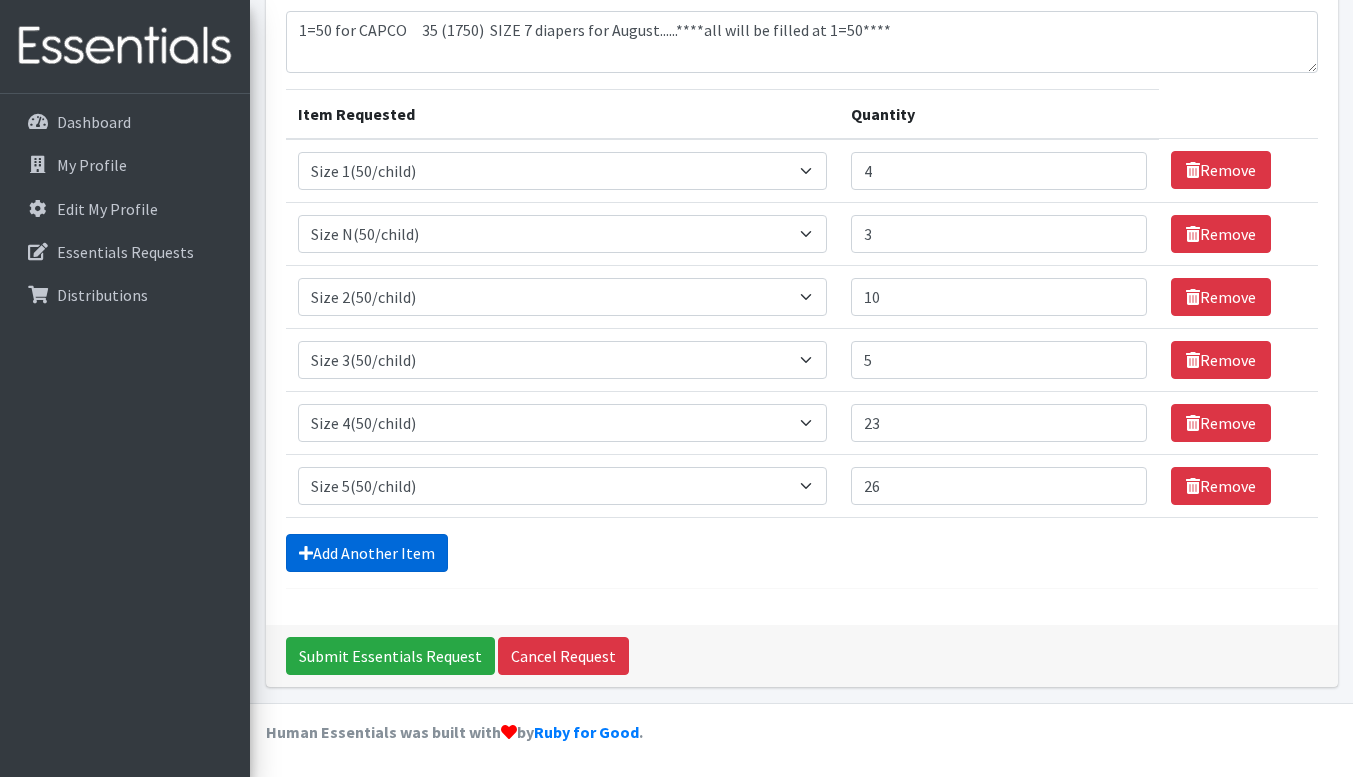 click on "Add Another Item" at bounding box center [367, 553] 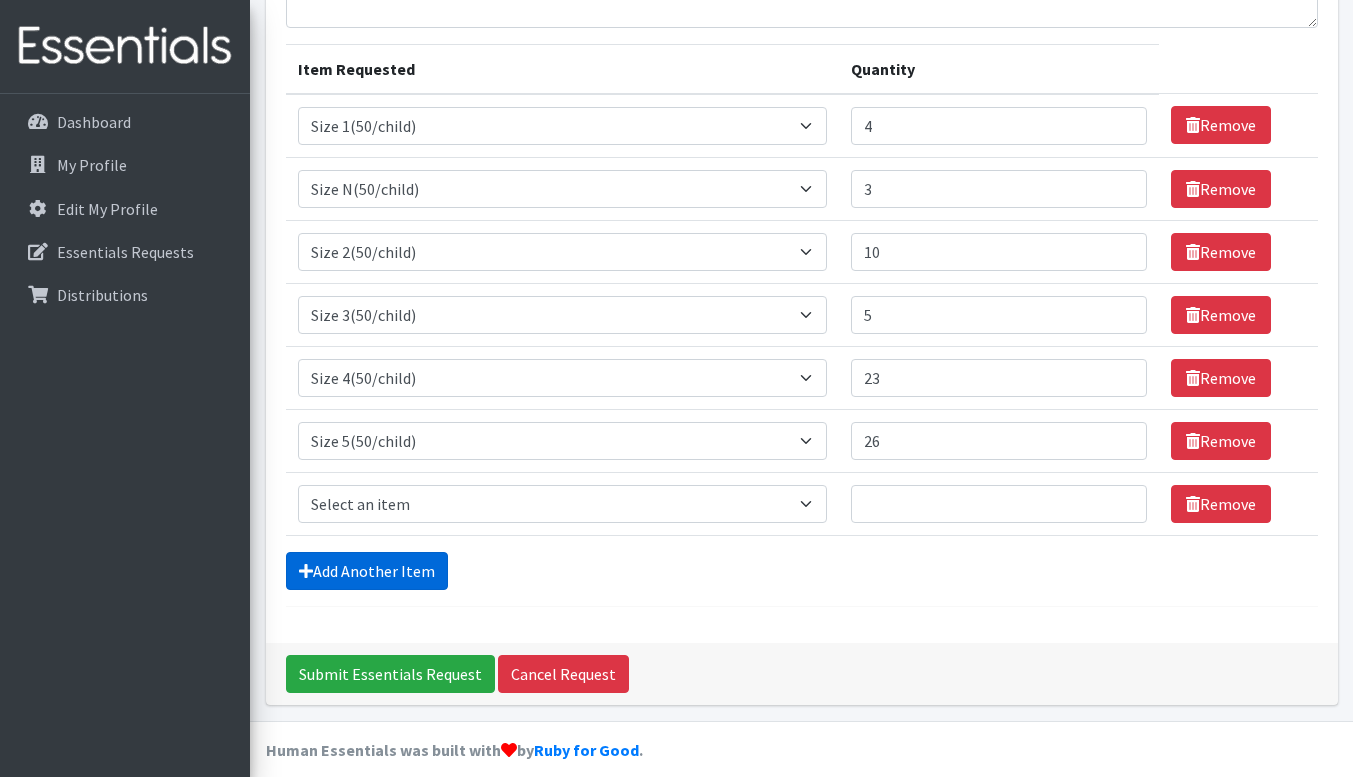 scroll, scrollTop: 234, scrollLeft: 0, axis: vertical 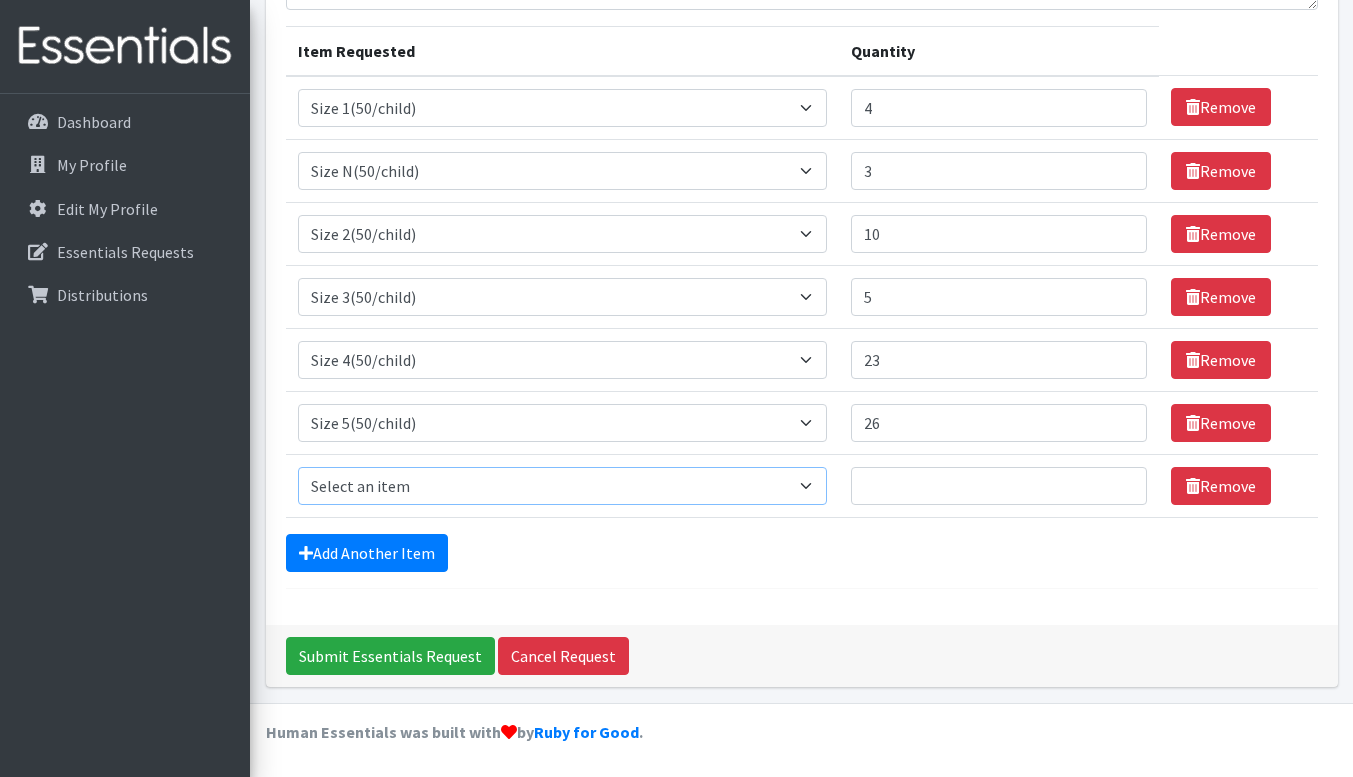 click on "Select an item
2T3T(30/child)
3T4T(30/child)
4T5T(30/child)
Cloth Diaper Kit (specify gender & size/age)
Cloth Diaper Mini Starter Kit (specify gender & size/age)
Native Conditioner, 16.5 oz. (1 case of 6 bottles)
Size 1(50/child)
Size 2(50/child)
Size 3(50/child)
Size 4(50/child)
Size 5(50/child)
Size 6(50/child)
Size N(50/child)
Swimmers-Infant Size  Small (13-24 lbs)
Youth Pull-Ups (L) (60- 125 lbs)" at bounding box center [562, 486] 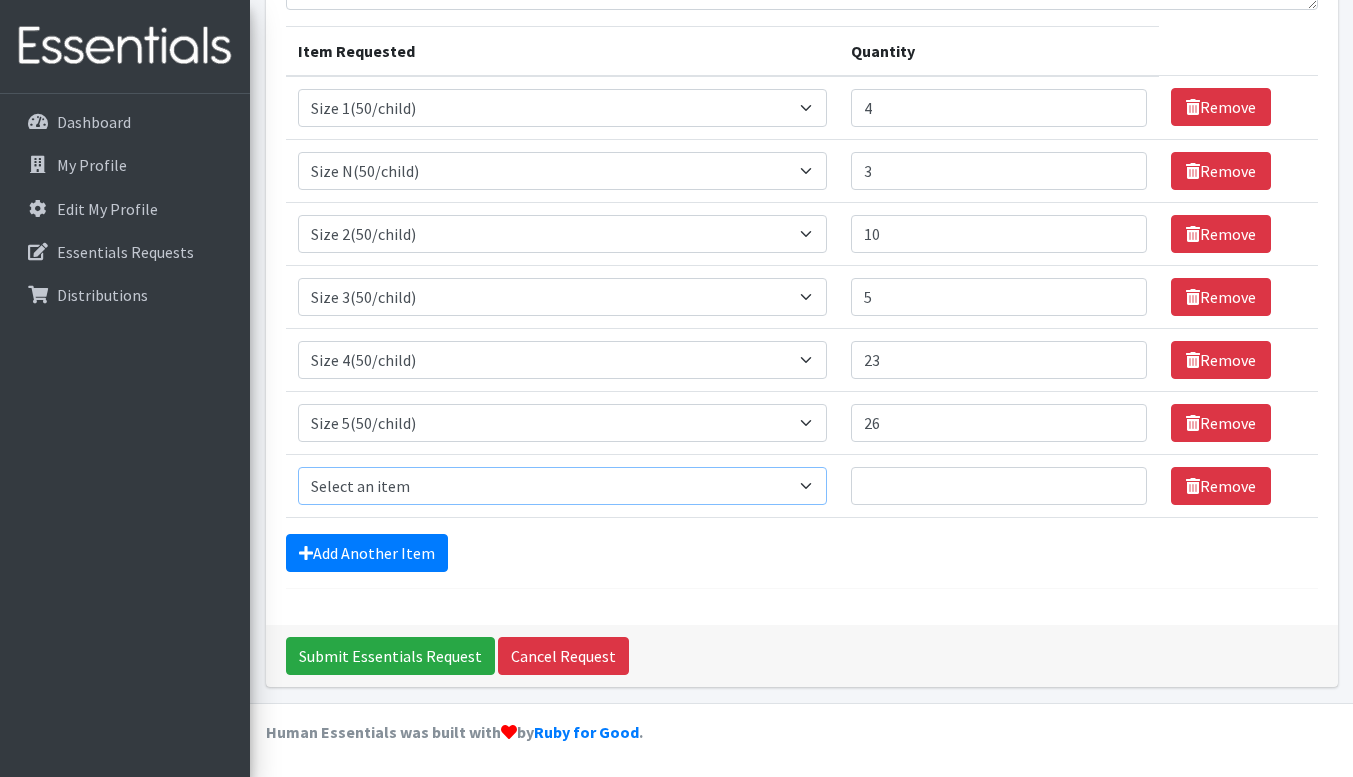 select on "966" 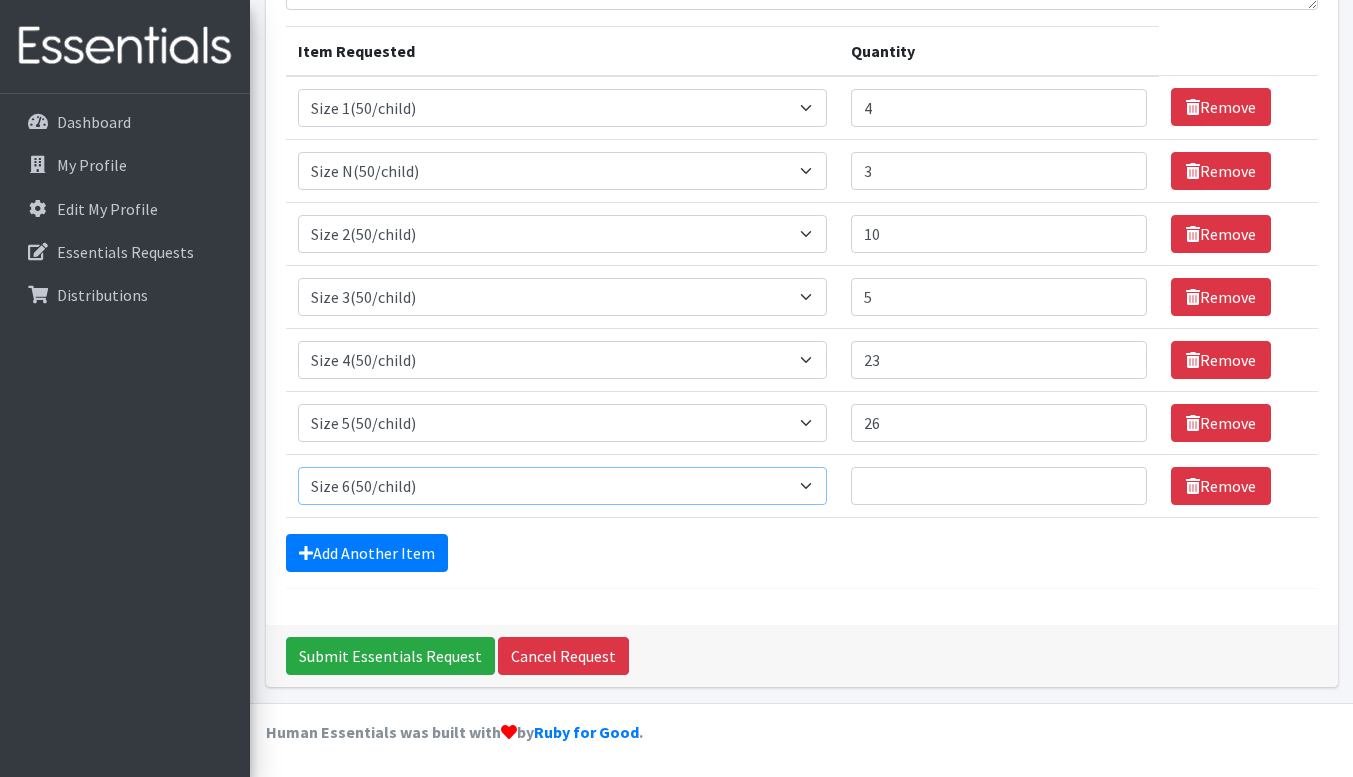 click on "Select an item
2T3T(30/child)
3T4T(30/child)
4T5T(30/child)
Cloth Diaper Kit (specify gender & size/age)
Cloth Diaper Mini Starter Kit (specify gender & size/age)
Native Conditioner, 16.5 oz. (1 case of 6 bottles)
Size 1(50/child)
Size 2(50/child)
Size 3(50/child)
Size 4(50/child)
Size 5(50/child)
Size 6(50/child)
Size N(50/child)
Swimmers-Infant Size  Small (13-24 lbs)
Youth Pull-Ups (L) (60- 125 lbs)" at bounding box center [562, 486] 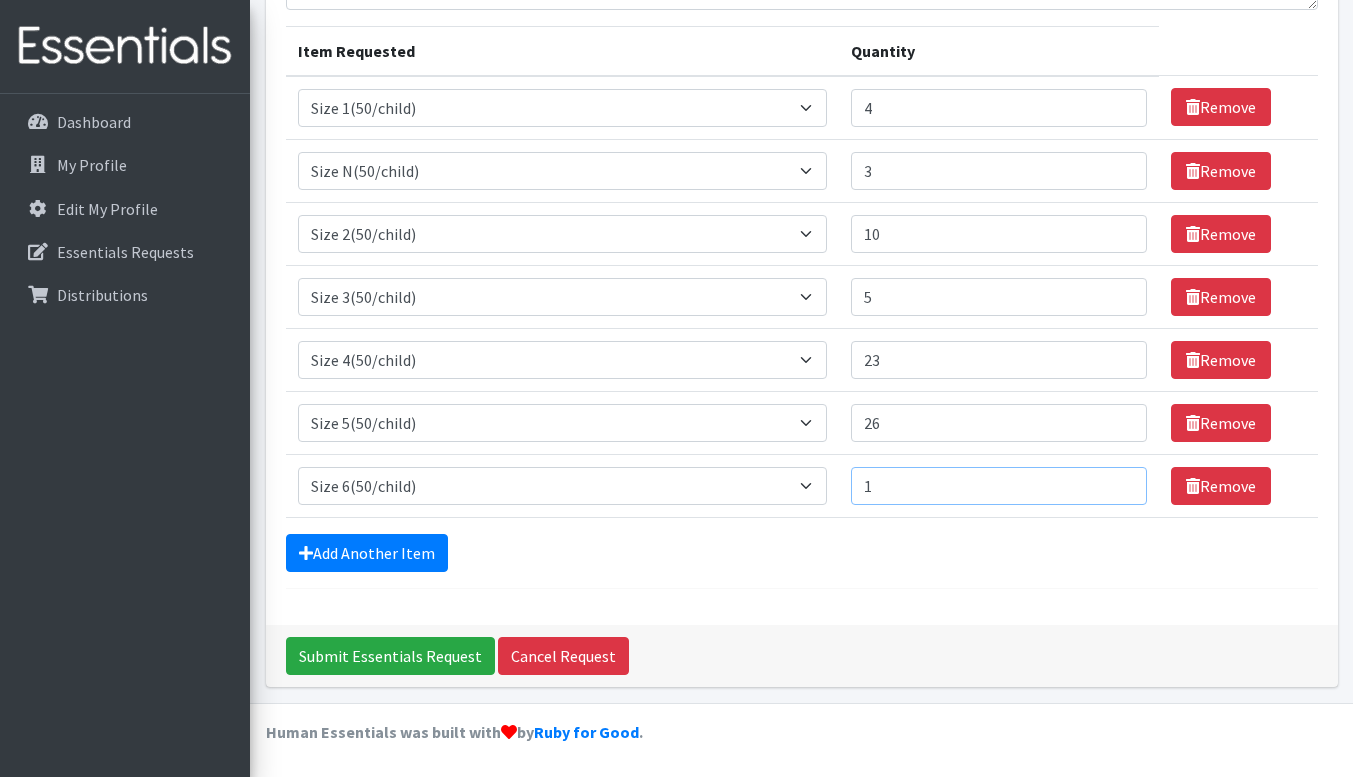 click on "1" at bounding box center [999, 486] 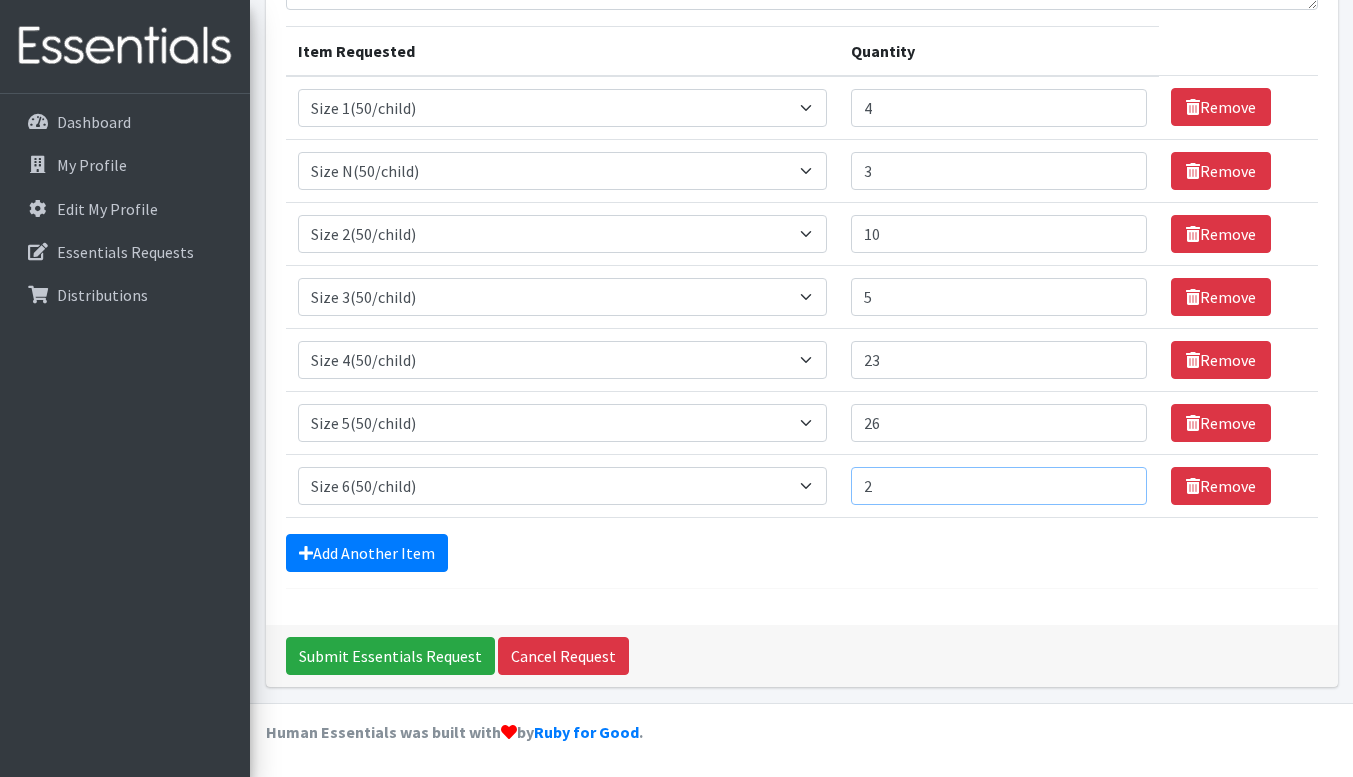 click on "2" at bounding box center (999, 486) 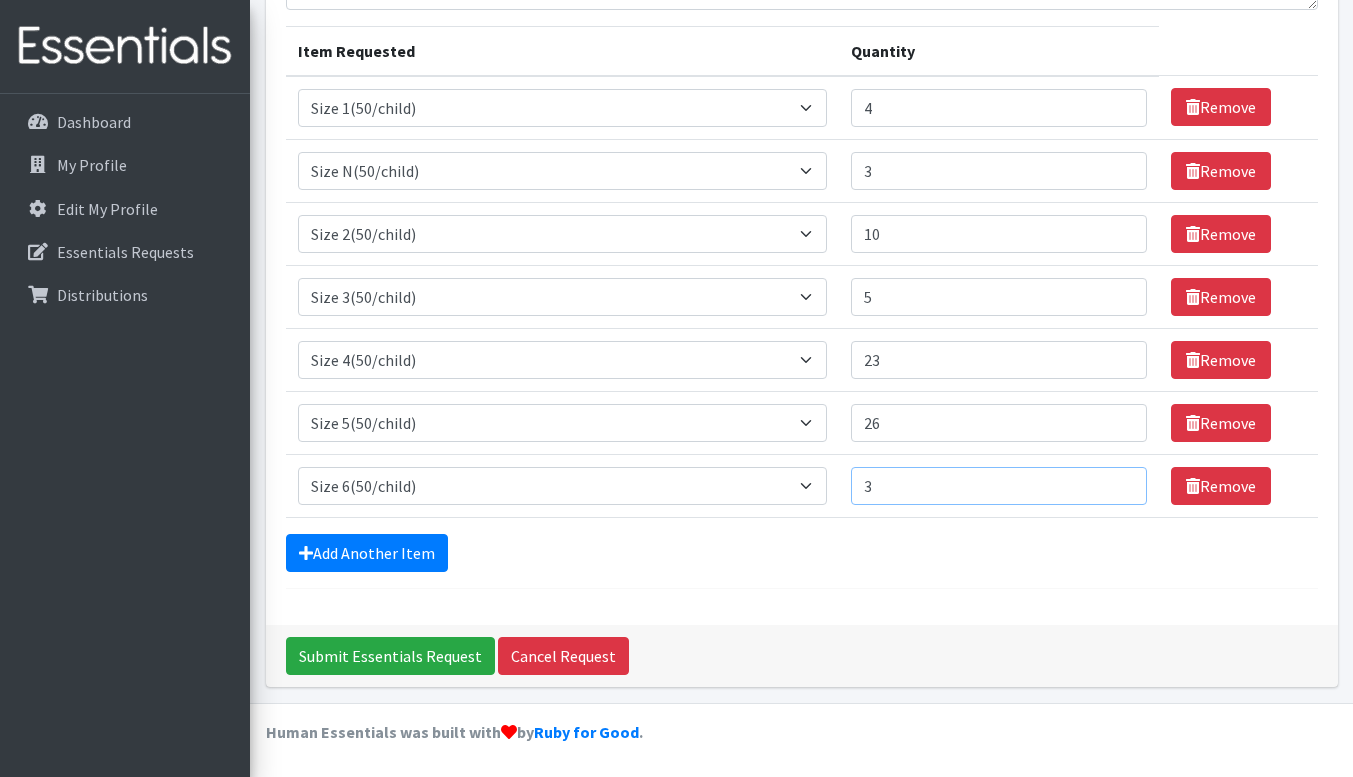 click on "3" at bounding box center [999, 486] 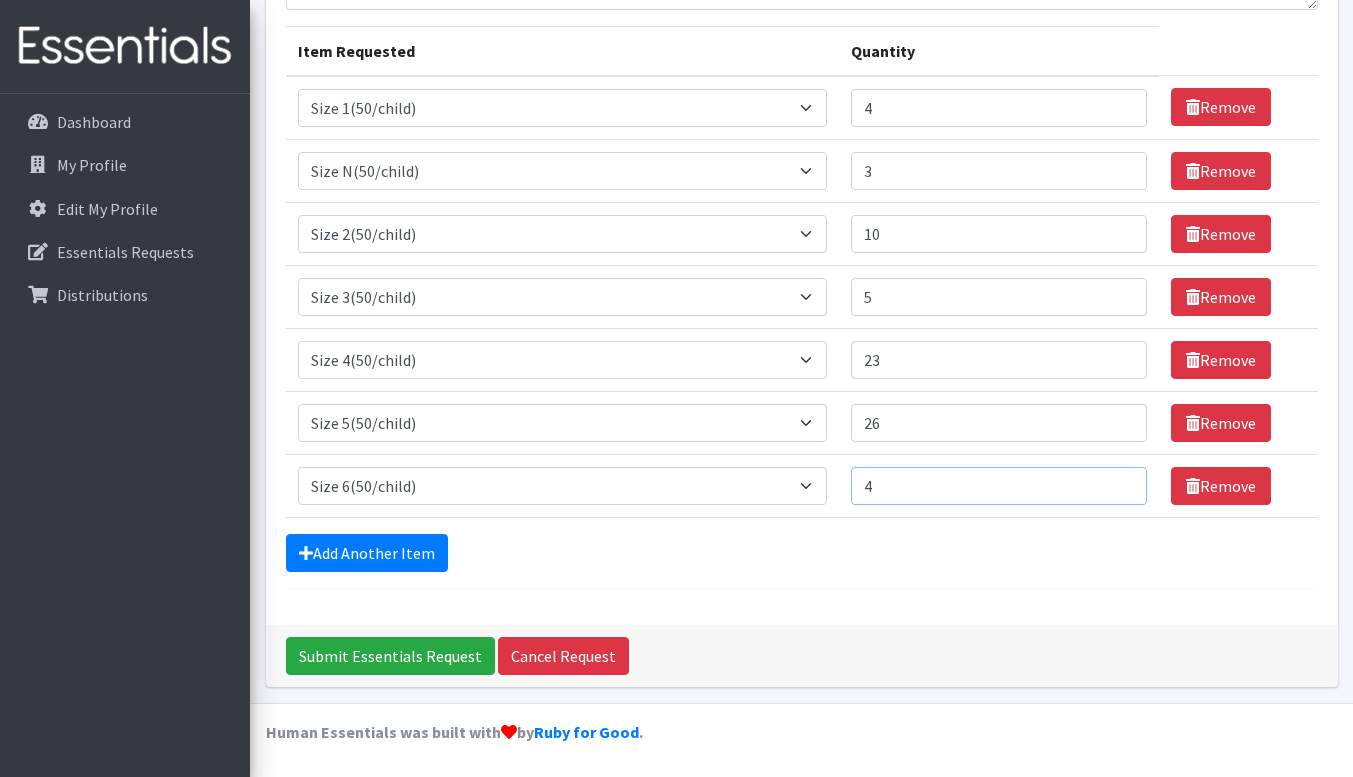 click on "4" at bounding box center [999, 486] 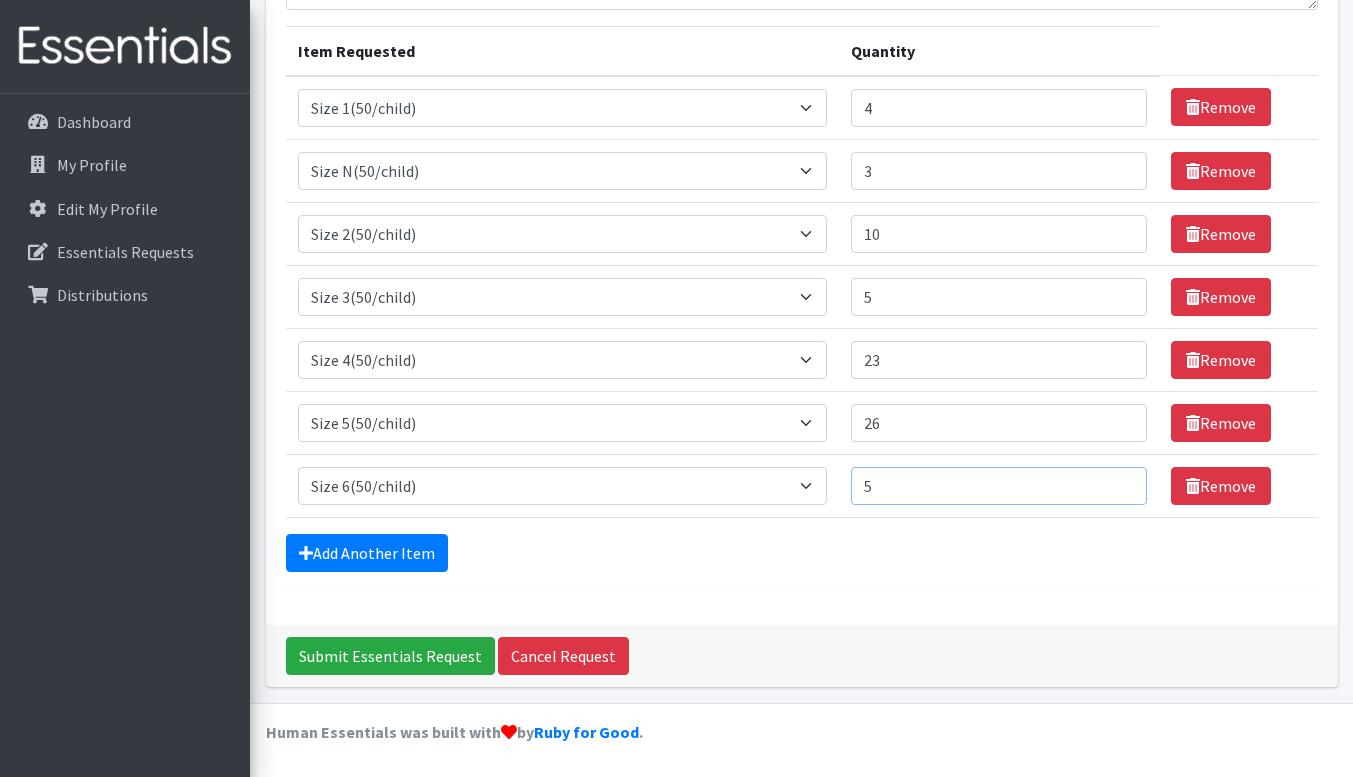 click on "5" at bounding box center [999, 486] 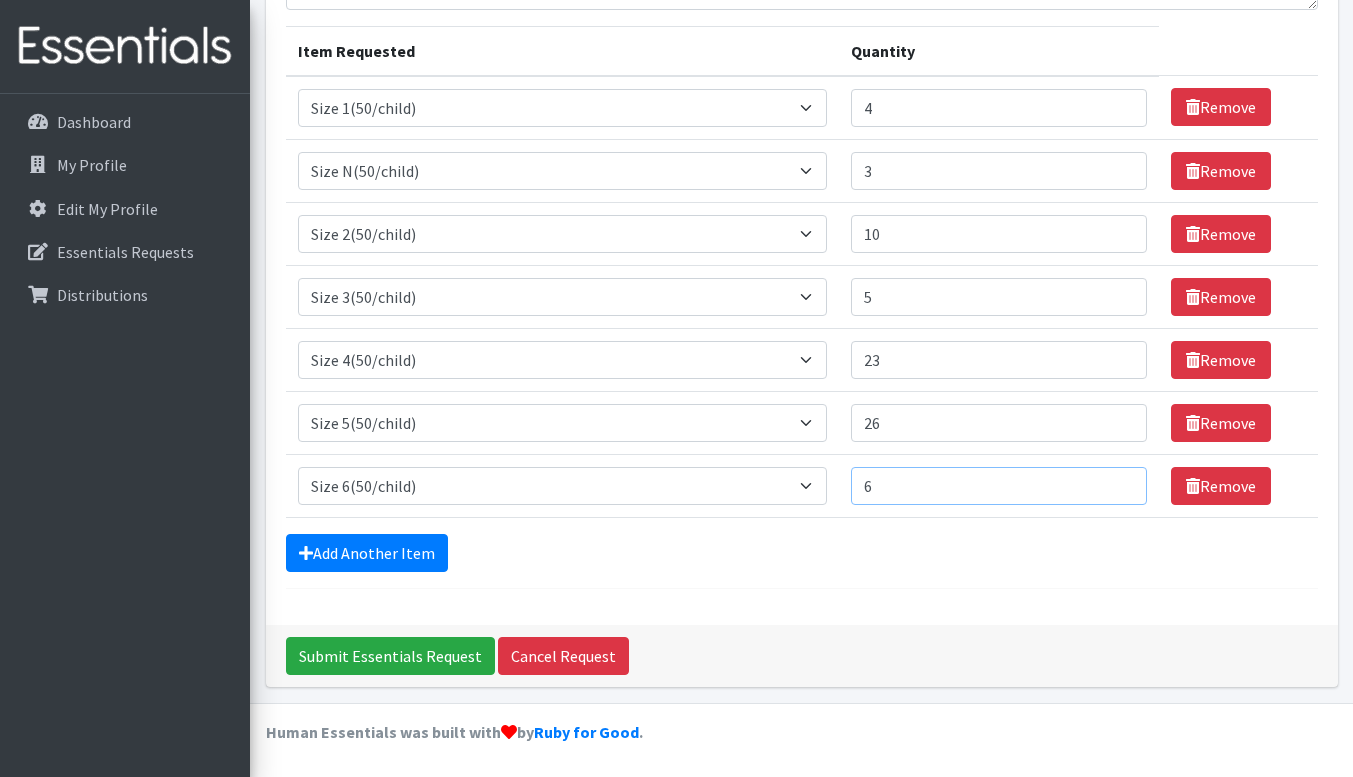 click on "6" at bounding box center (999, 486) 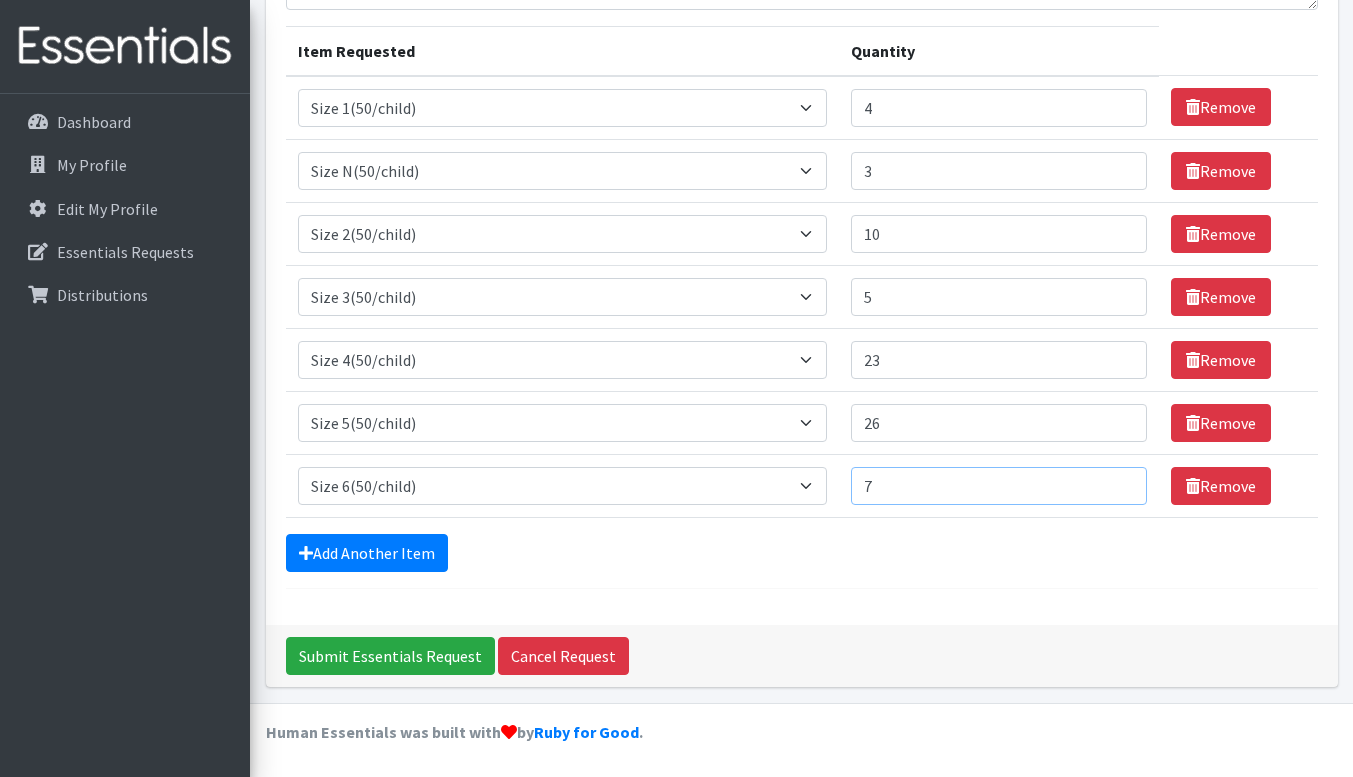 click on "7" at bounding box center [999, 486] 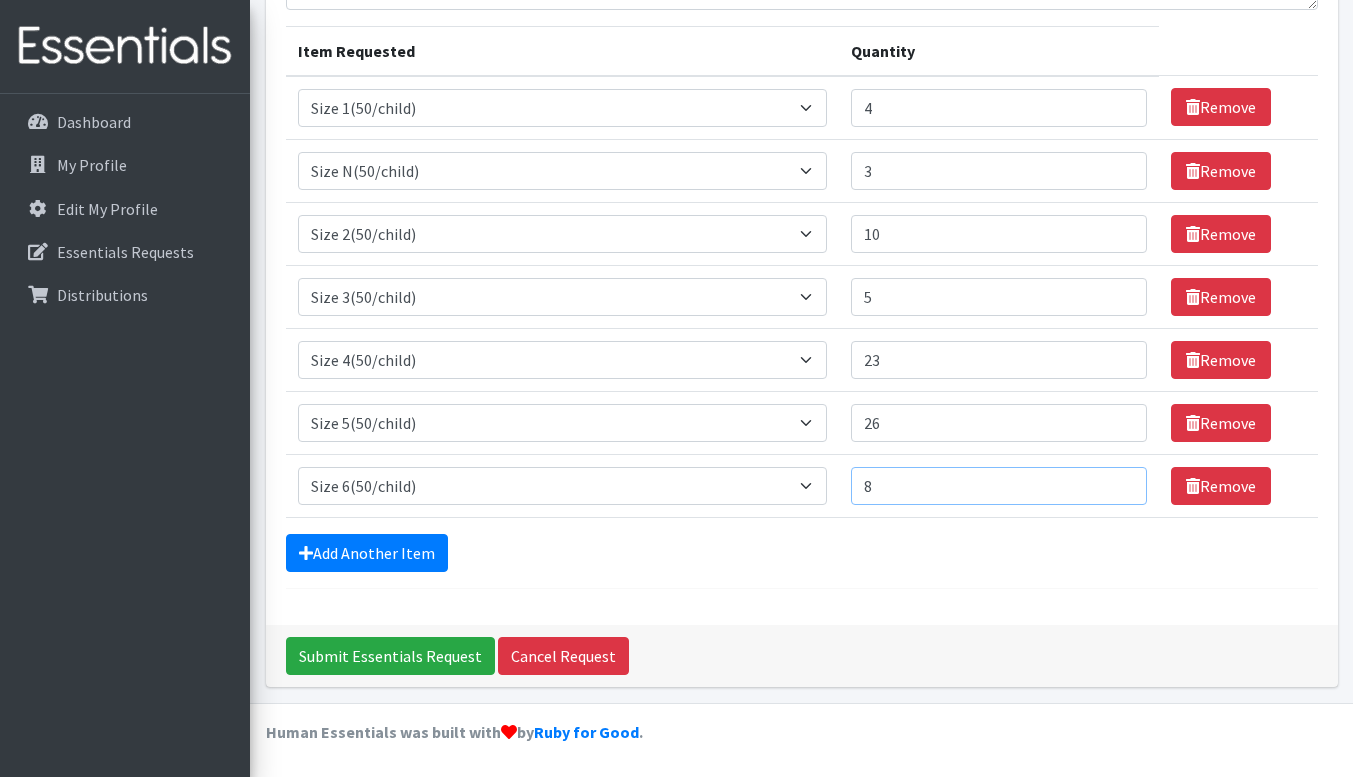 click on "8" at bounding box center (999, 486) 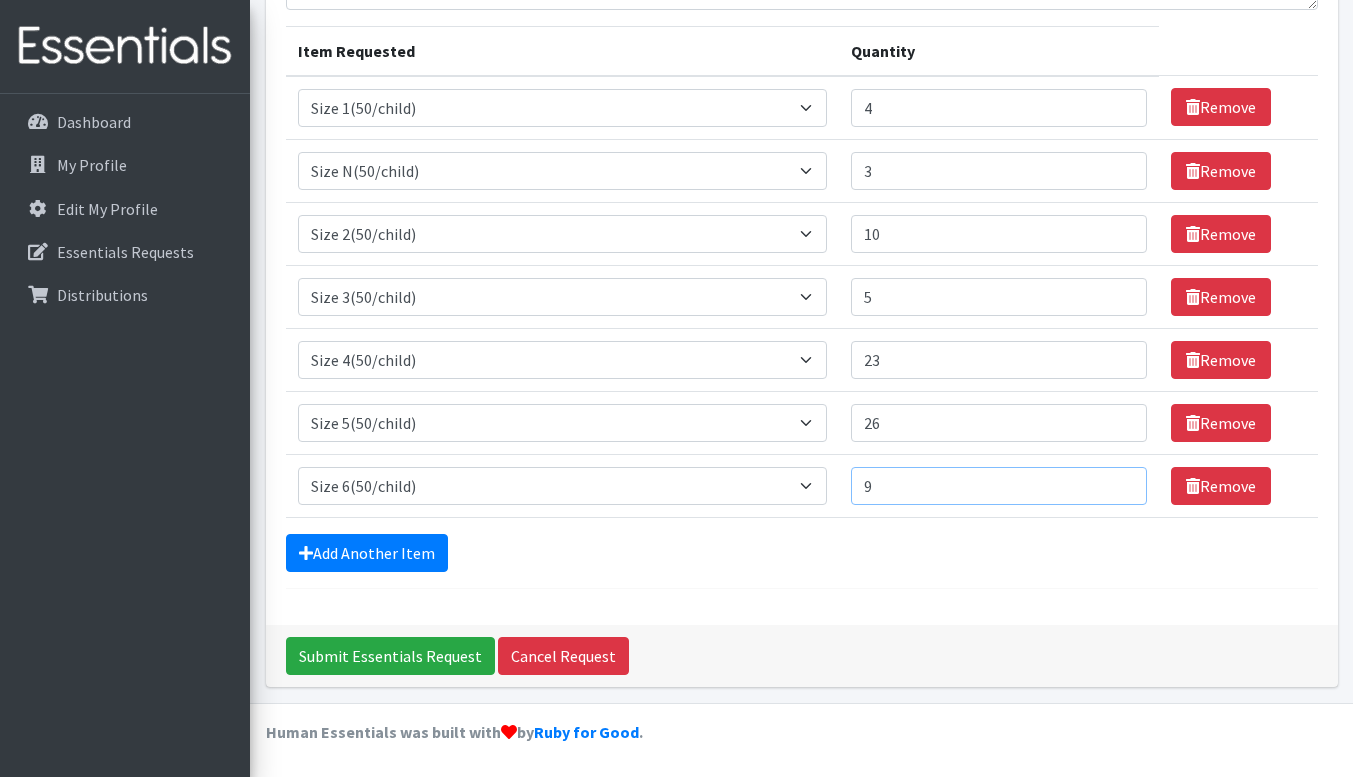 click on "9" at bounding box center (999, 486) 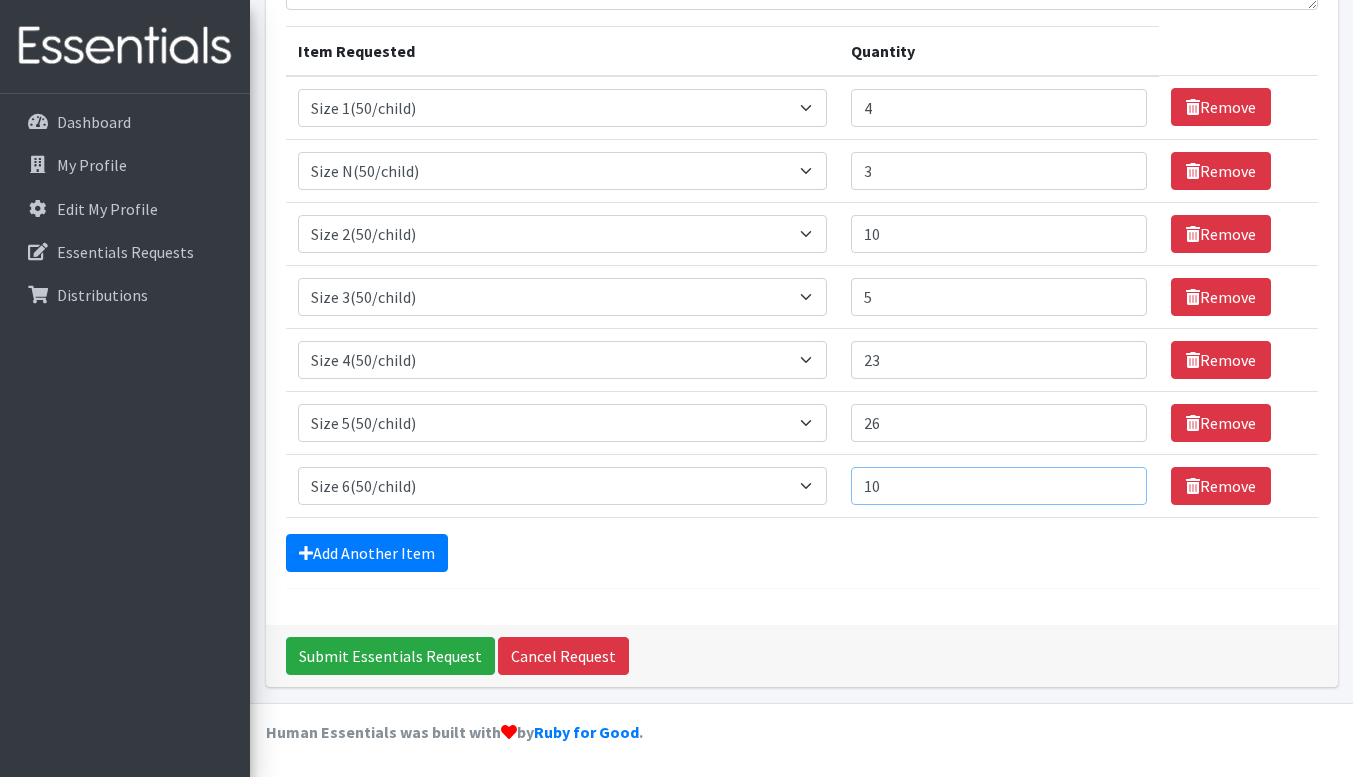 click on "10" at bounding box center (999, 486) 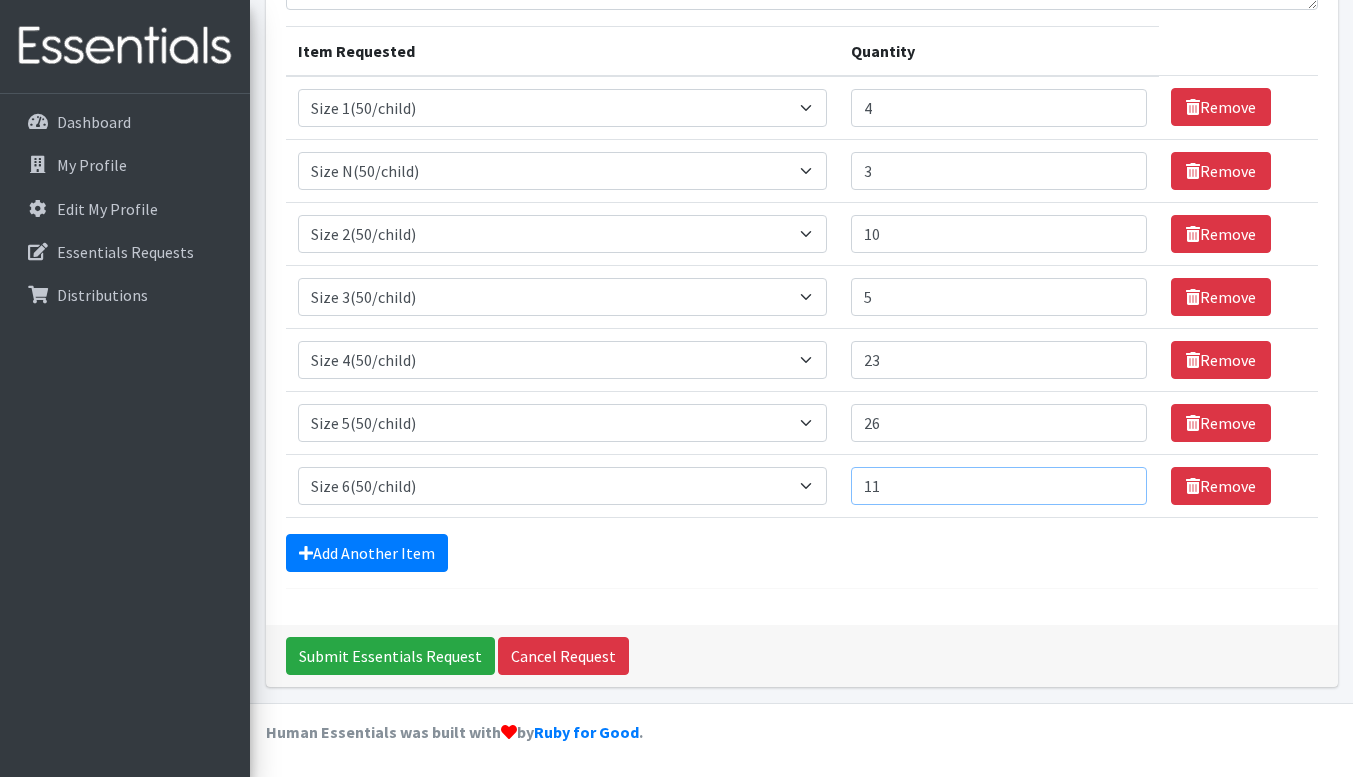 click on "11" at bounding box center (999, 486) 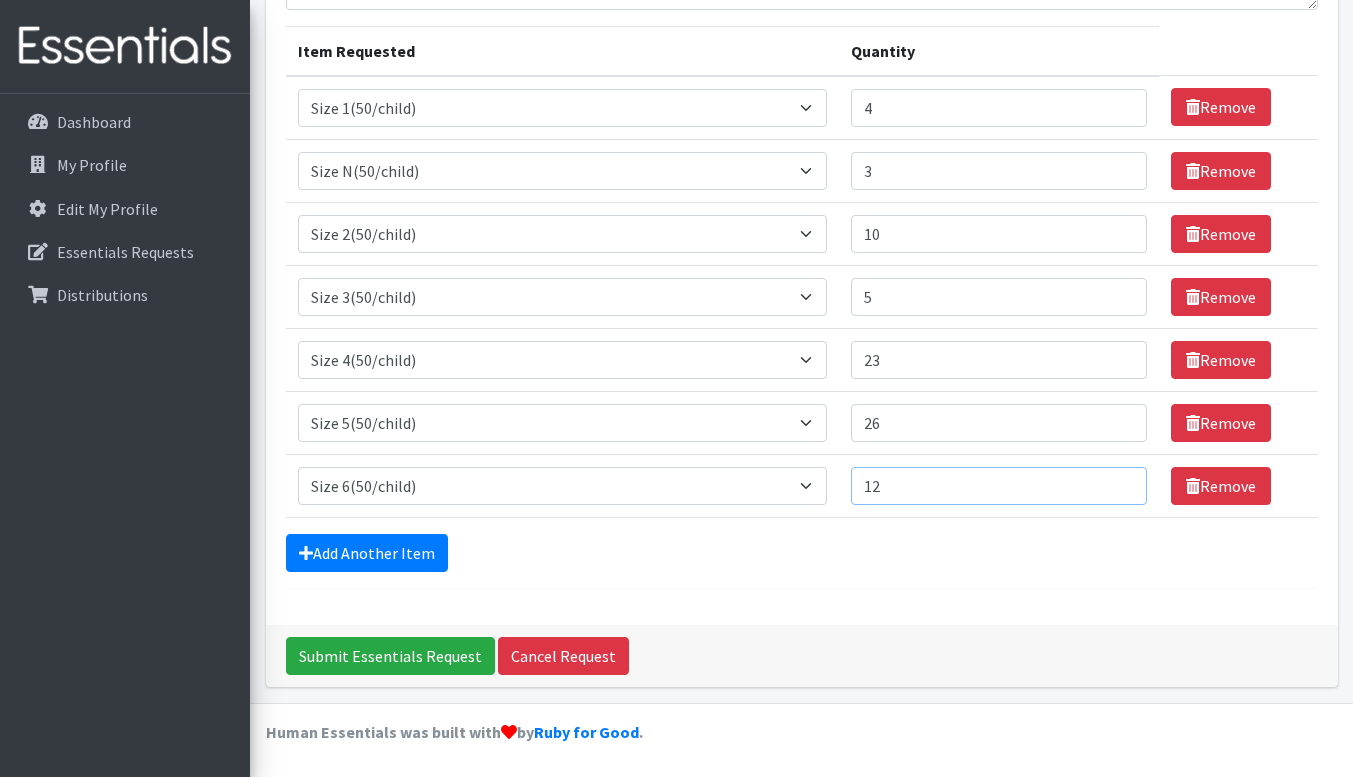 click on "12" at bounding box center (999, 486) 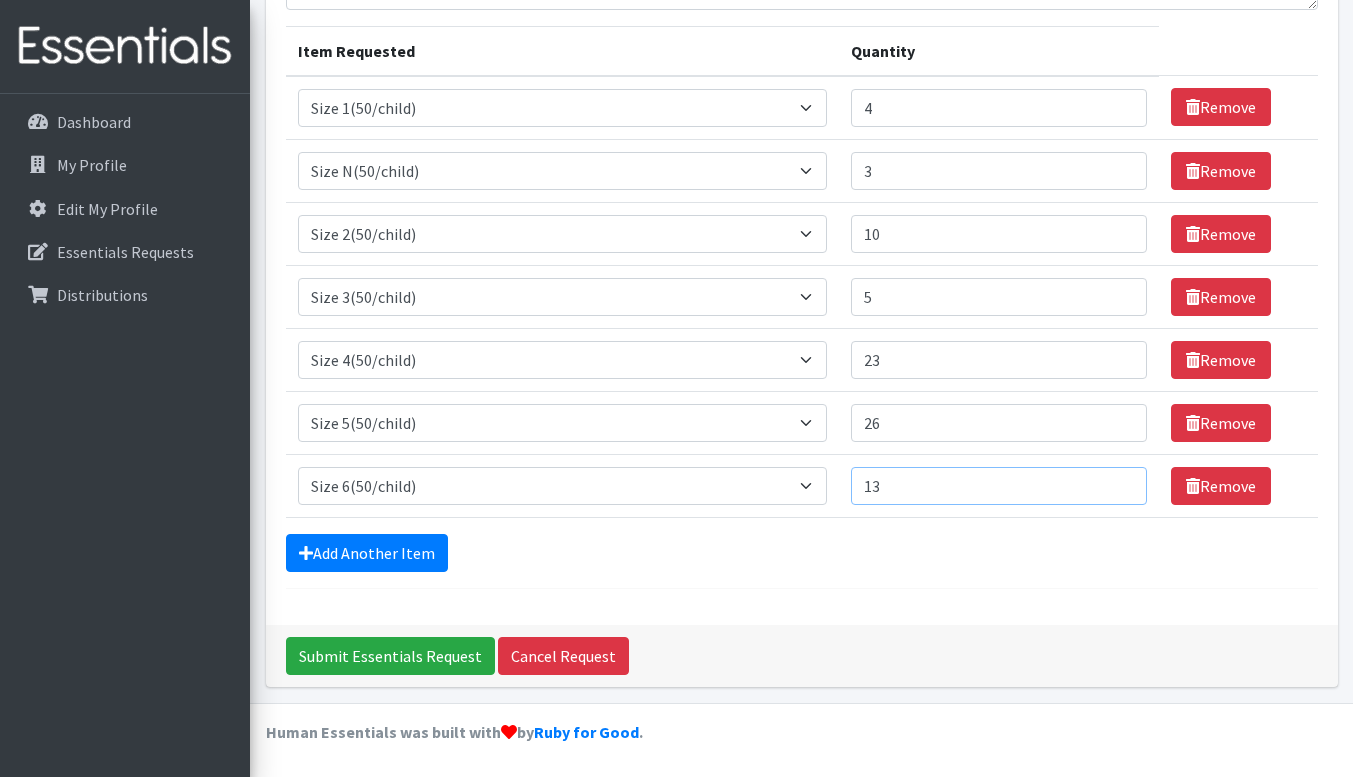 click on "13" at bounding box center [999, 486] 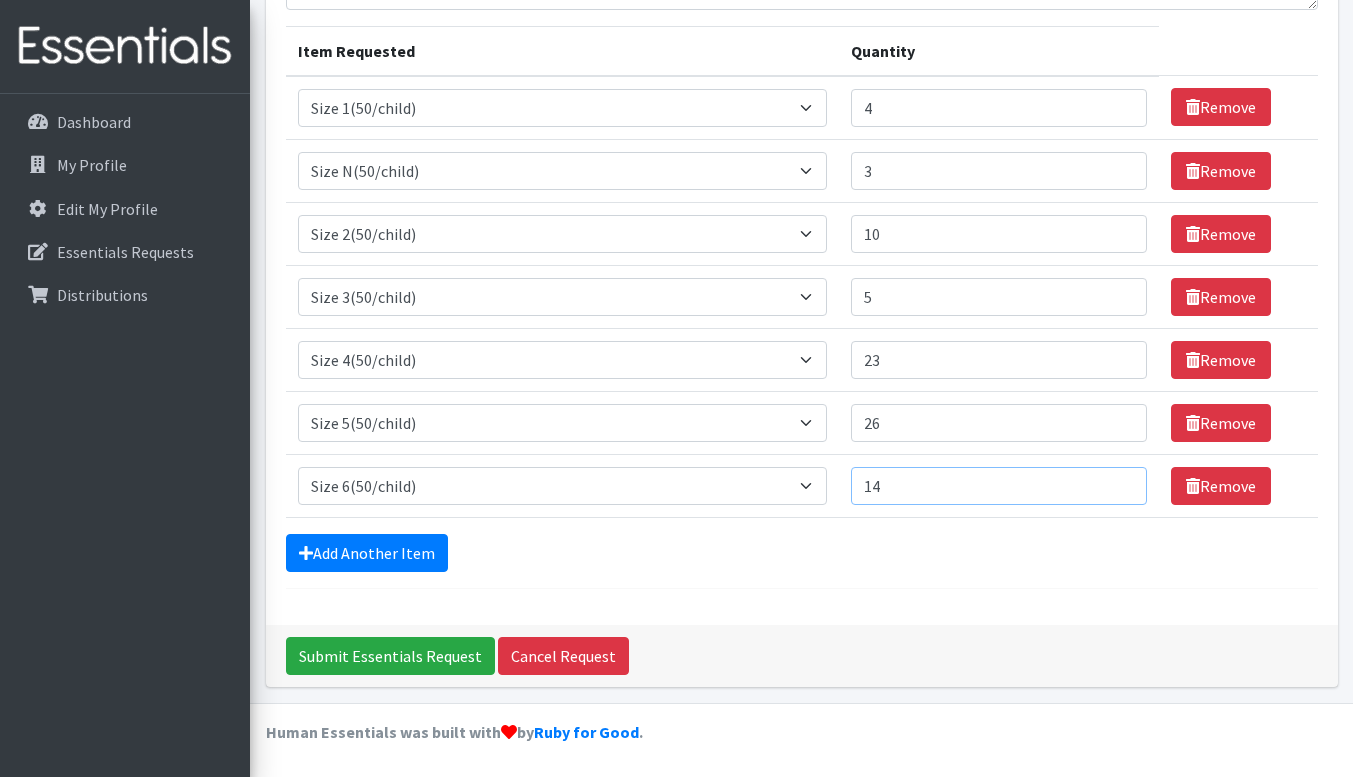 click on "14" at bounding box center (999, 486) 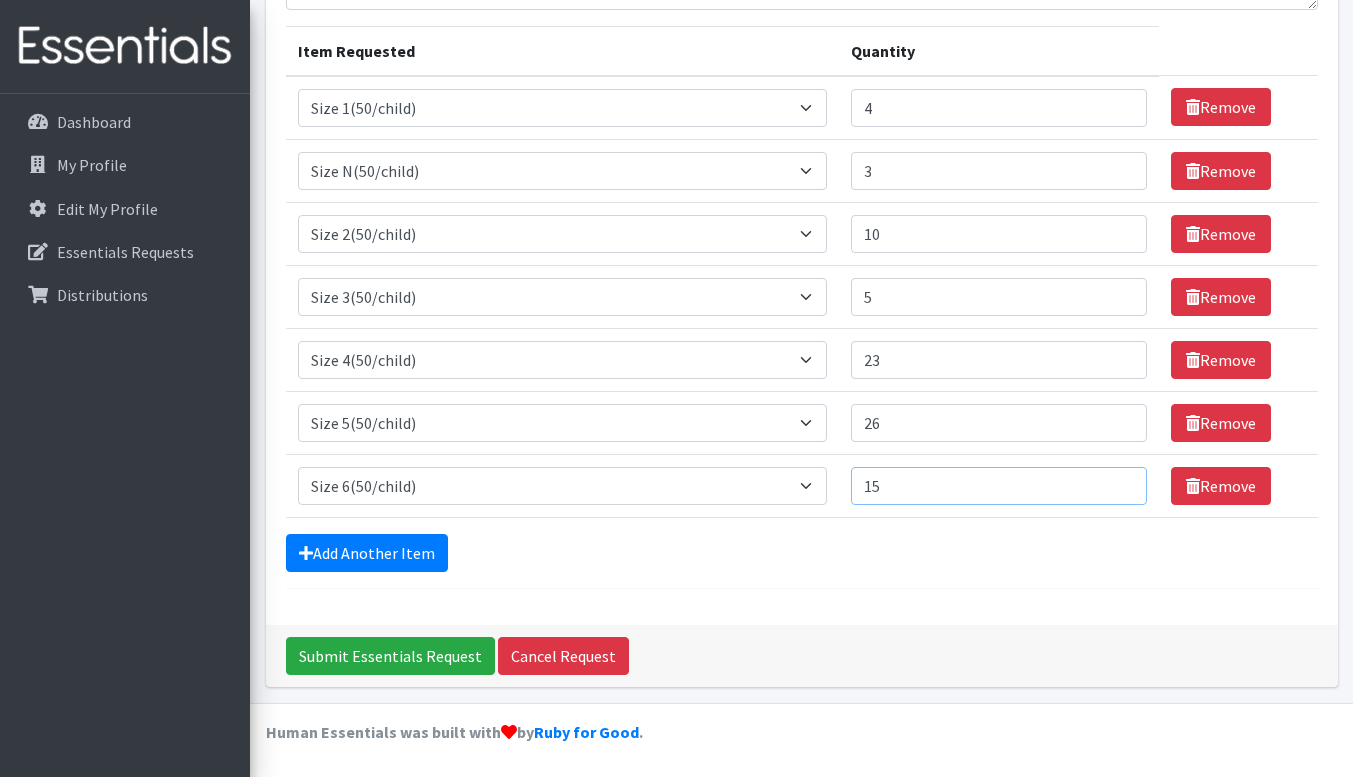 click on "15" at bounding box center [999, 486] 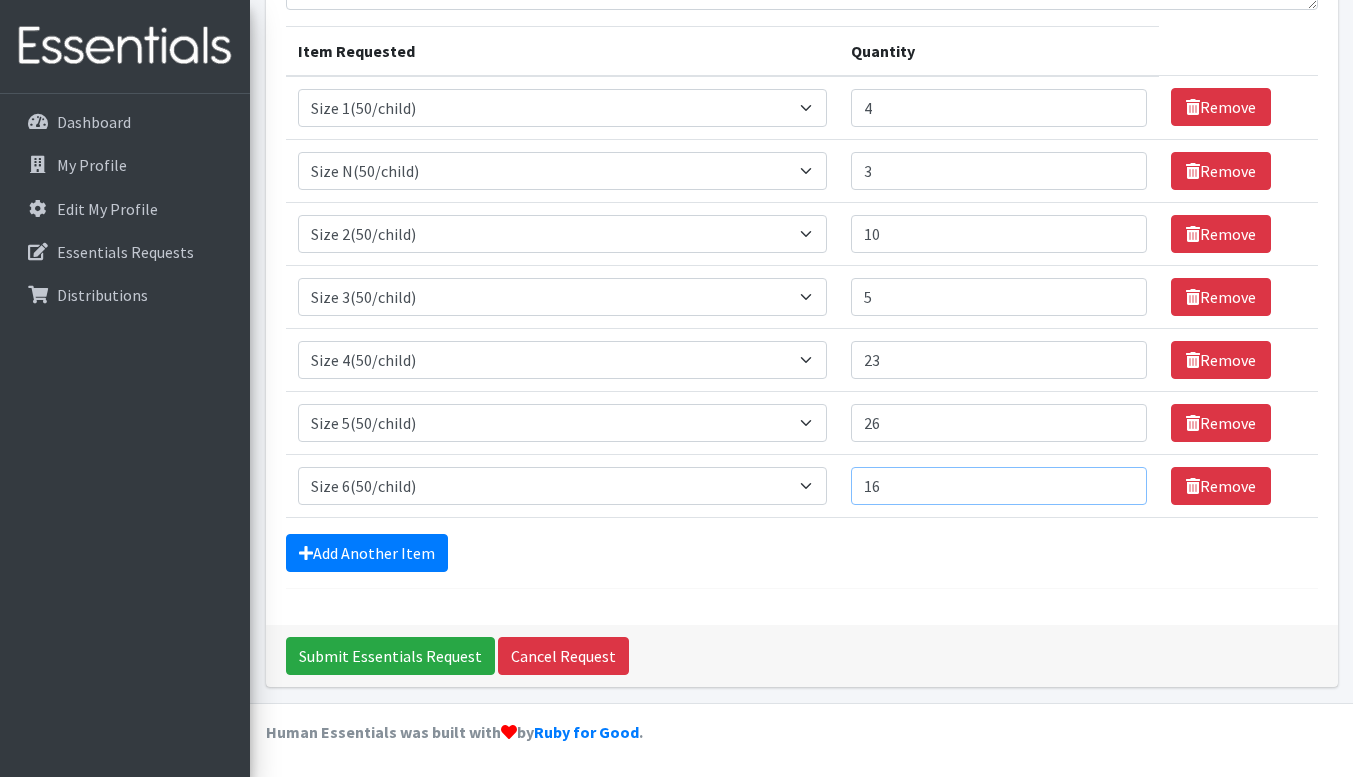 click on "16" at bounding box center [999, 486] 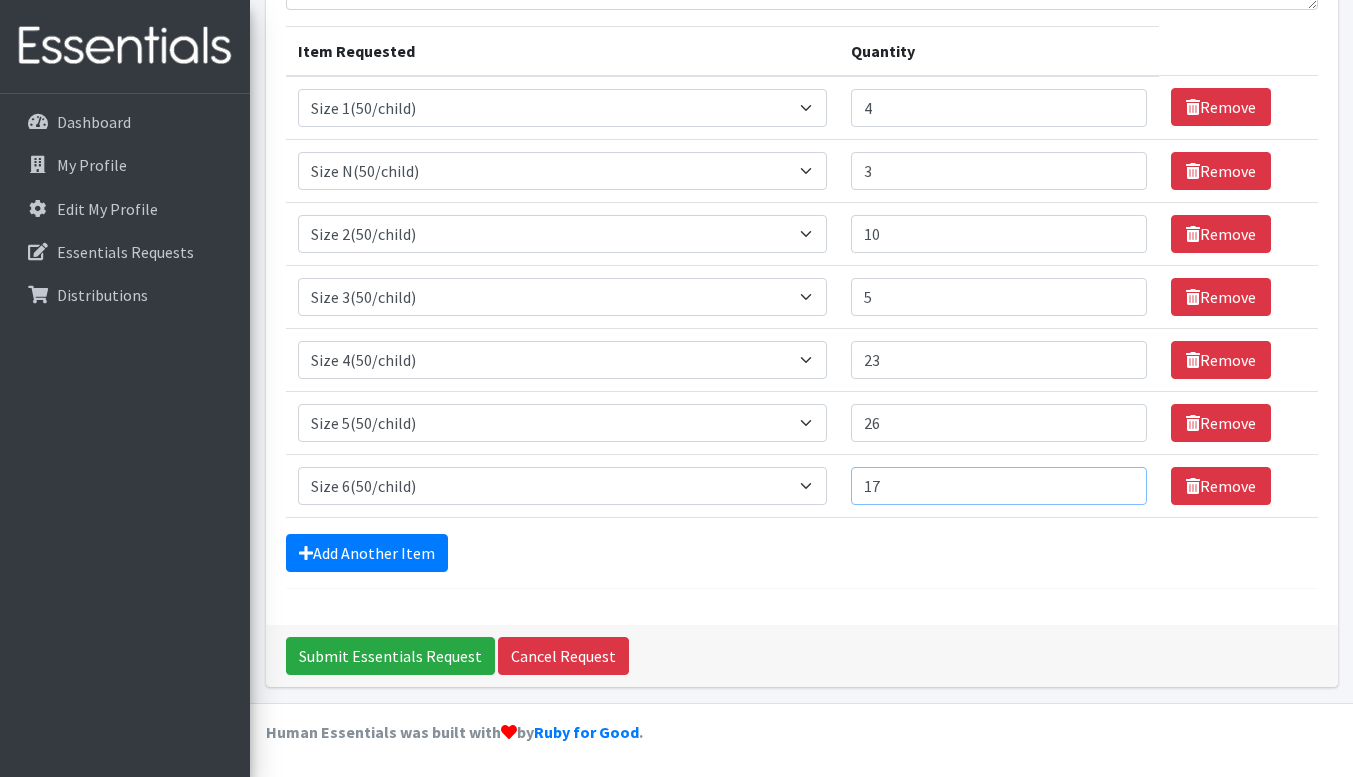 click on "17" at bounding box center [999, 486] 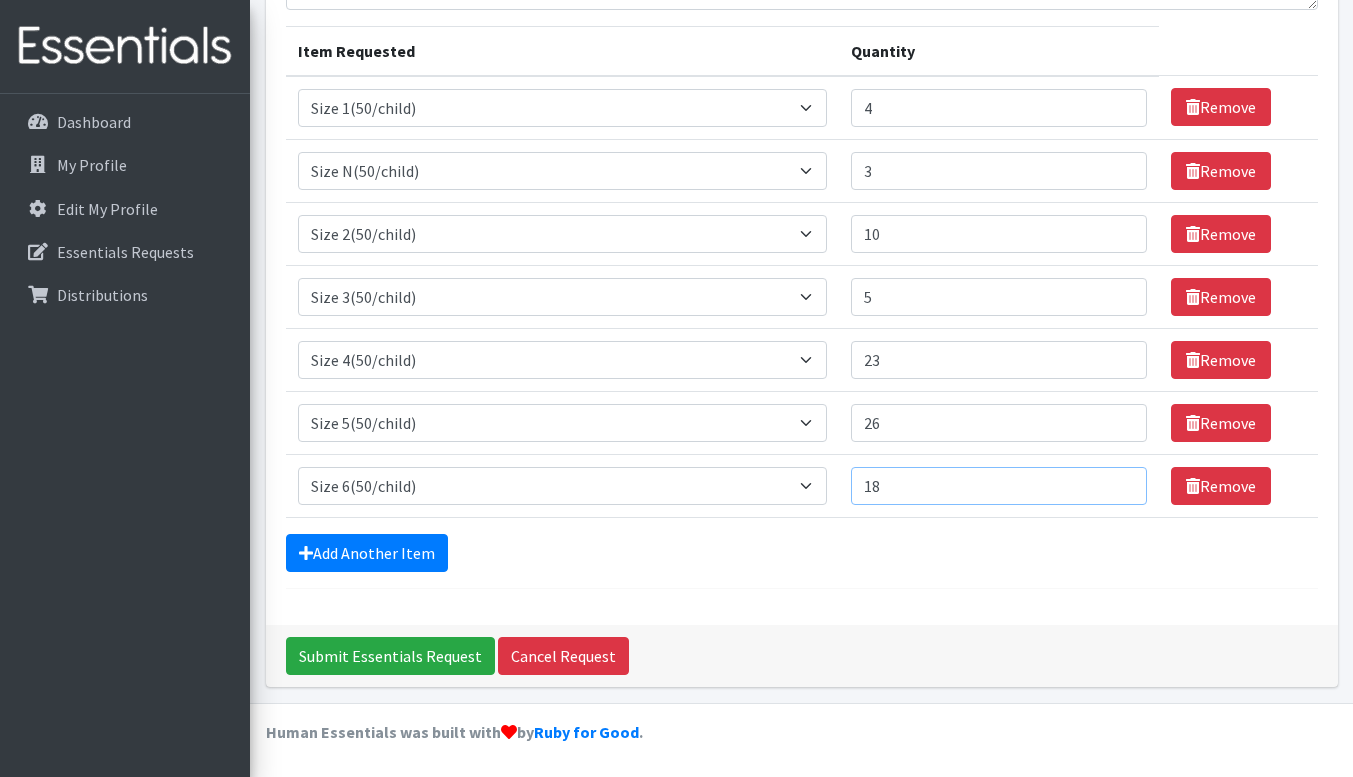 click on "18" at bounding box center (999, 486) 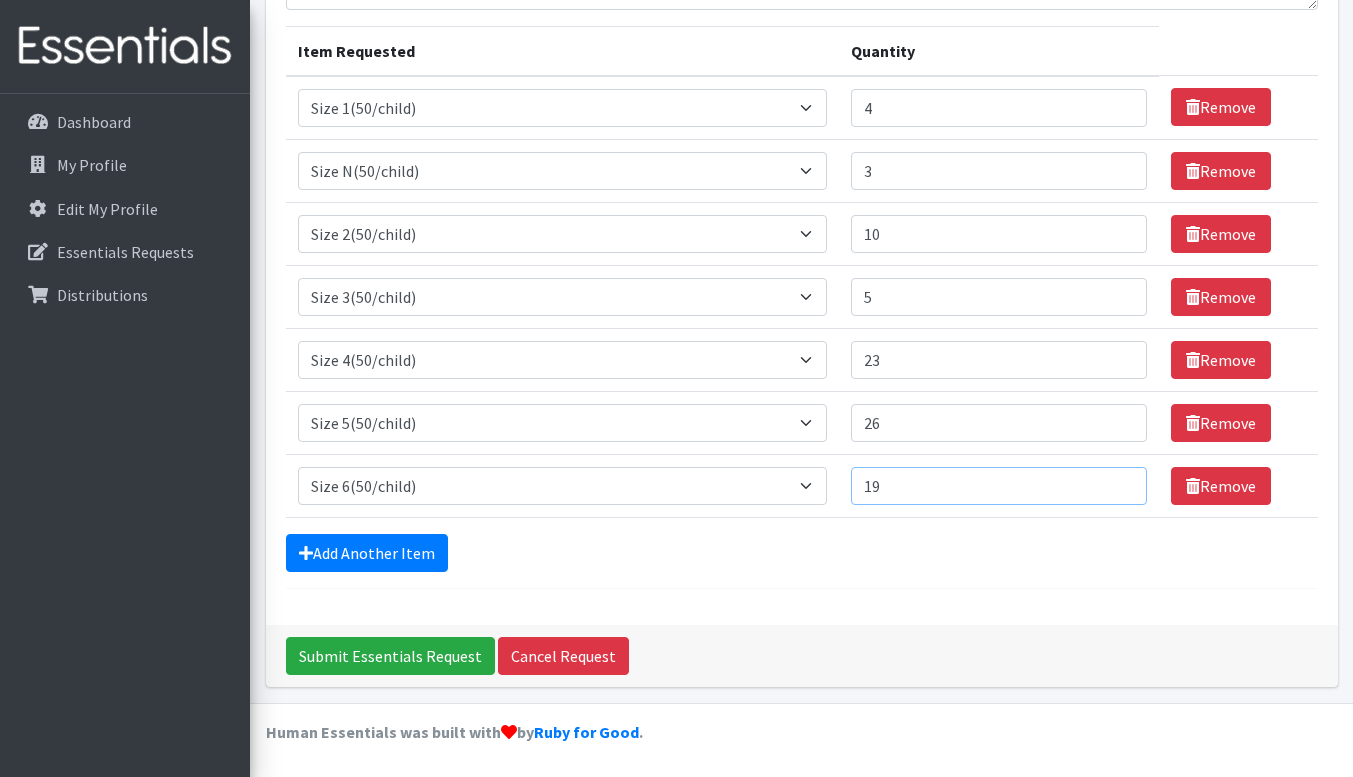 click on "19" at bounding box center (999, 486) 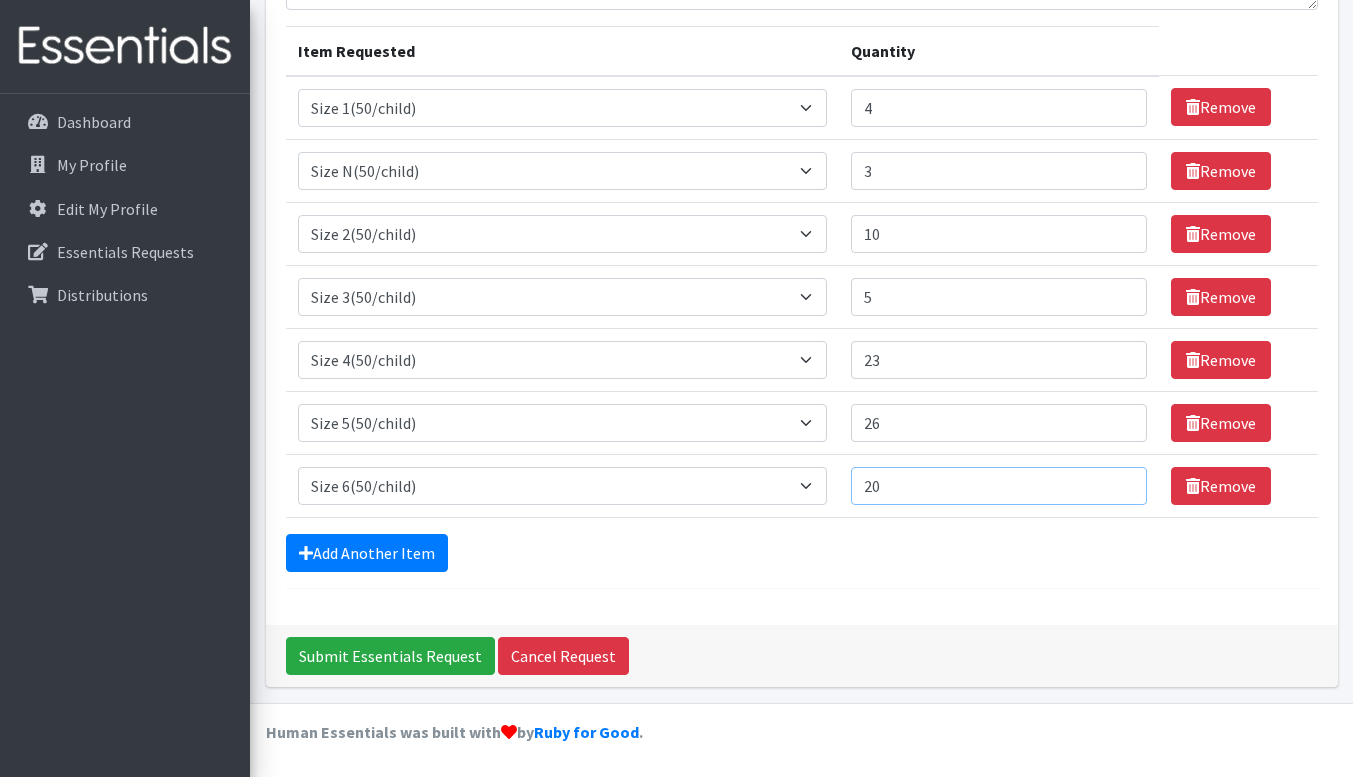 click on "20" at bounding box center (999, 486) 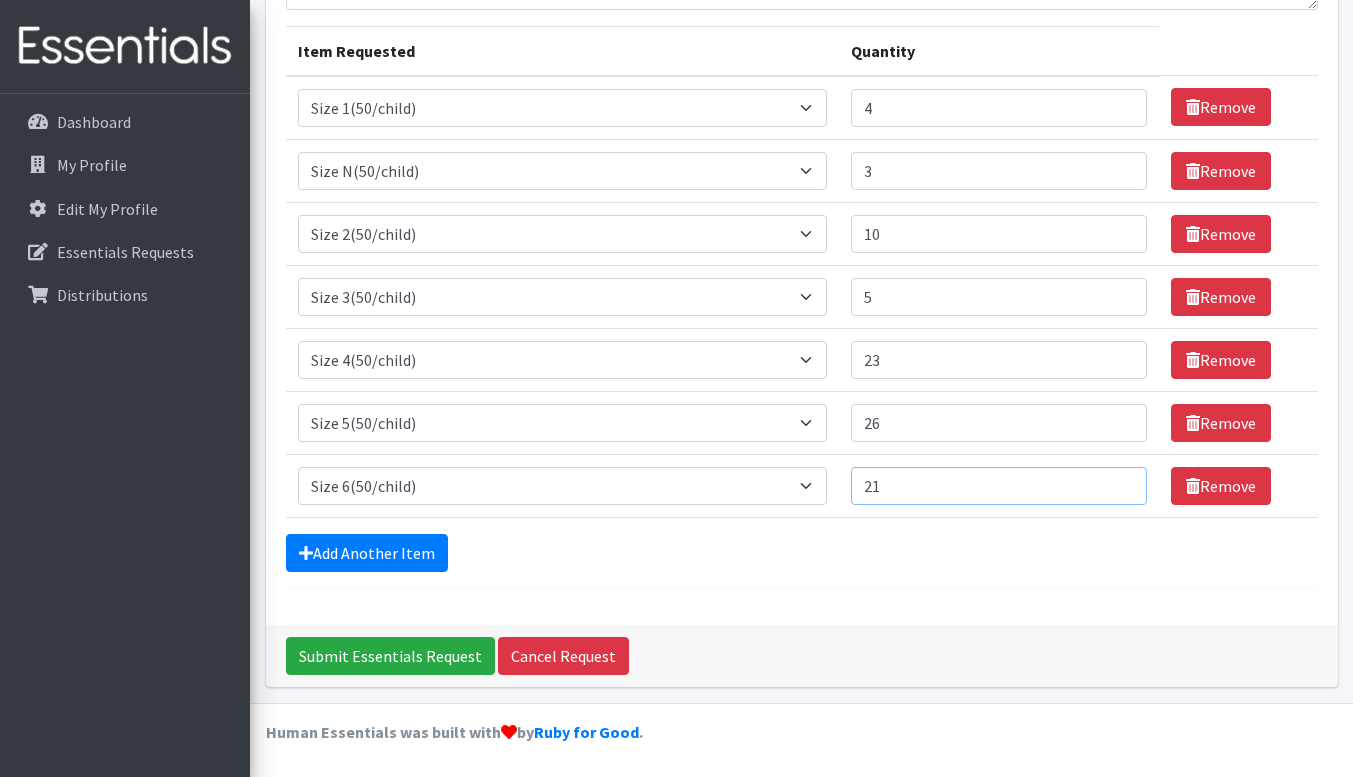 click on "21" at bounding box center [999, 486] 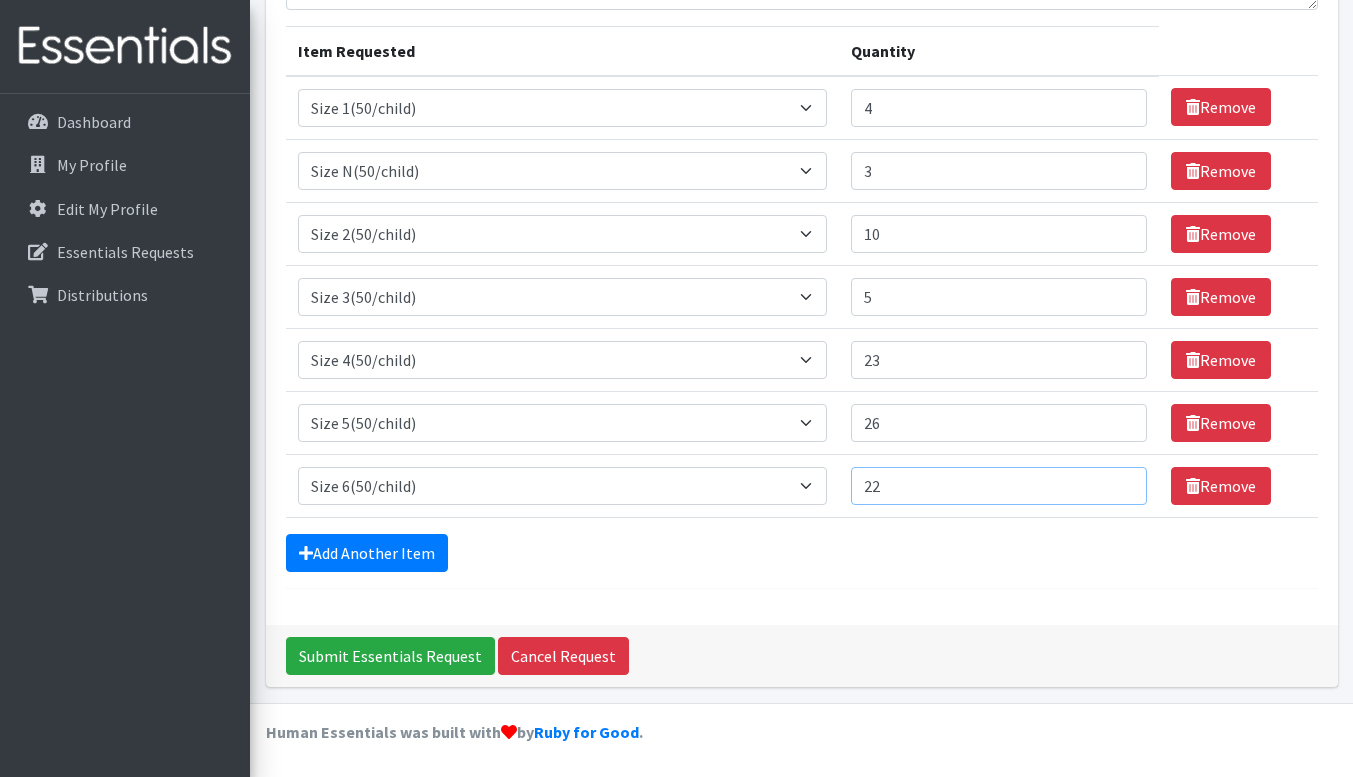 click on "22" at bounding box center [999, 486] 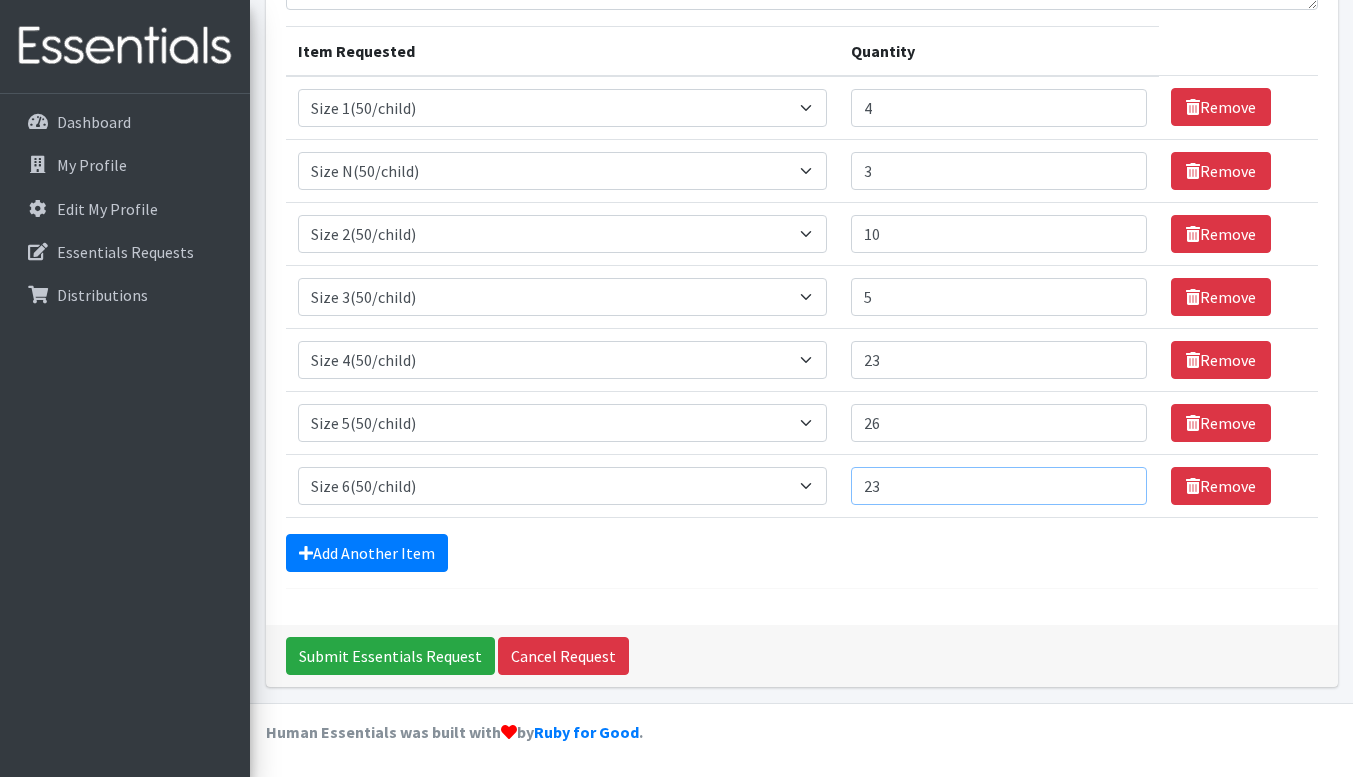click on "23" at bounding box center [999, 486] 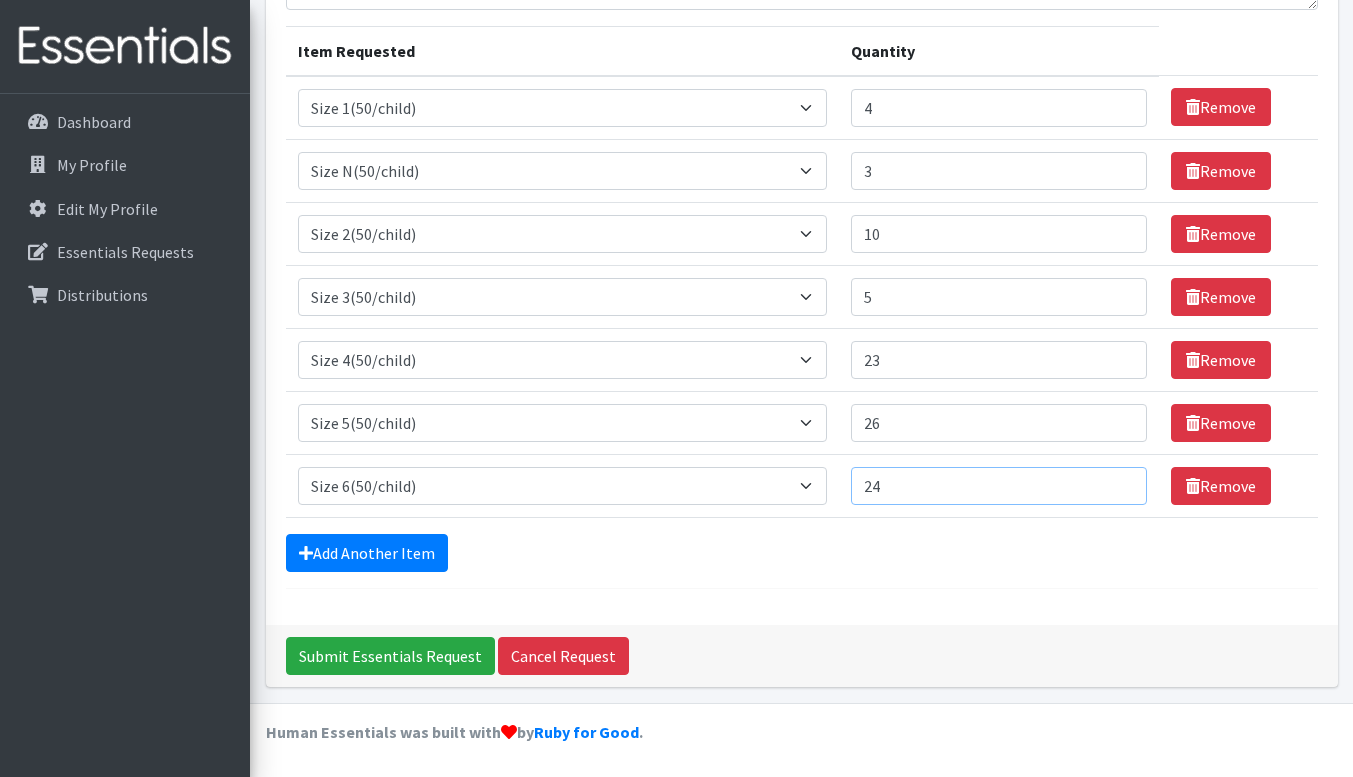 click on "24" at bounding box center [999, 486] 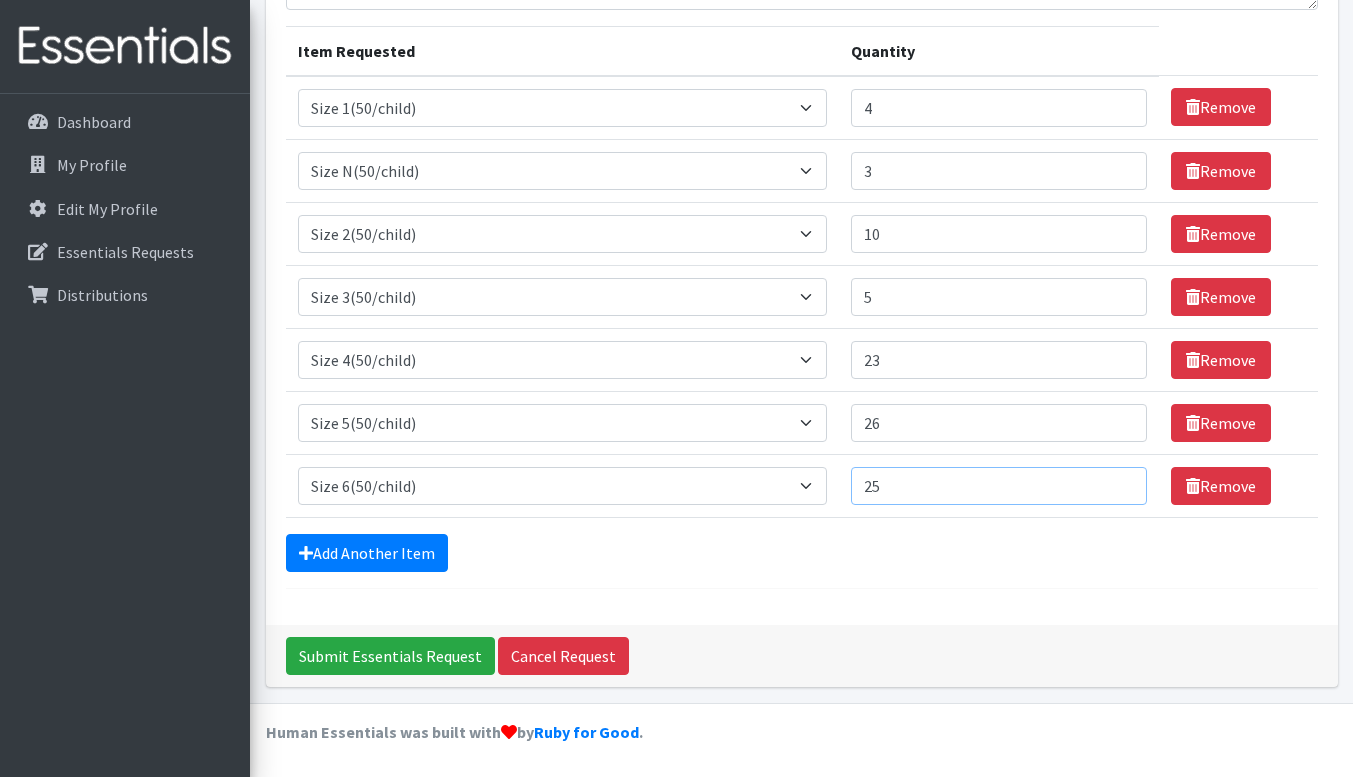 click on "25" at bounding box center (999, 486) 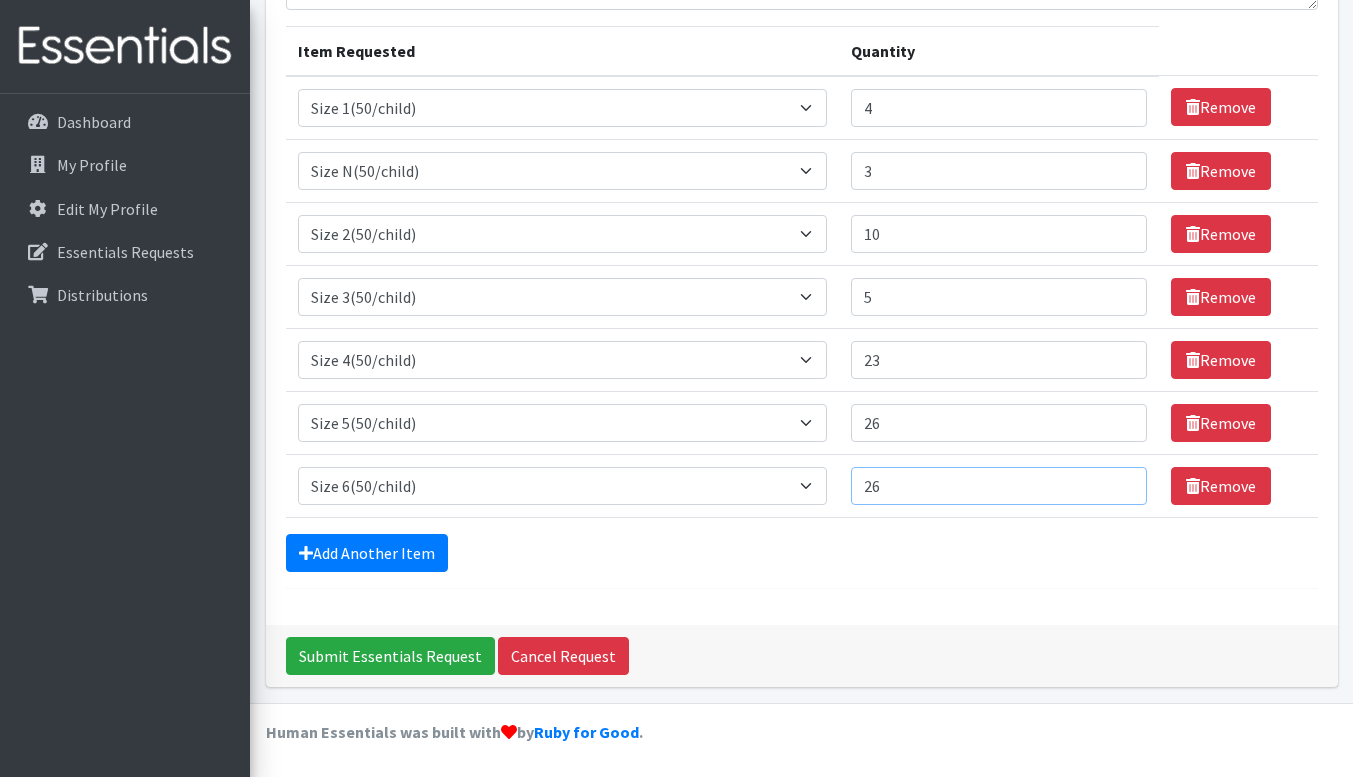 click on "26" at bounding box center [999, 486] 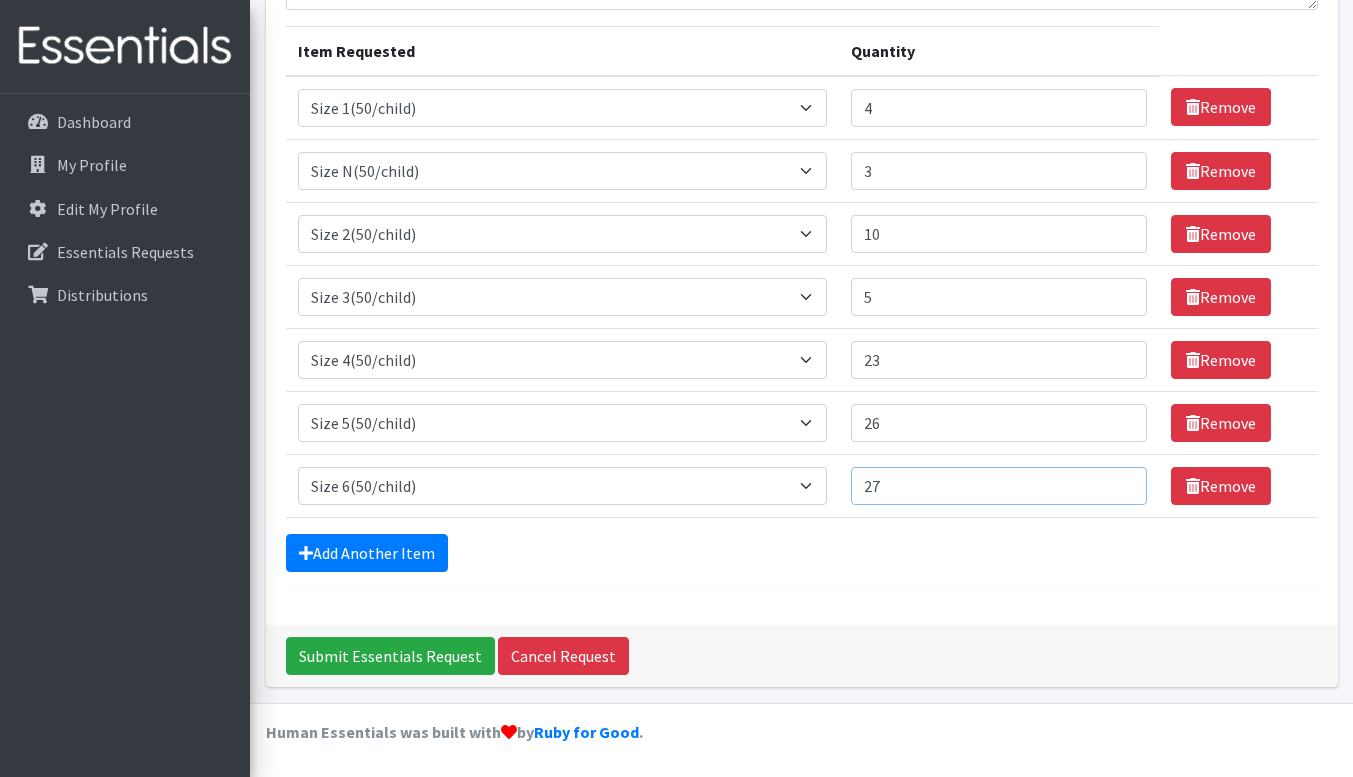 click on "27" at bounding box center [999, 486] 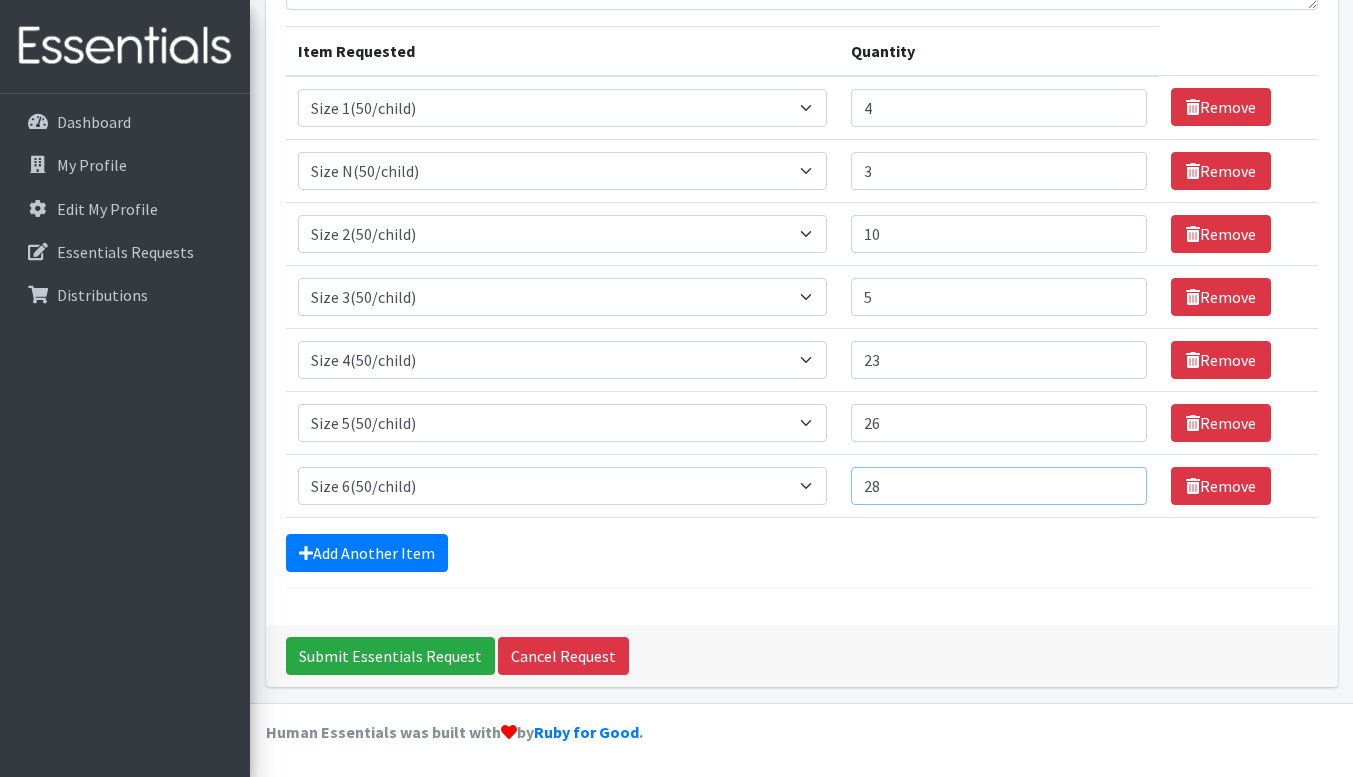 click on "28" at bounding box center (999, 486) 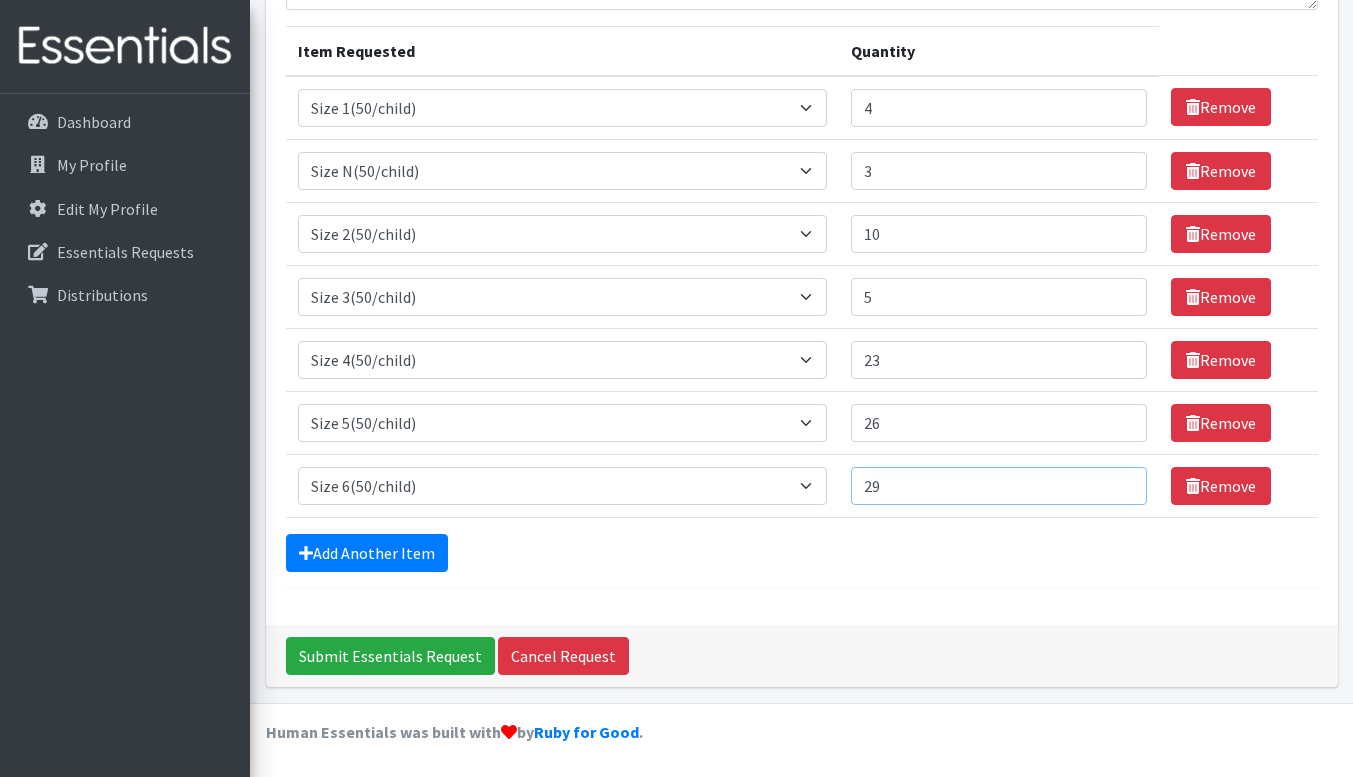 click on "29" at bounding box center [999, 486] 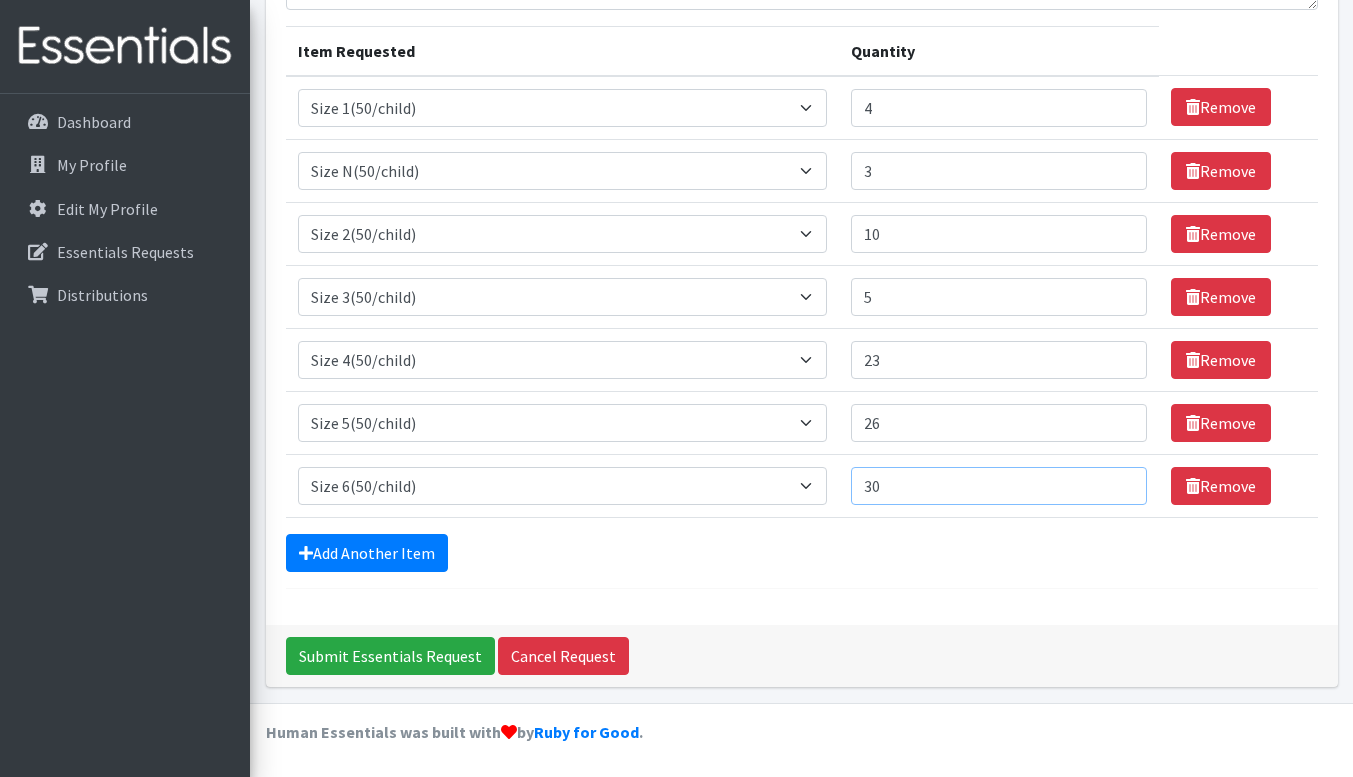 click on "30" at bounding box center [999, 486] 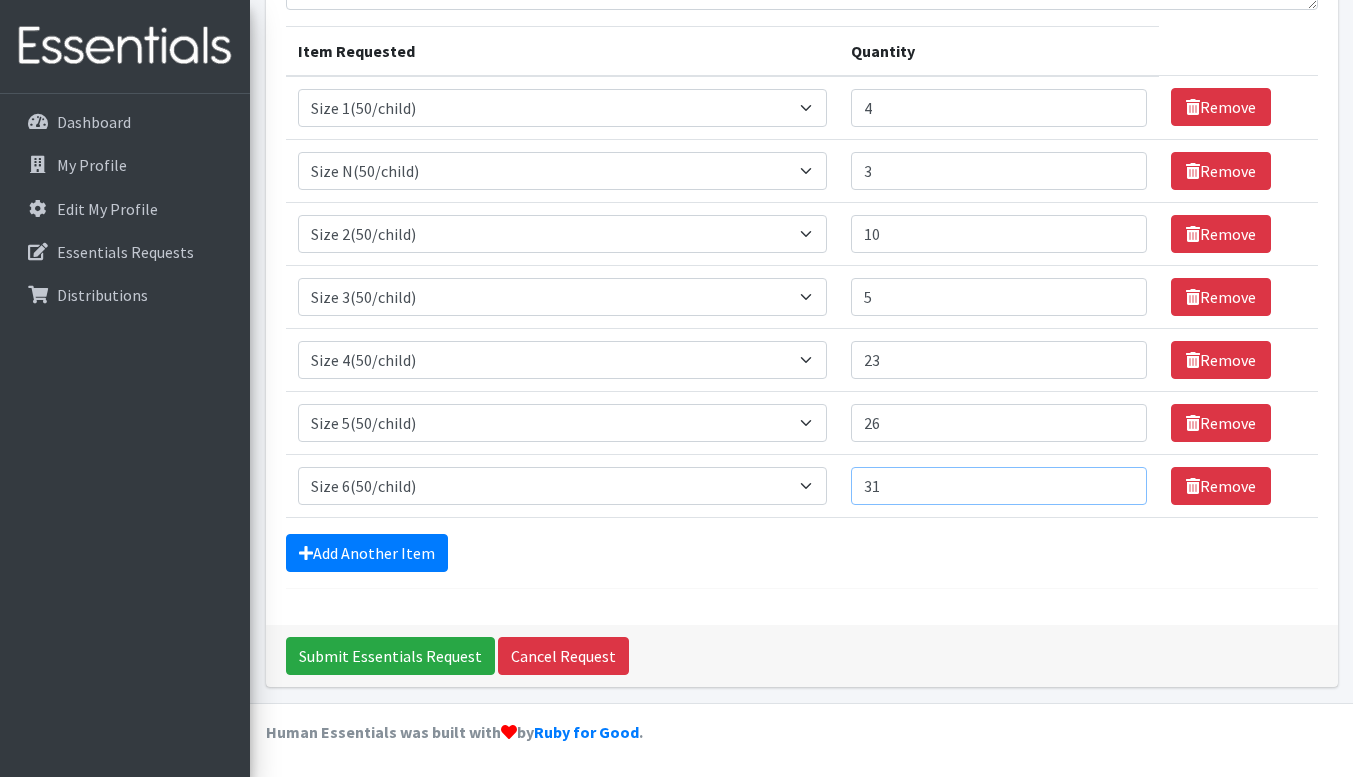 click on "31" at bounding box center [999, 486] 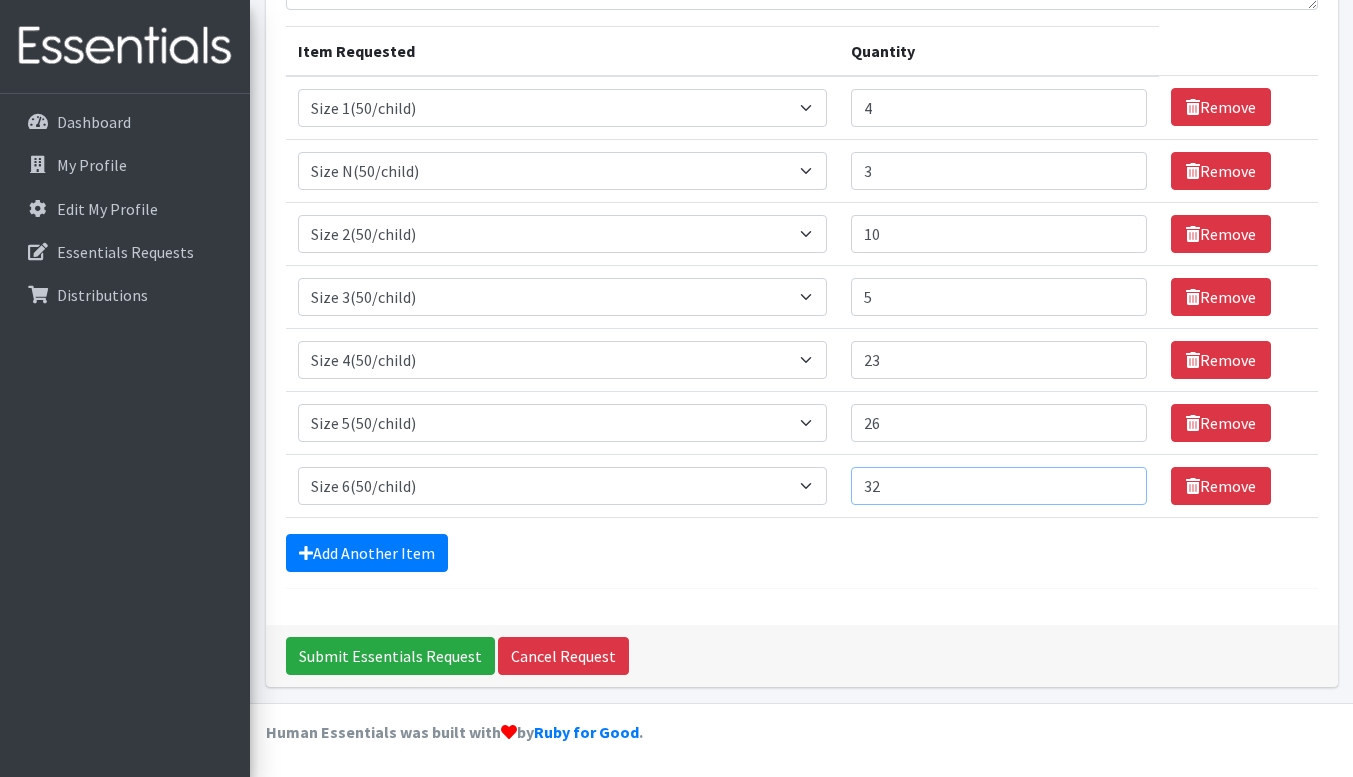 click on "32" at bounding box center [999, 486] 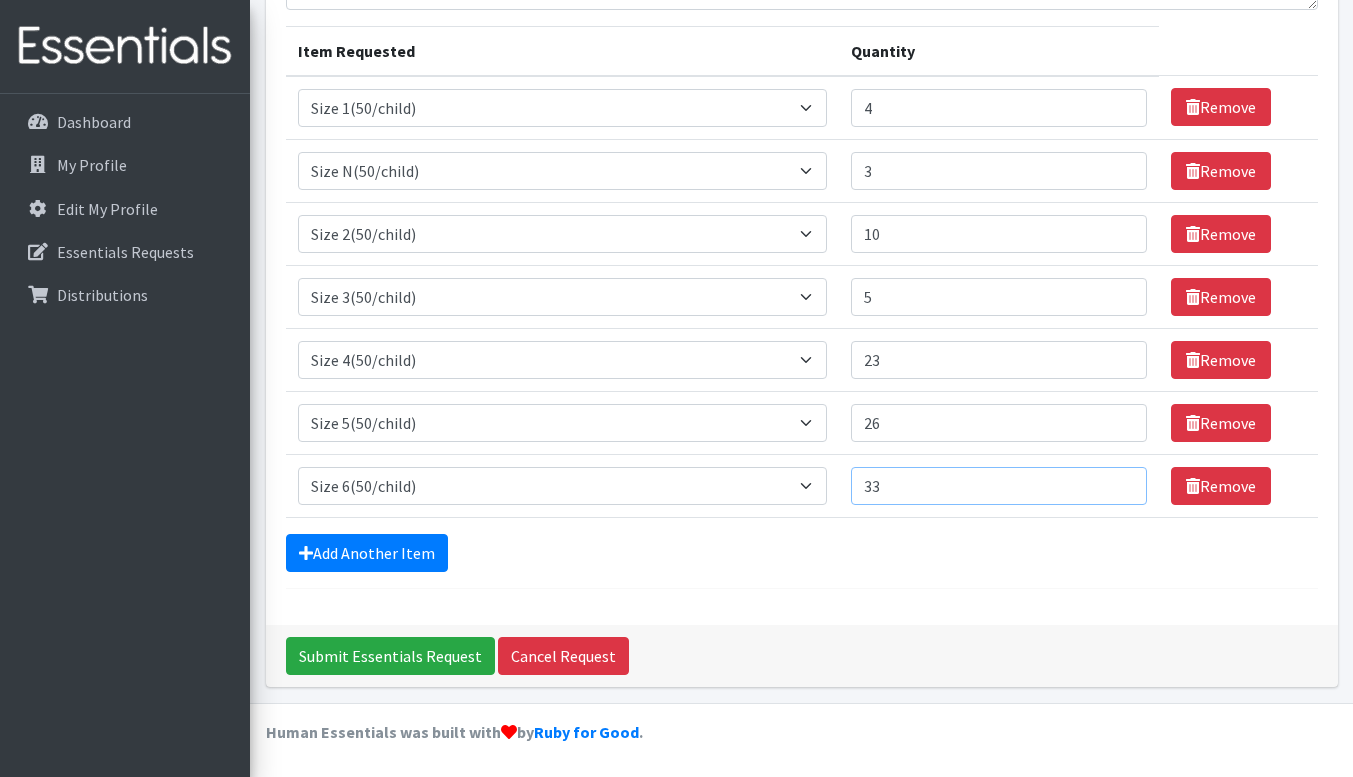 click on "33" at bounding box center [999, 486] 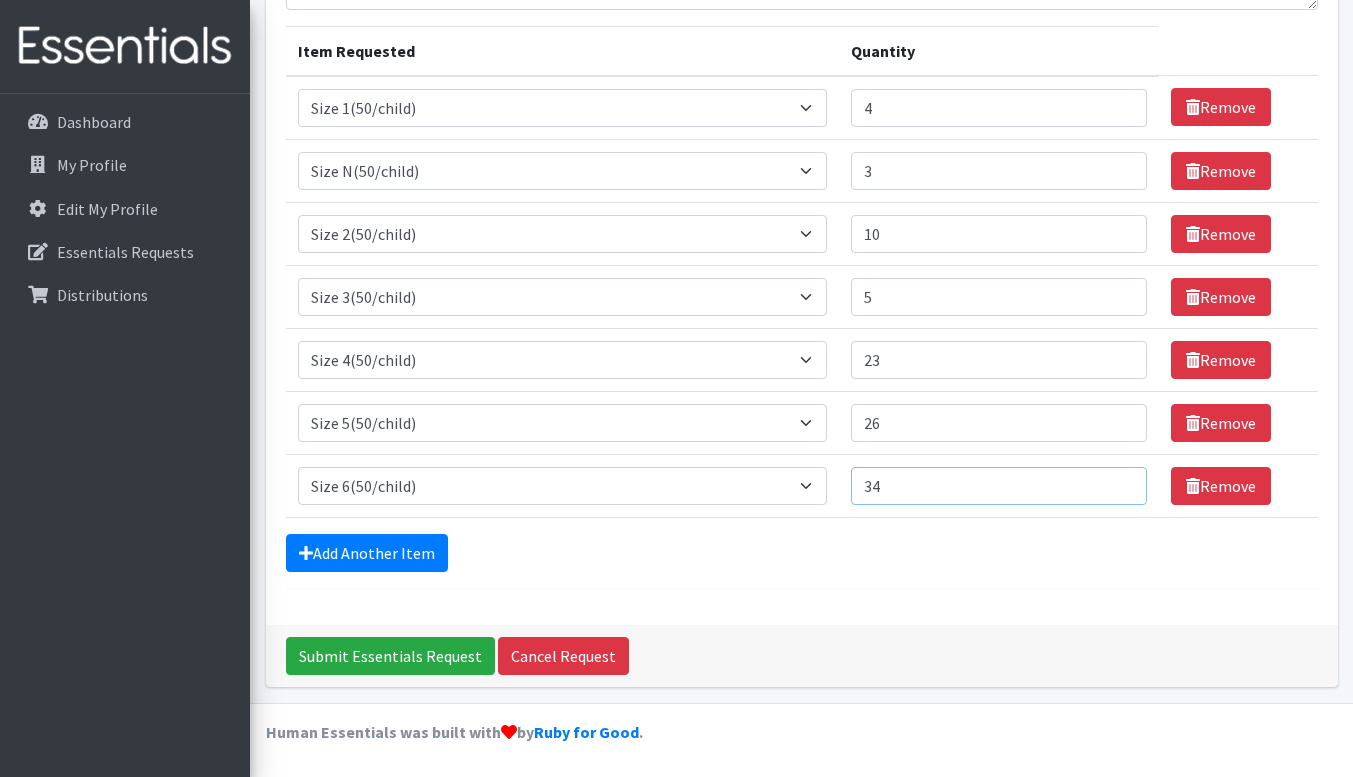 click on "34" at bounding box center [999, 486] 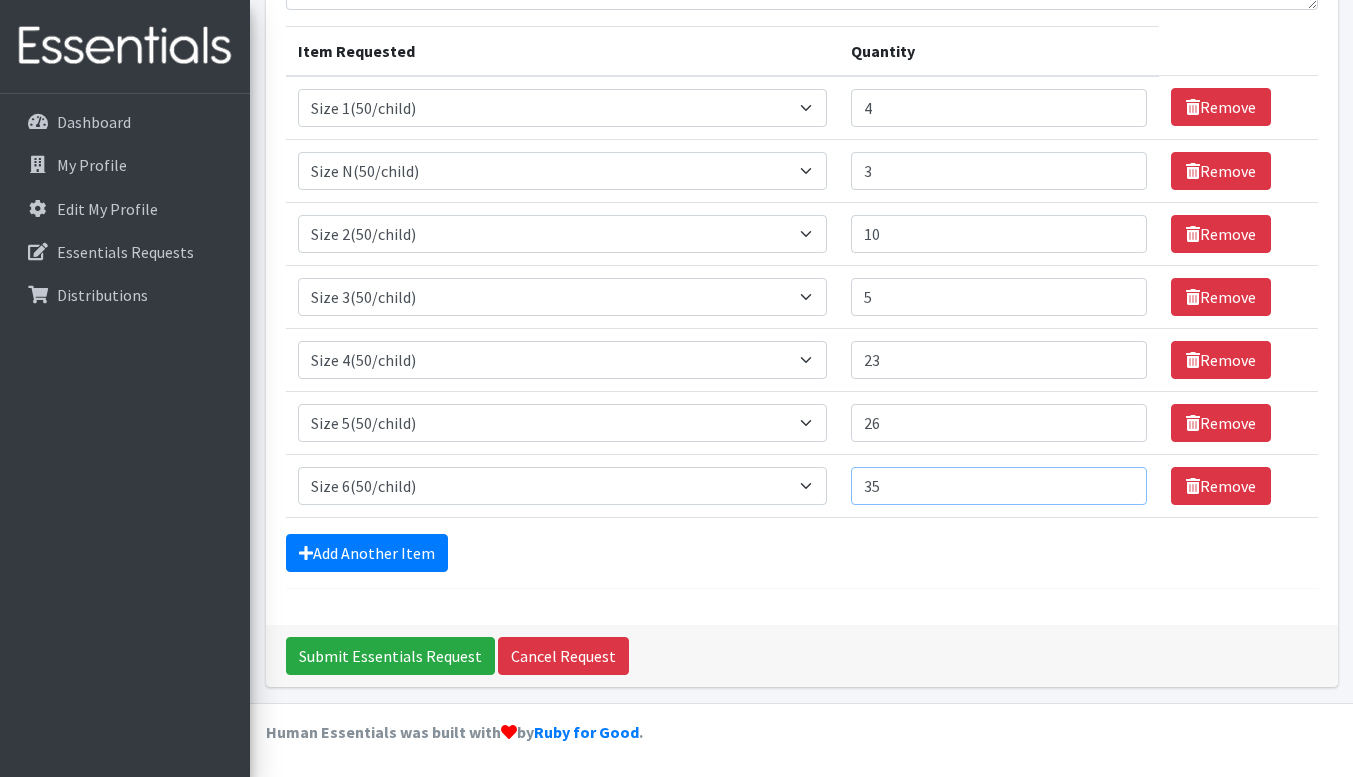 click on "35" at bounding box center [999, 486] 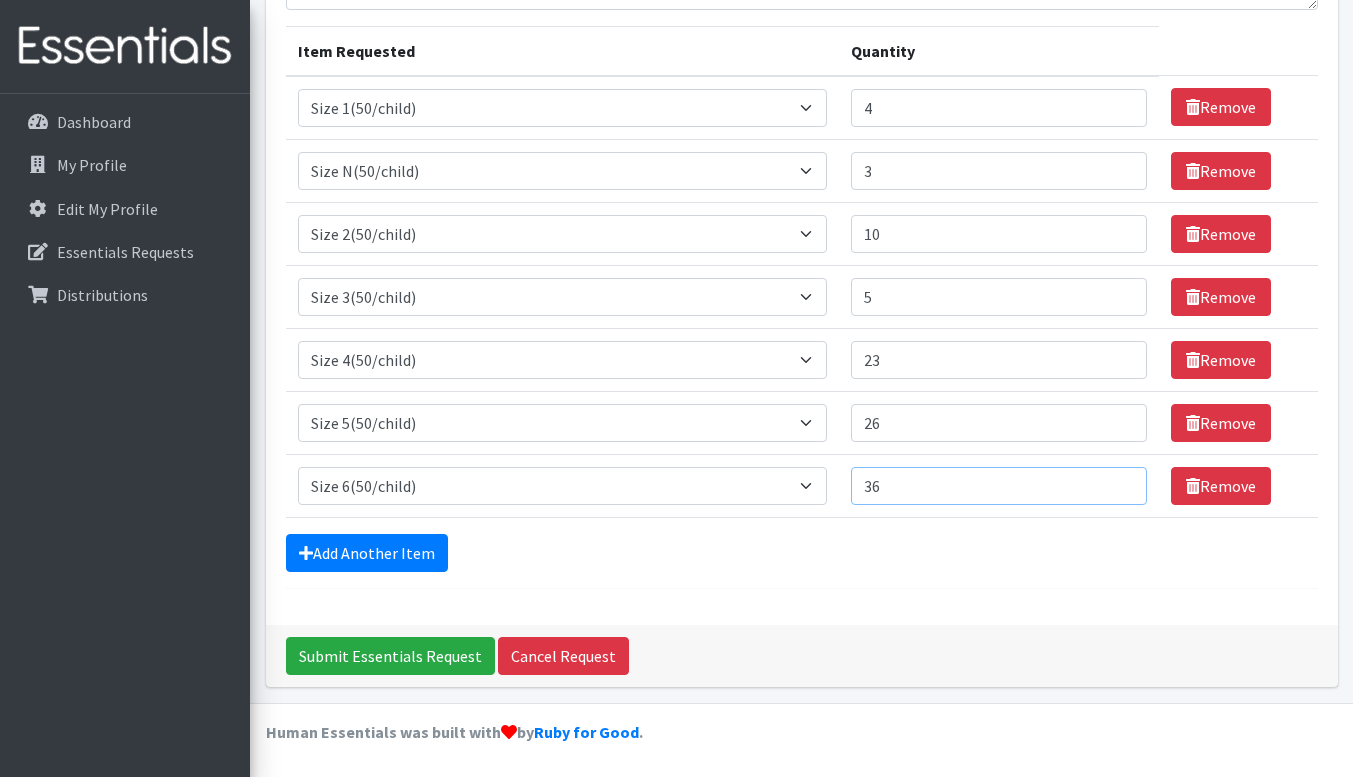 type on "36" 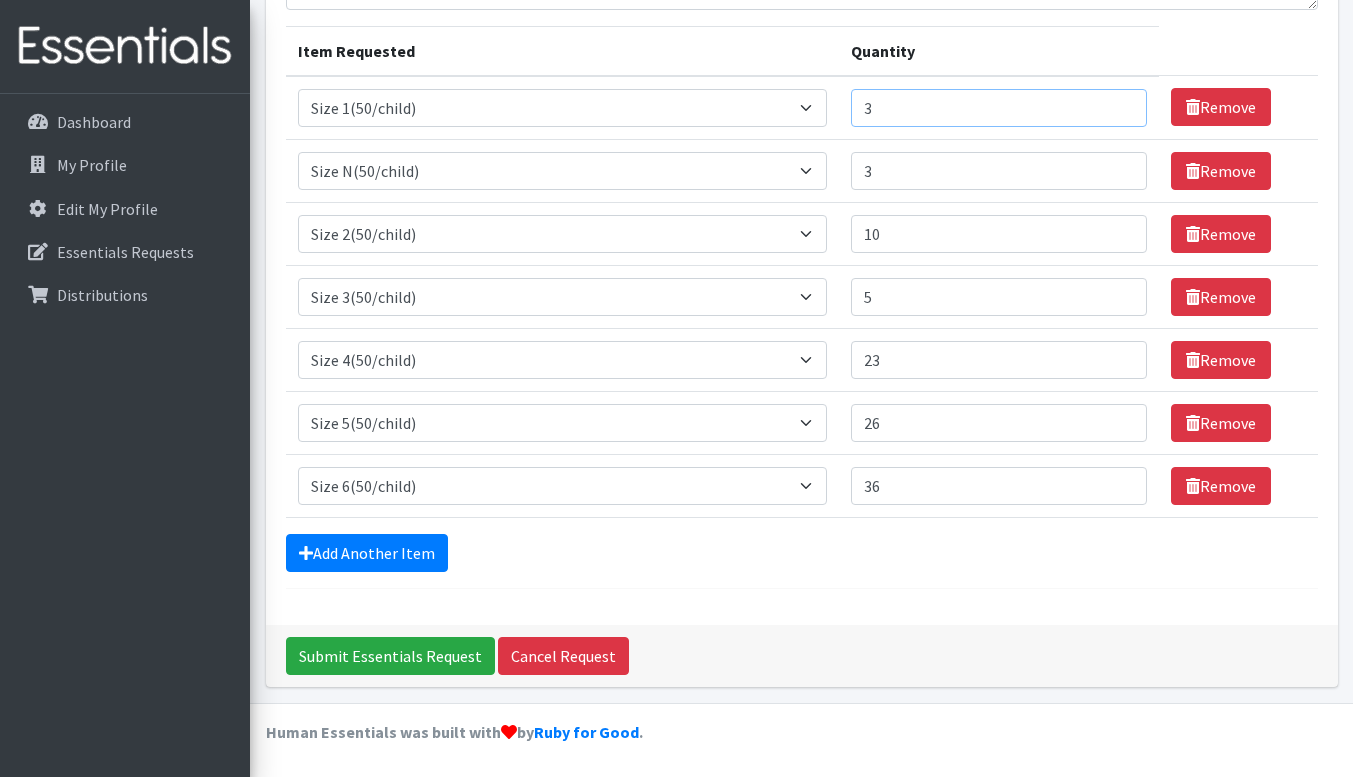 click on "3" at bounding box center (999, 108) 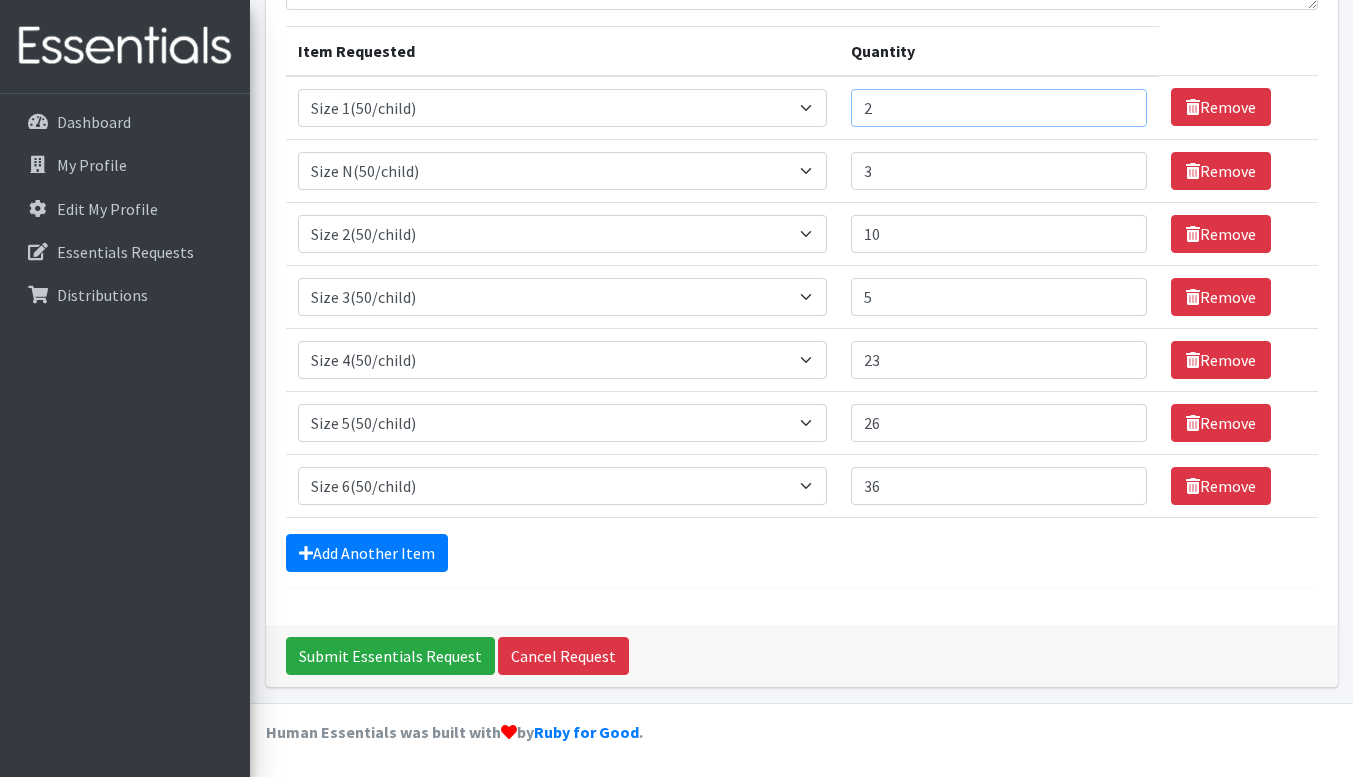 click on "2" at bounding box center [999, 108] 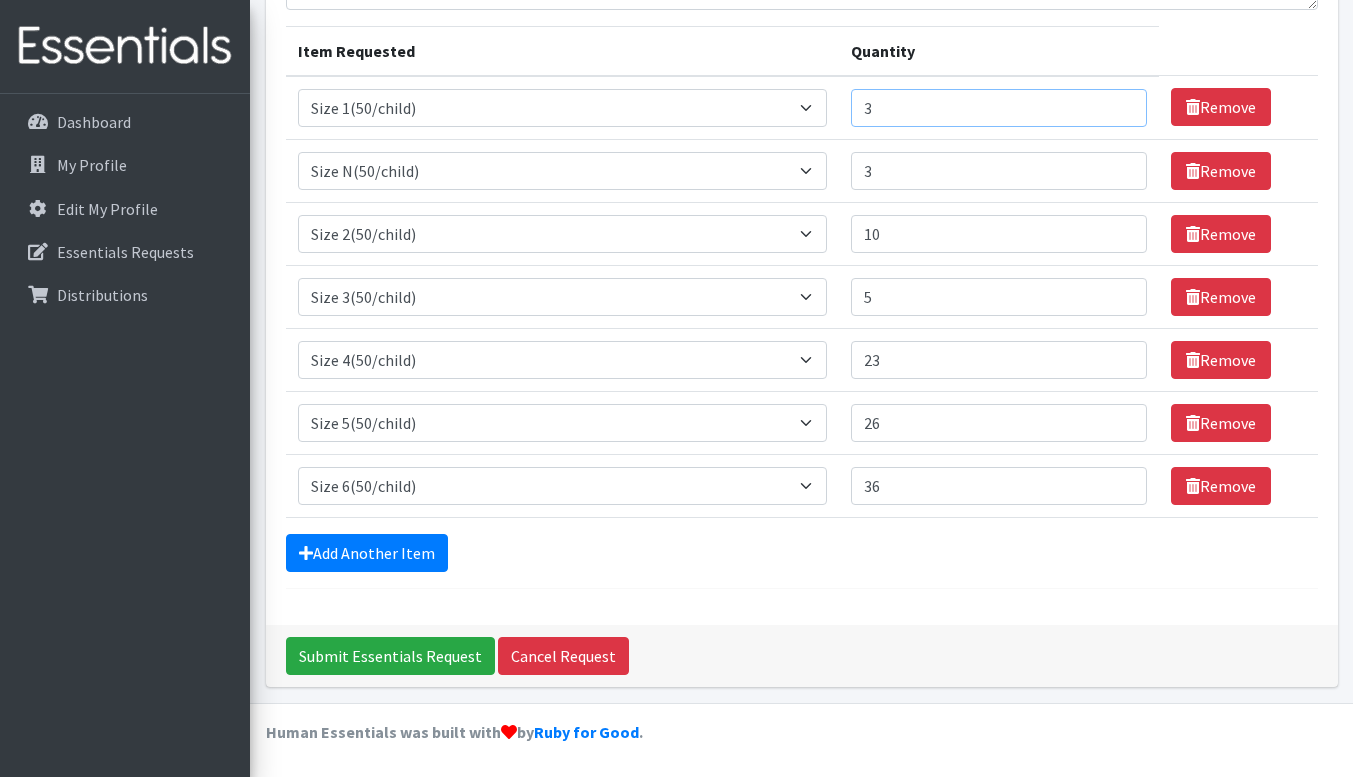 type on "3" 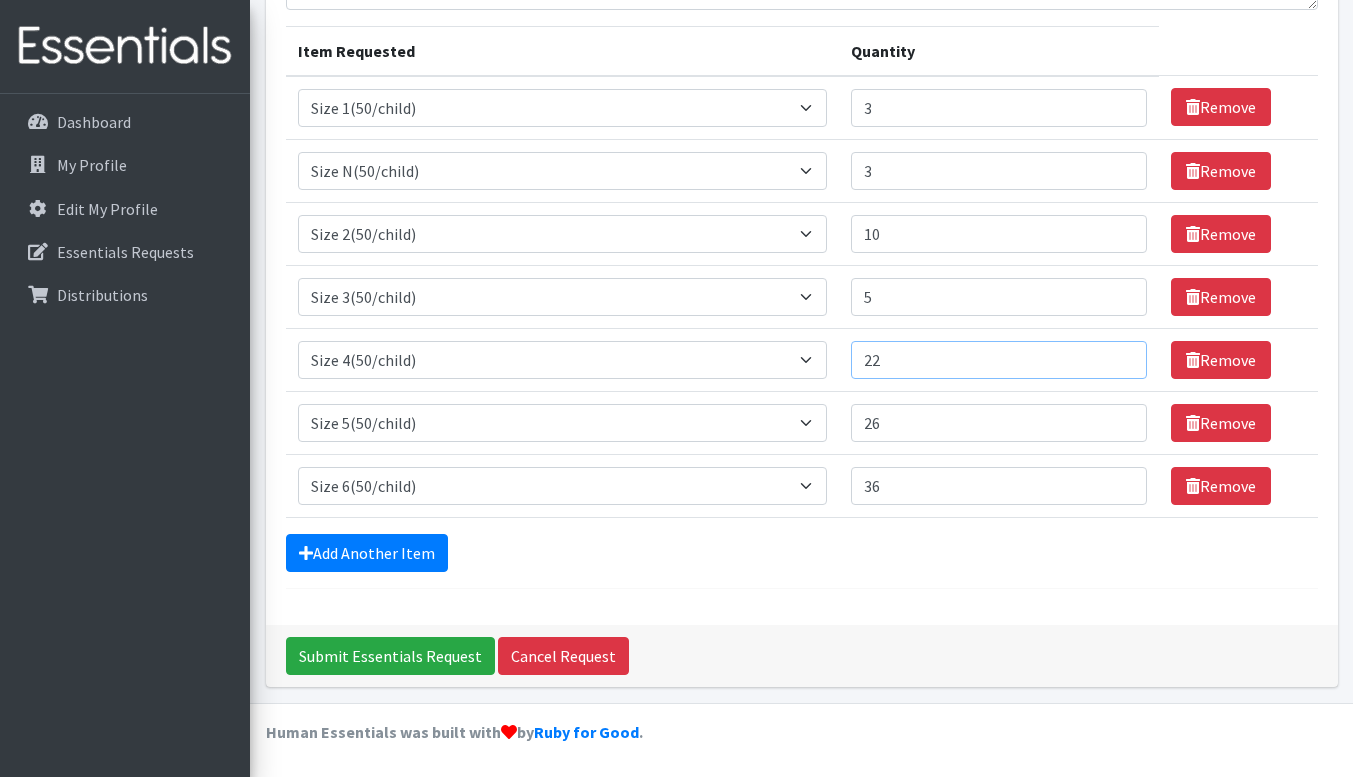 click on "22" at bounding box center (999, 360) 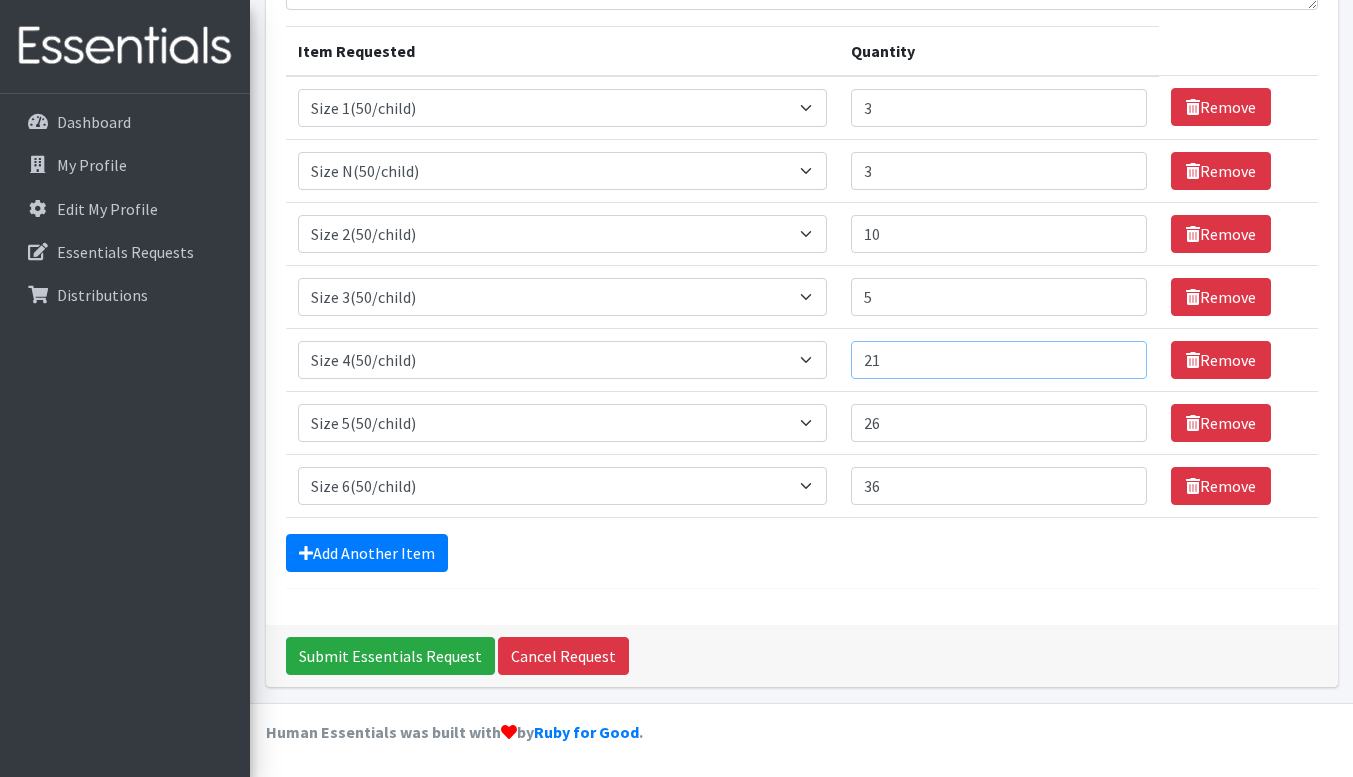 click on "21" at bounding box center (999, 360) 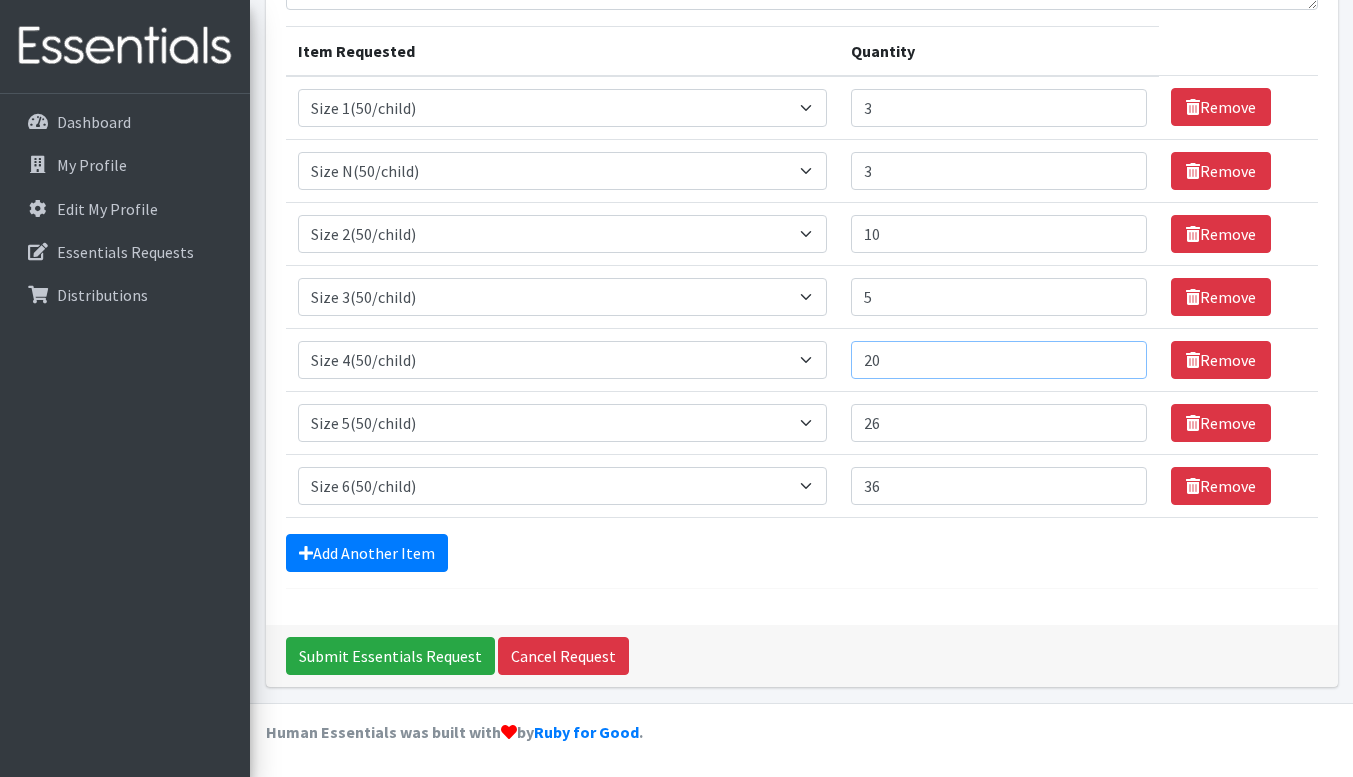 type on "20" 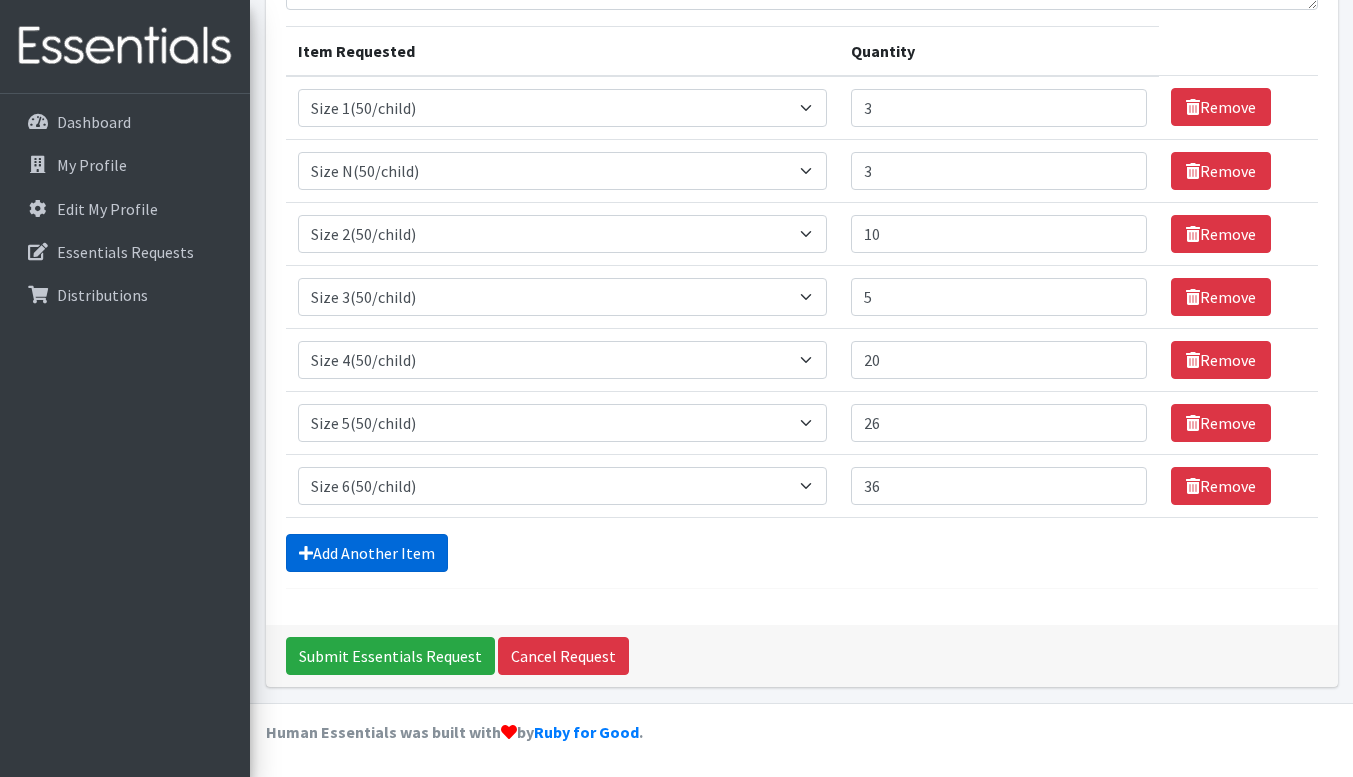 click on "Add Another Item" at bounding box center (367, 553) 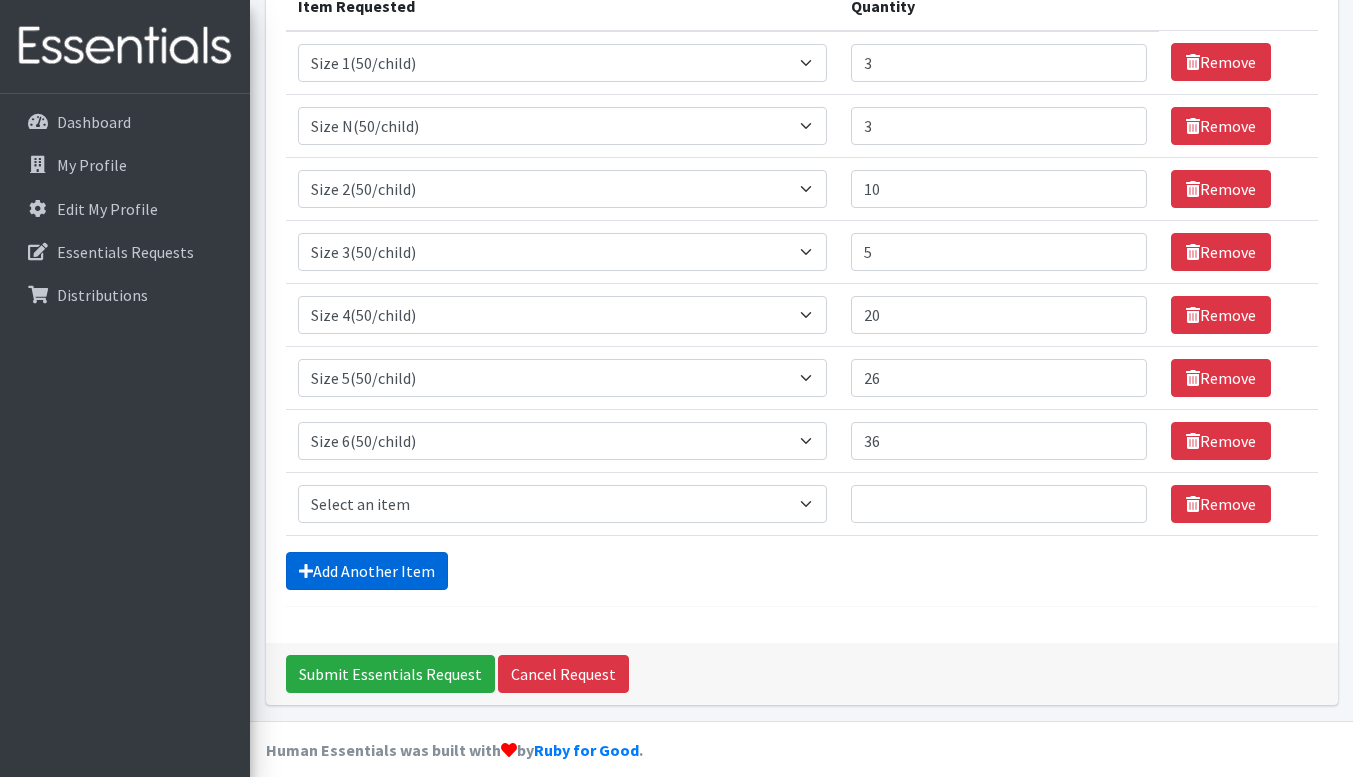 scroll, scrollTop: 297, scrollLeft: 0, axis: vertical 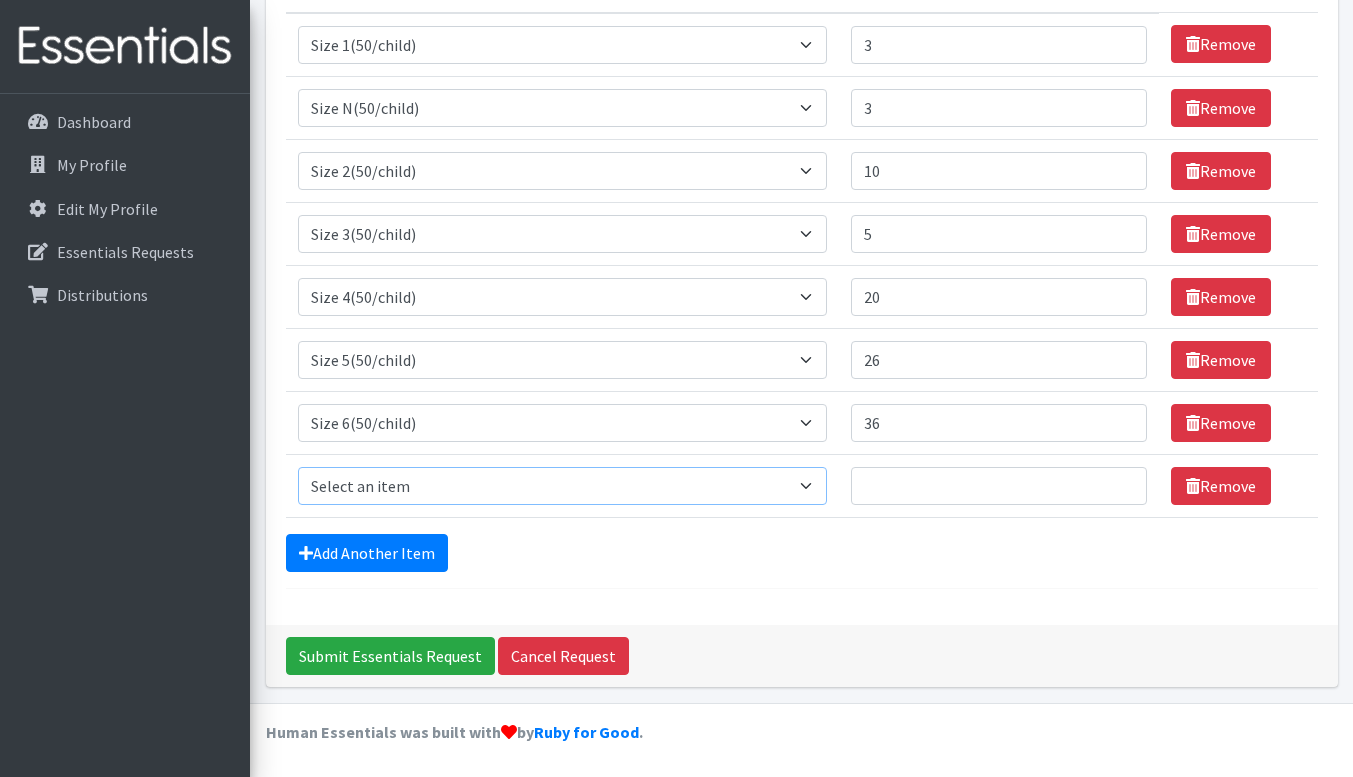 click on "Select an item
2T3T(30/child)
3T4T(30/child)
4T5T(30/child)
Cloth Diaper Kit (specify gender & size/age)
Cloth Diaper Mini Starter Kit (specify gender & size/age)
Native Conditioner, 16.5 oz. (1 case of 6 bottles)
Size 1(50/child)
Size 2(50/child)
Size 3(50/child)
Size 4(50/child)
Size 5(50/child)
Size 6(50/child)
Size N(50/child)
Swimmers-Infant Size  Small (13-24 lbs)
Youth Pull-Ups (L) (60- 125 lbs)" at bounding box center (562, 486) 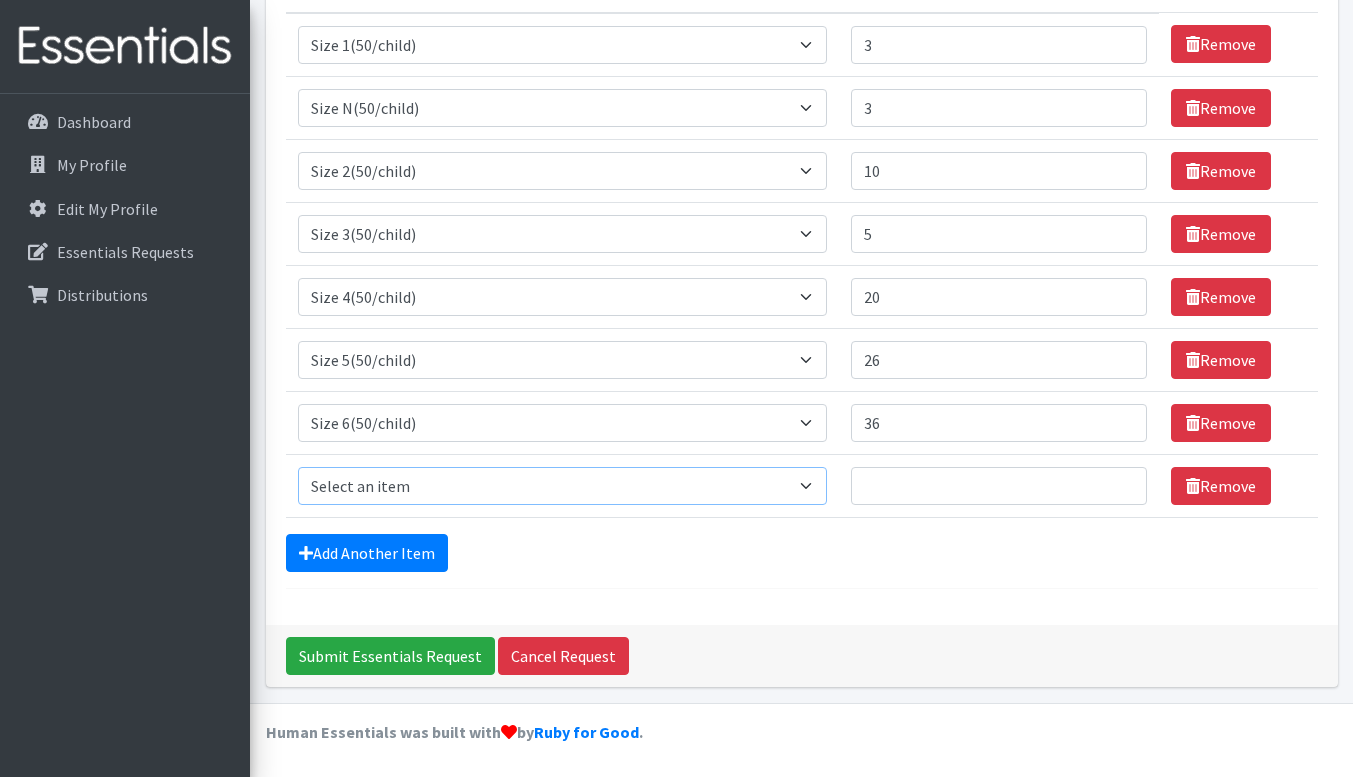 select on "14712" 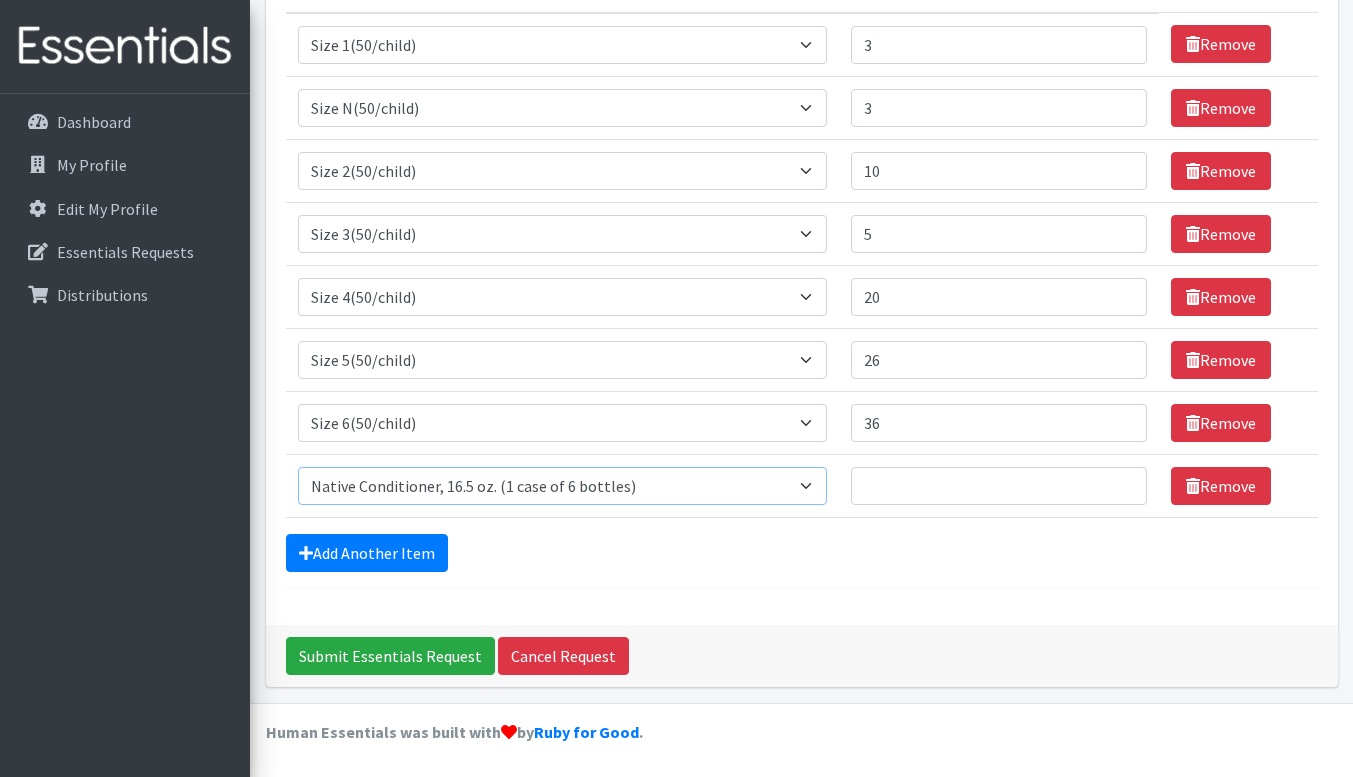 click on "Select an item
2T3T(30/child)
3T4T(30/child)
4T5T(30/child)
Cloth Diaper Kit (specify gender & size/age)
Cloth Diaper Mini Starter Kit (specify gender & size/age)
Native Conditioner, 16.5 oz. (1 case of 6 bottles)
Size 1(50/child)
Size 2(50/child)
Size 3(50/child)
Size 4(50/child)
Size 5(50/child)
Size 6(50/child)
Size N(50/child)
Swimmers-Infant Size  Small (13-24 lbs)
Youth Pull-Ups (L) (60- 125 lbs)" at bounding box center [562, 486] 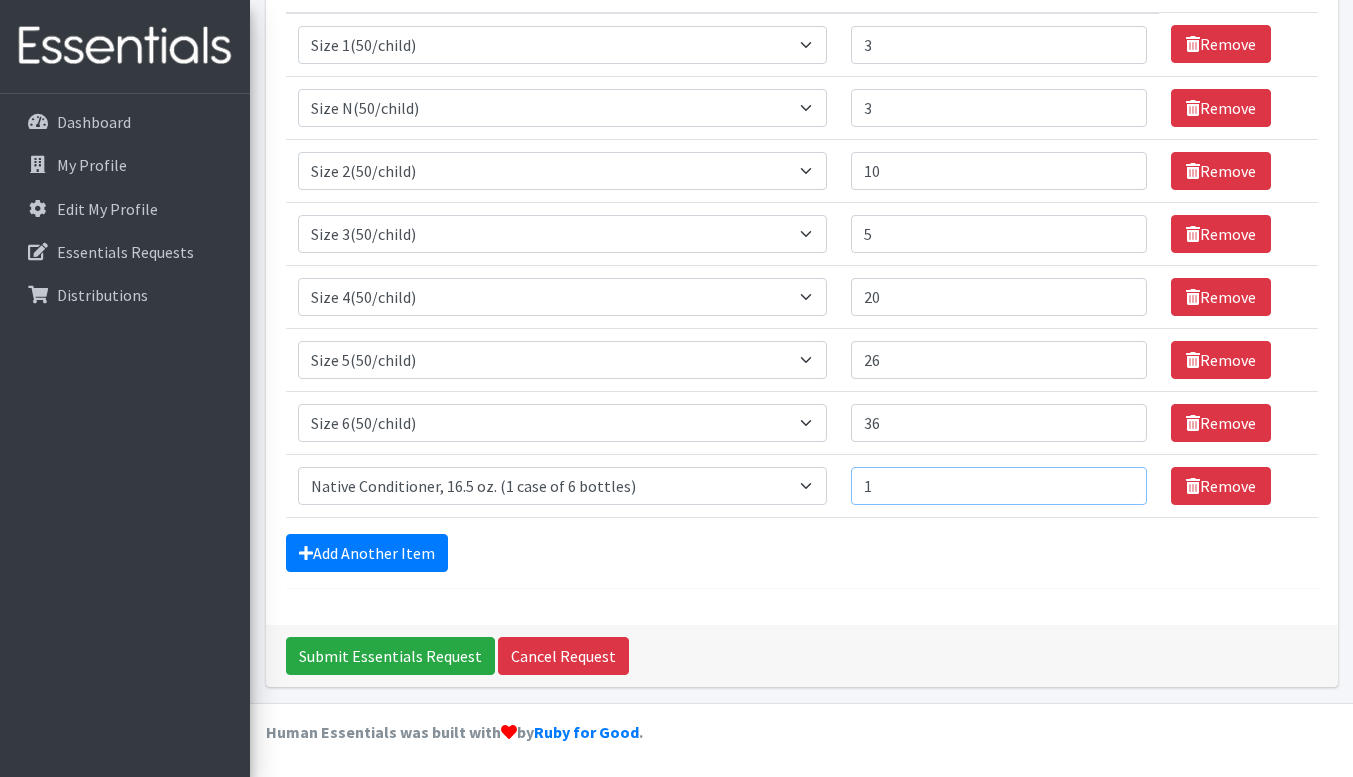 click on "1" at bounding box center [999, 486] 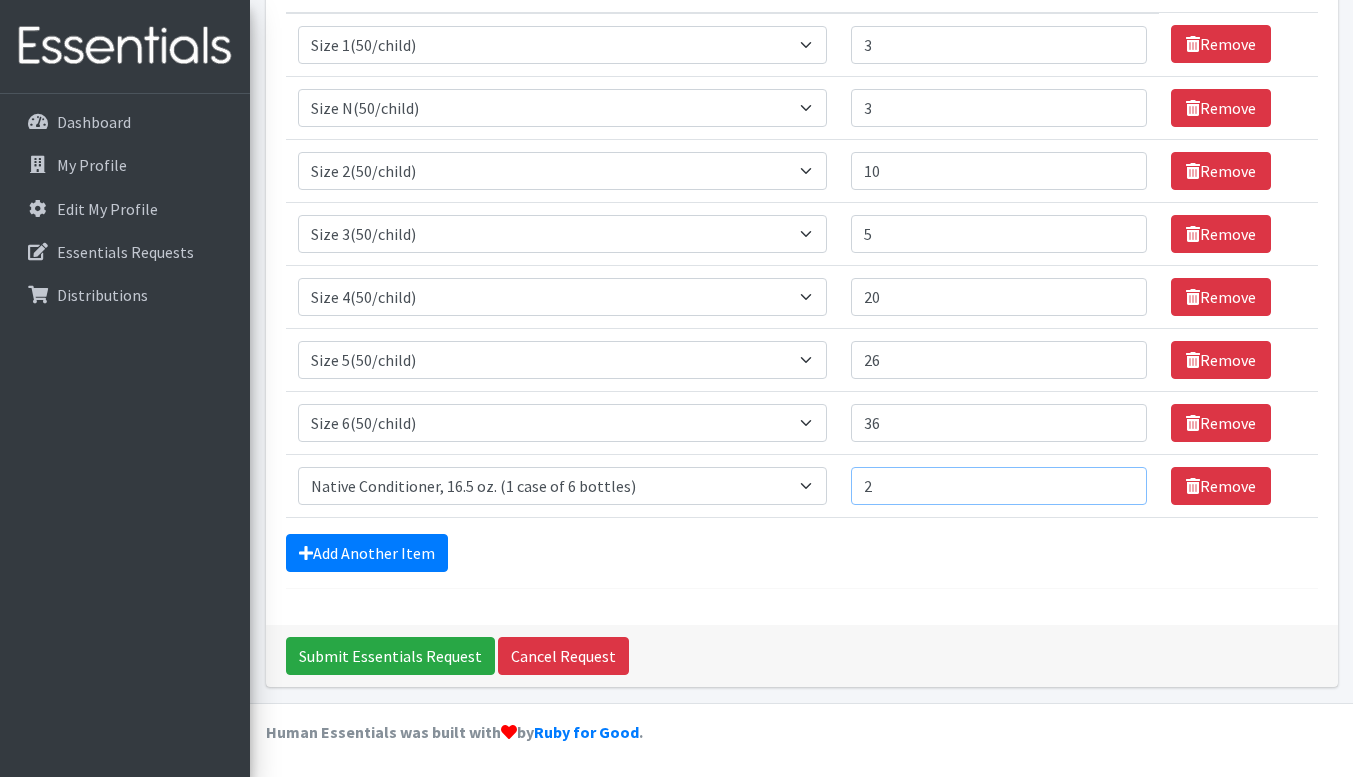 click on "2" at bounding box center (999, 486) 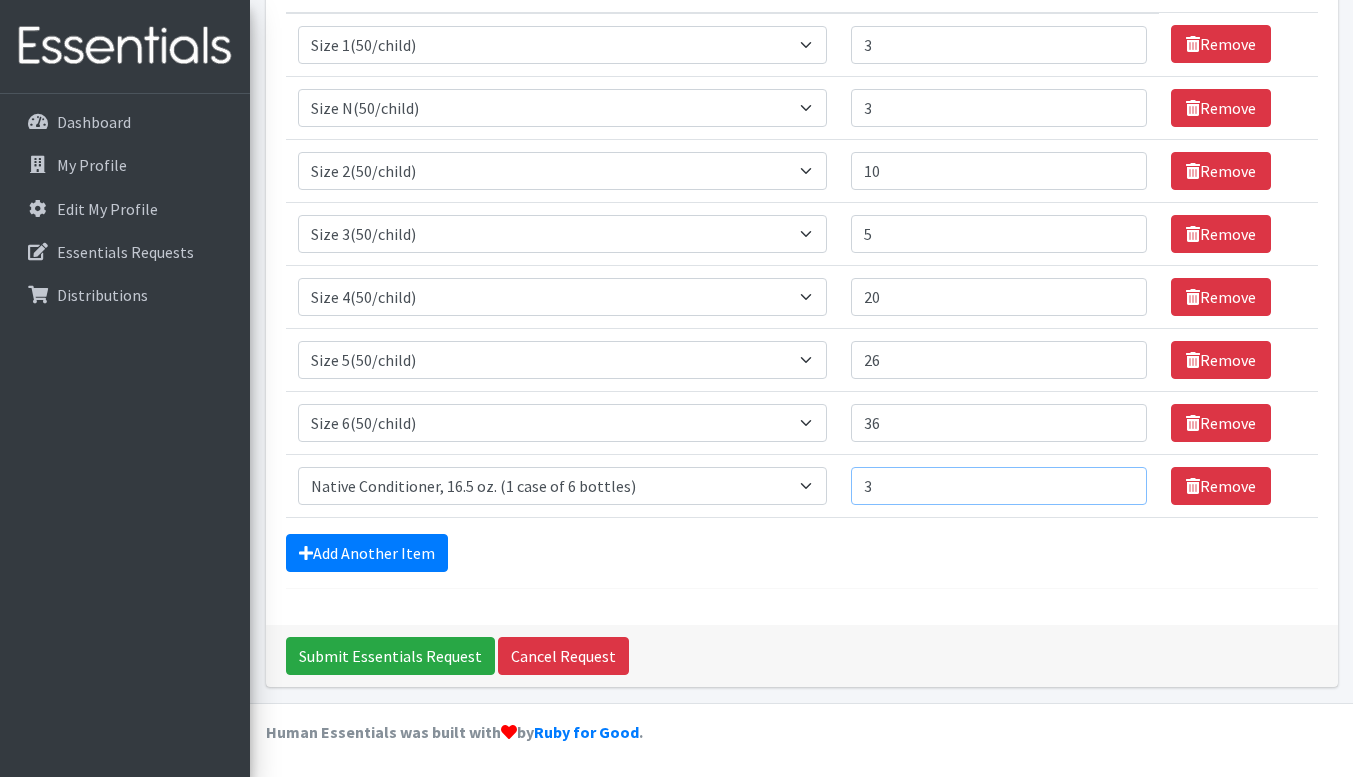 click on "3" at bounding box center [999, 486] 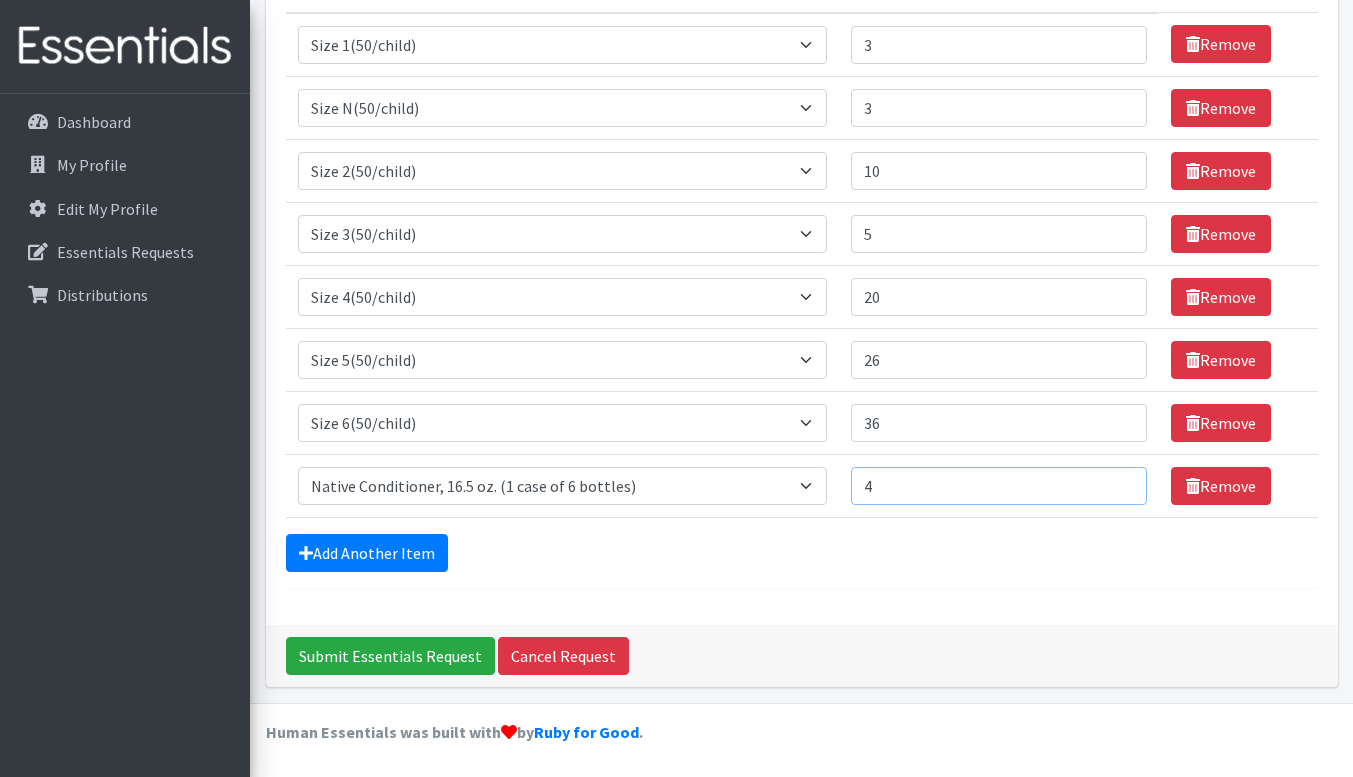 click on "4" at bounding box center [999, 486] 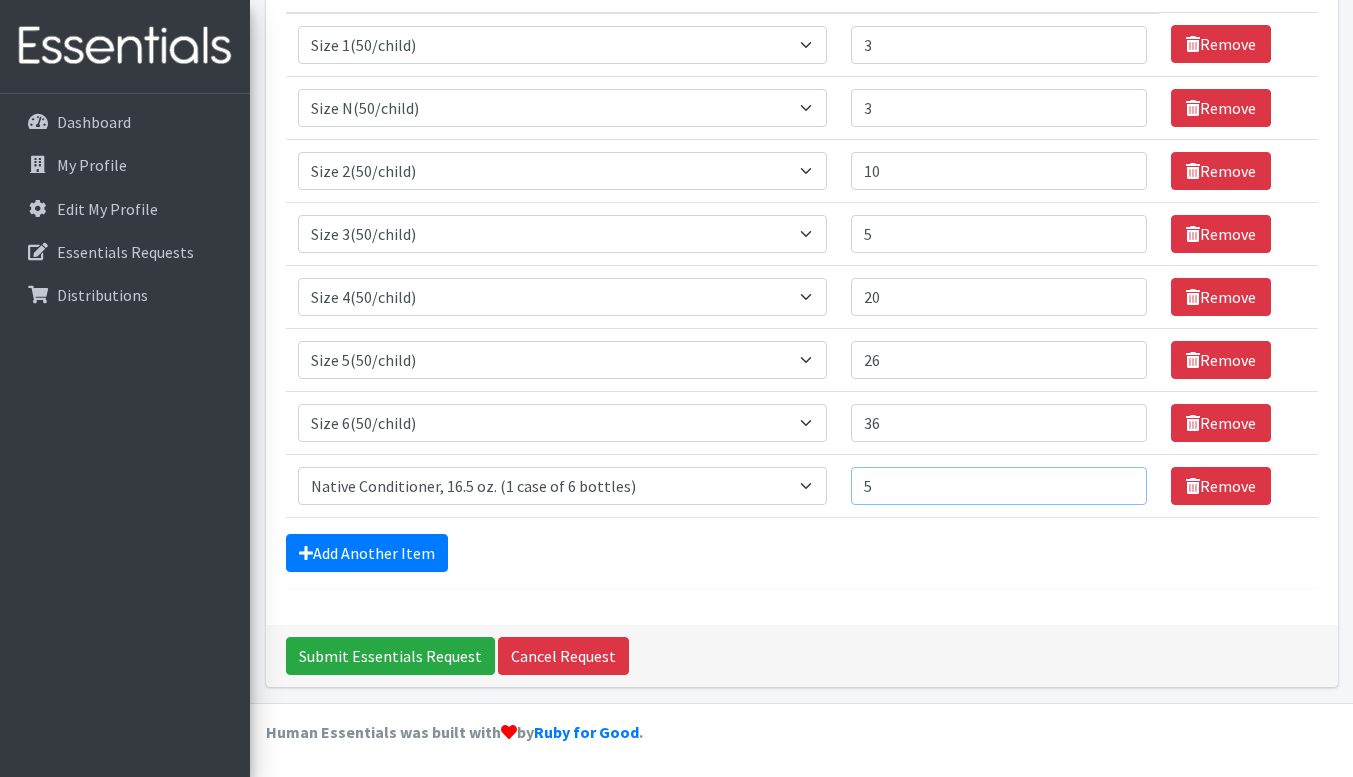 click on "5" at bounding box center [999, 486] 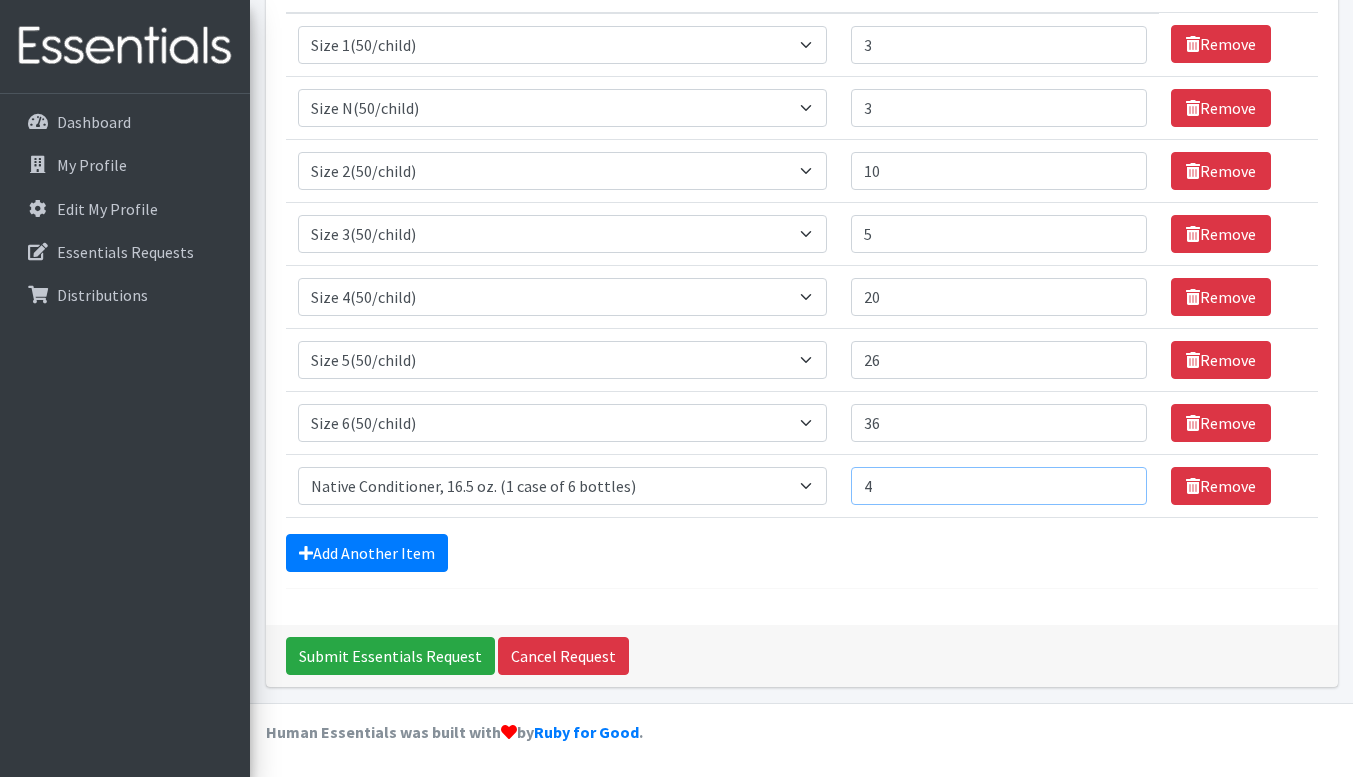 click on "4" at bounding box center [999, 486] 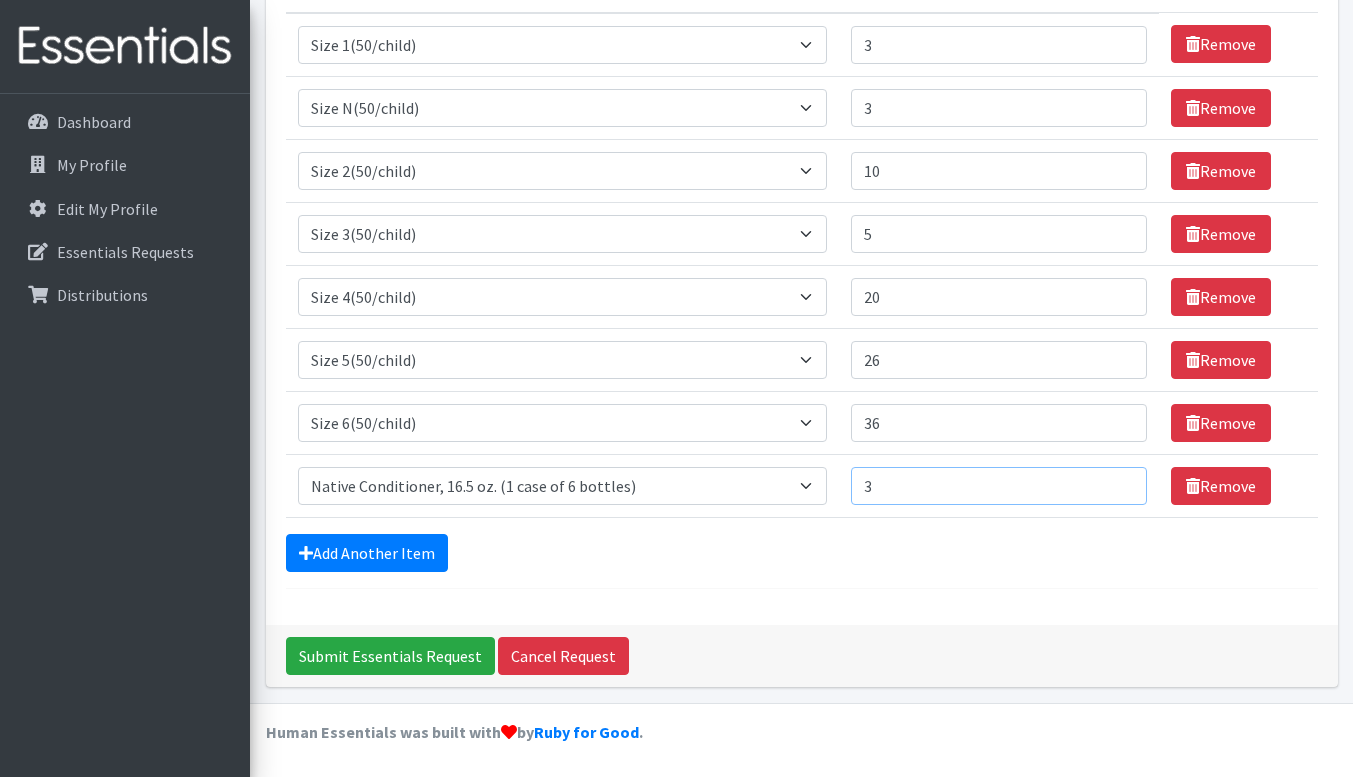 click on "3" at bounding box center (999, 486) 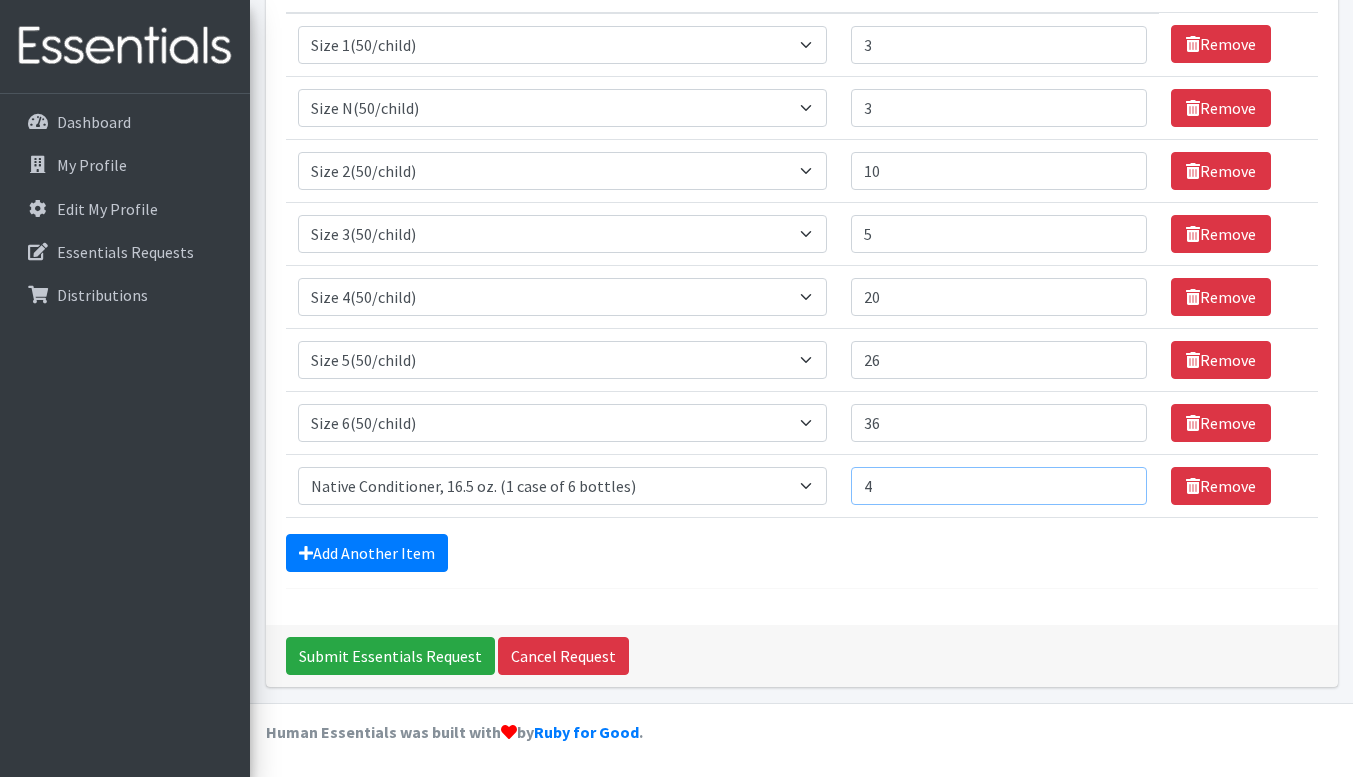 click on "4" at bounding box center [999, 486] 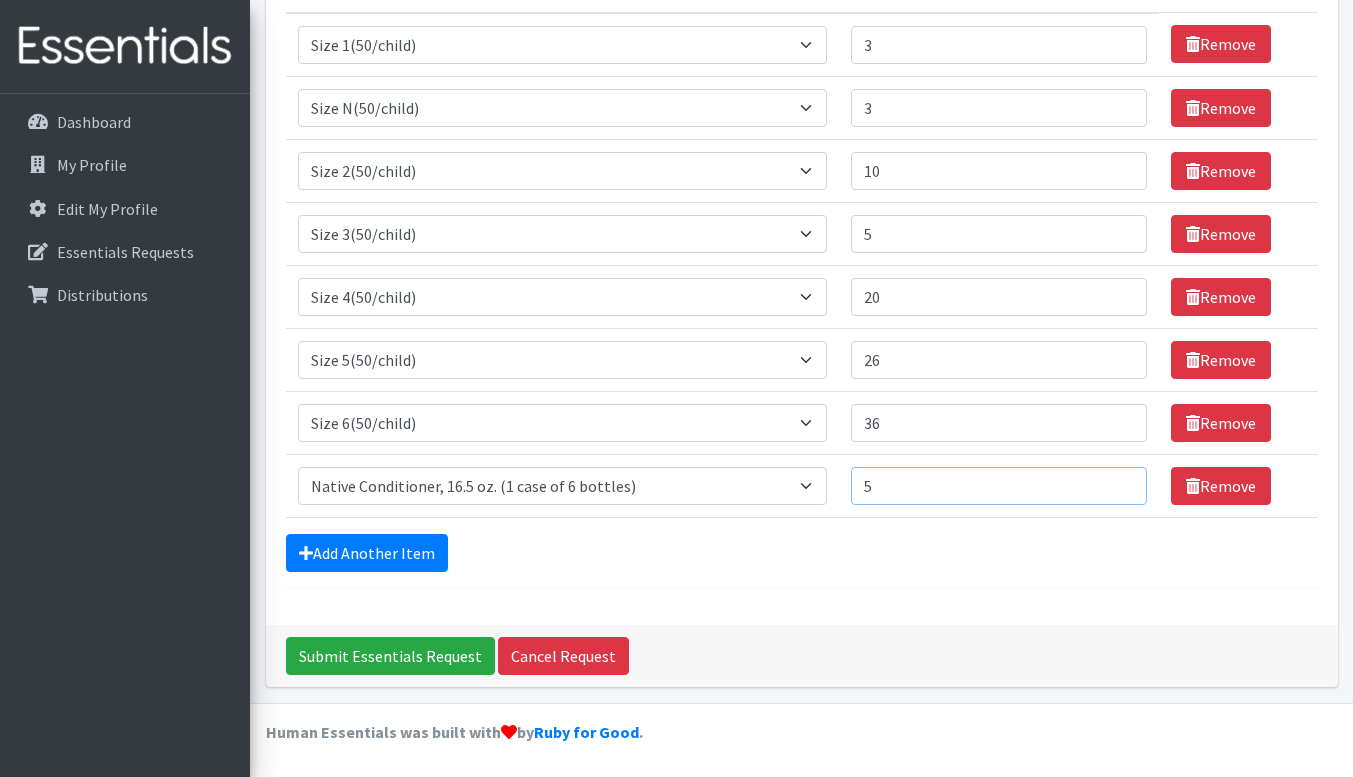 click on "5" at bounding box center (999, 486) 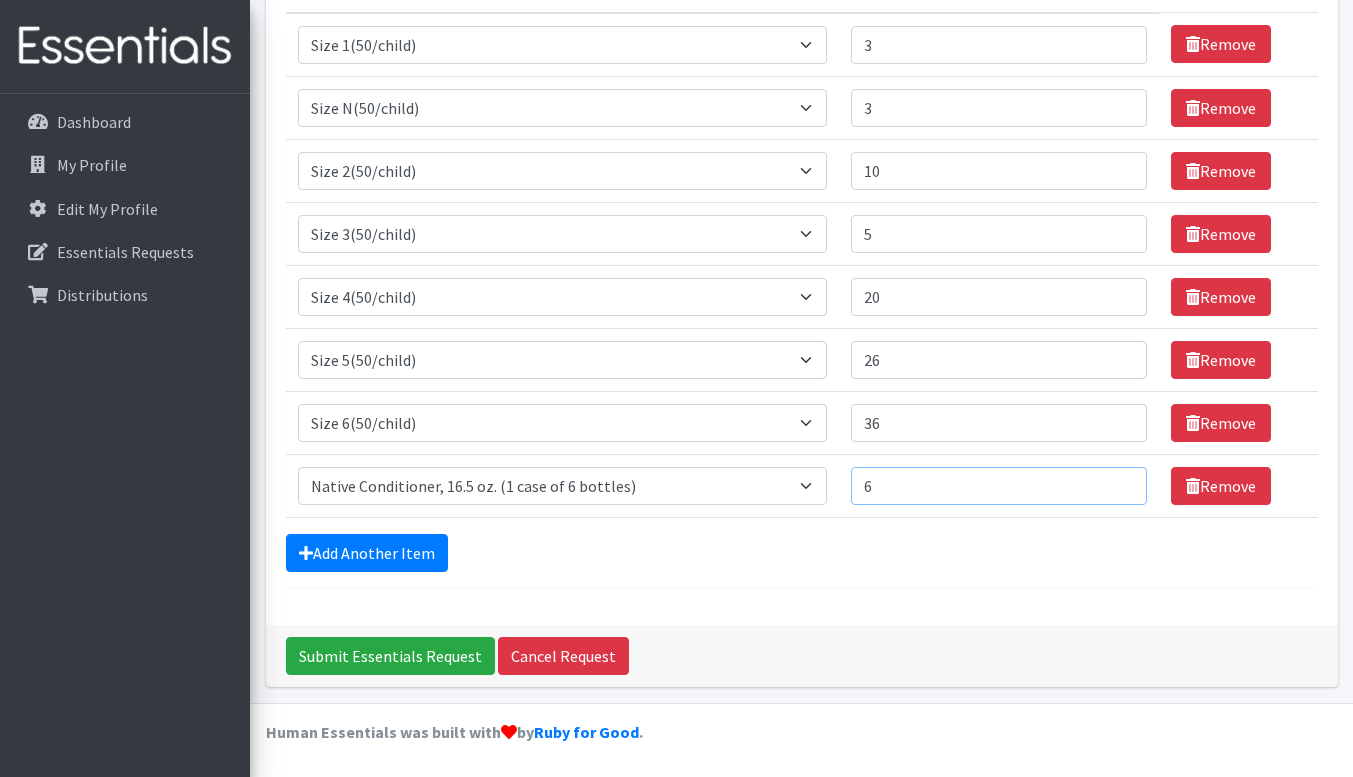 click on "6" at bounding box center [999, 486] 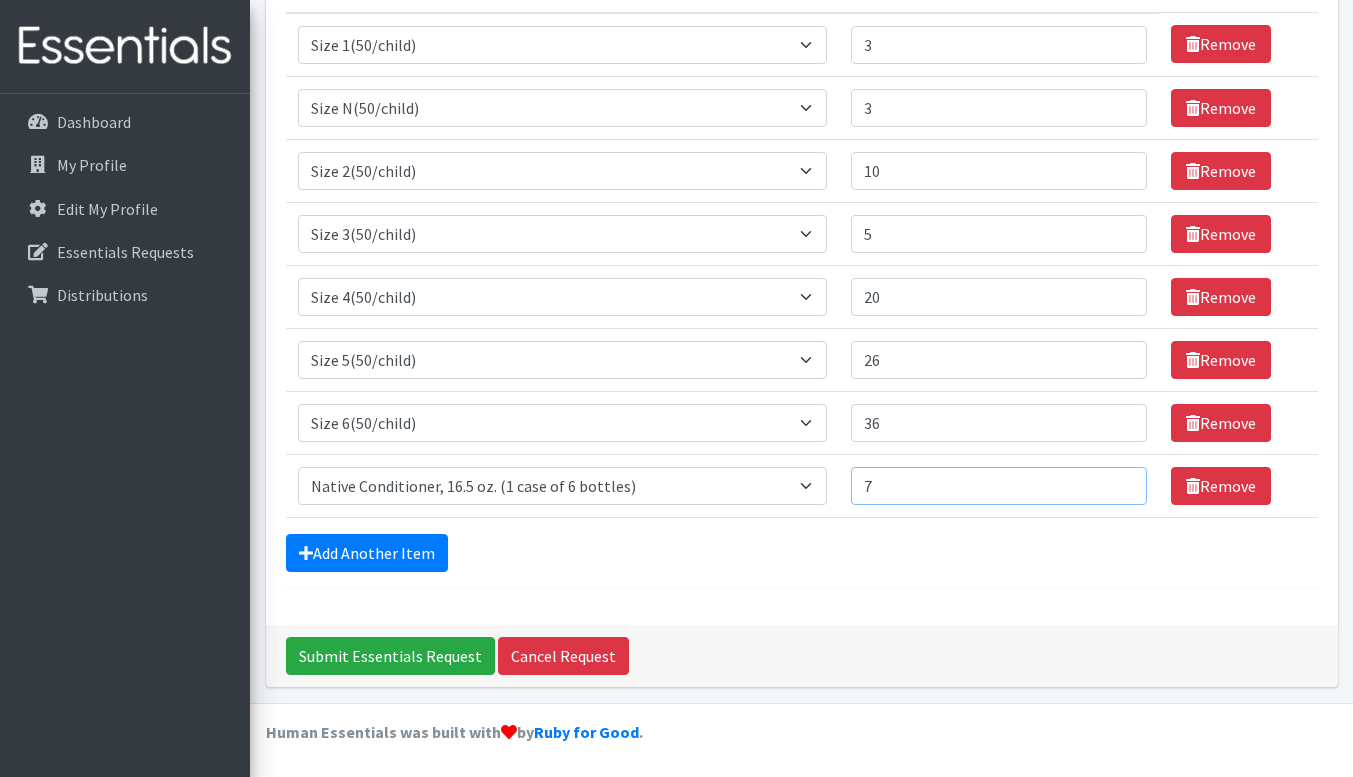 type on "7" 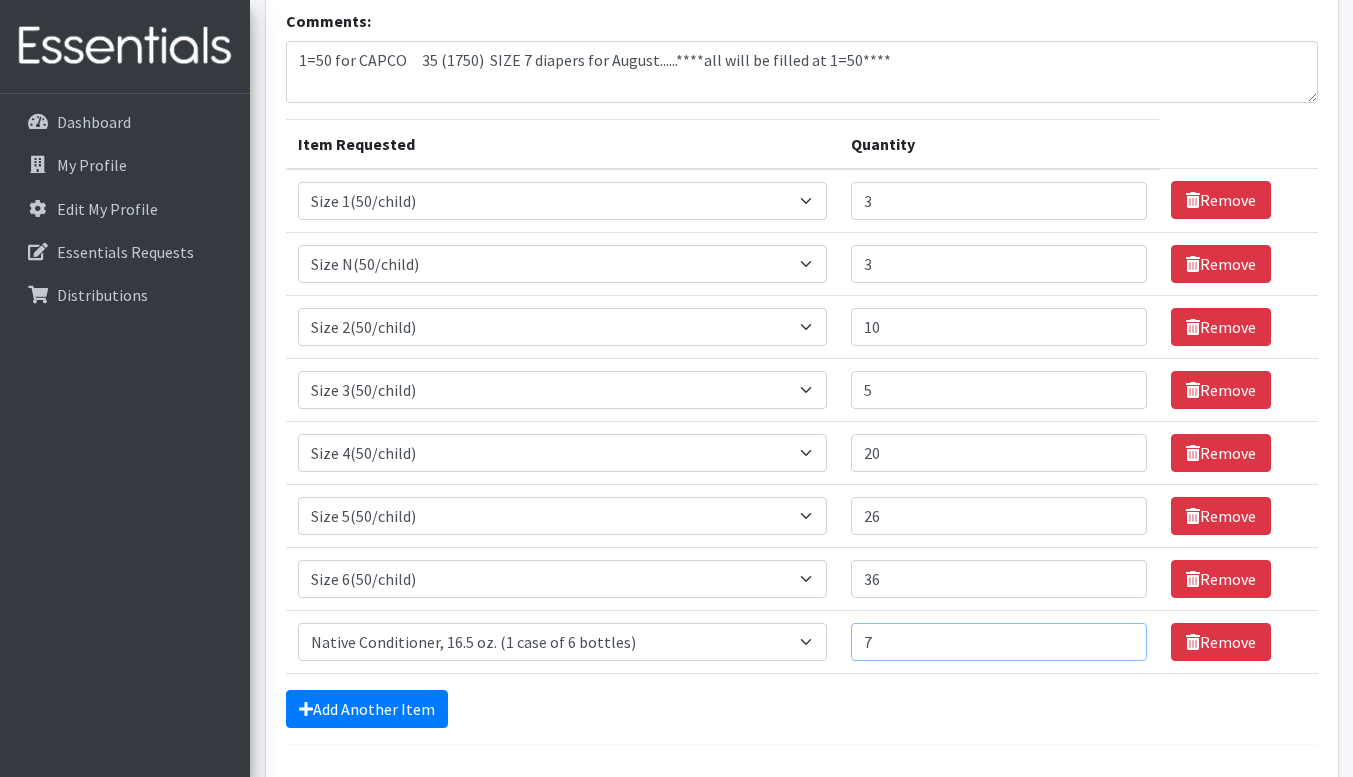 scroll, scrollTop: 147, scrollLeft: 0, axis: vertical 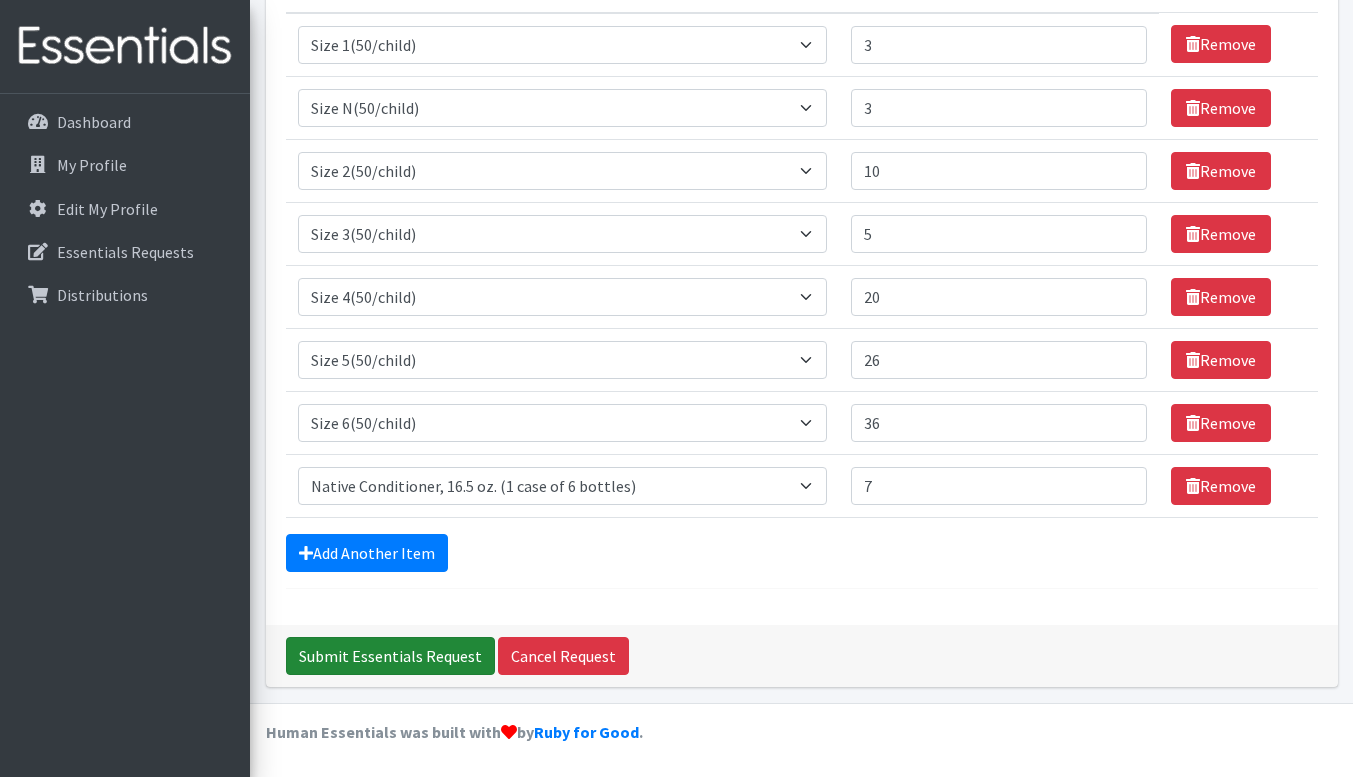 click on "Submit Essentials Request" at bounding box center [390, 656] 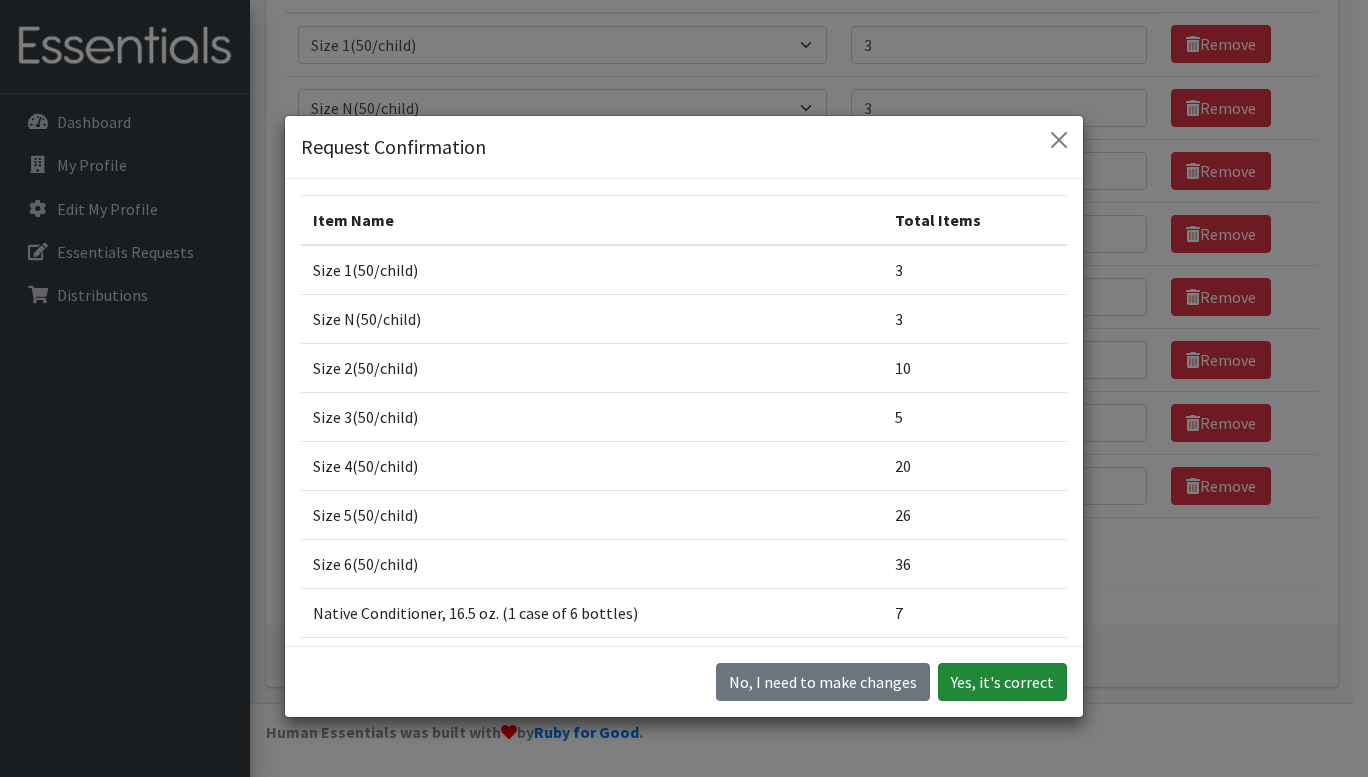 click on "Yes, it's correct" at bounding box center [1002, 682] 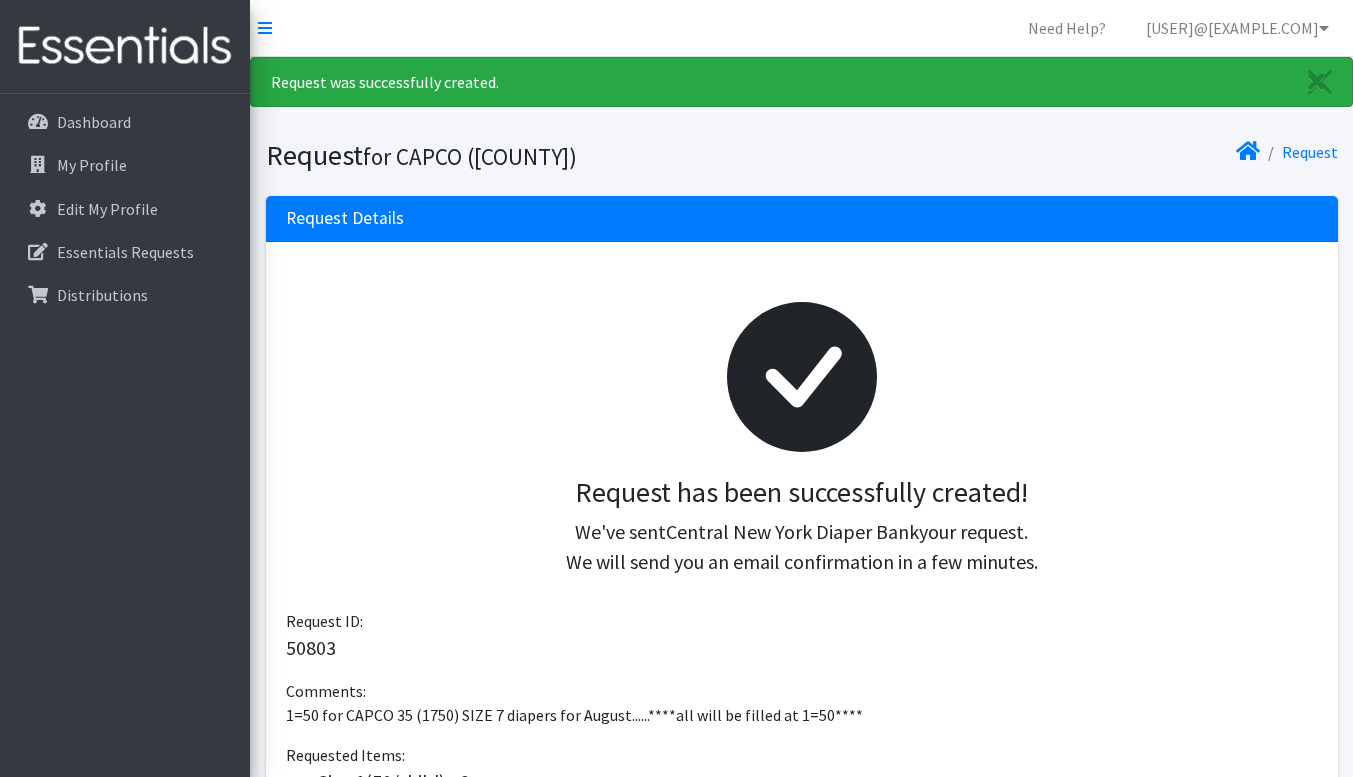 scroll, scrollTop: 0, scrollLeft: 0, axis: both 